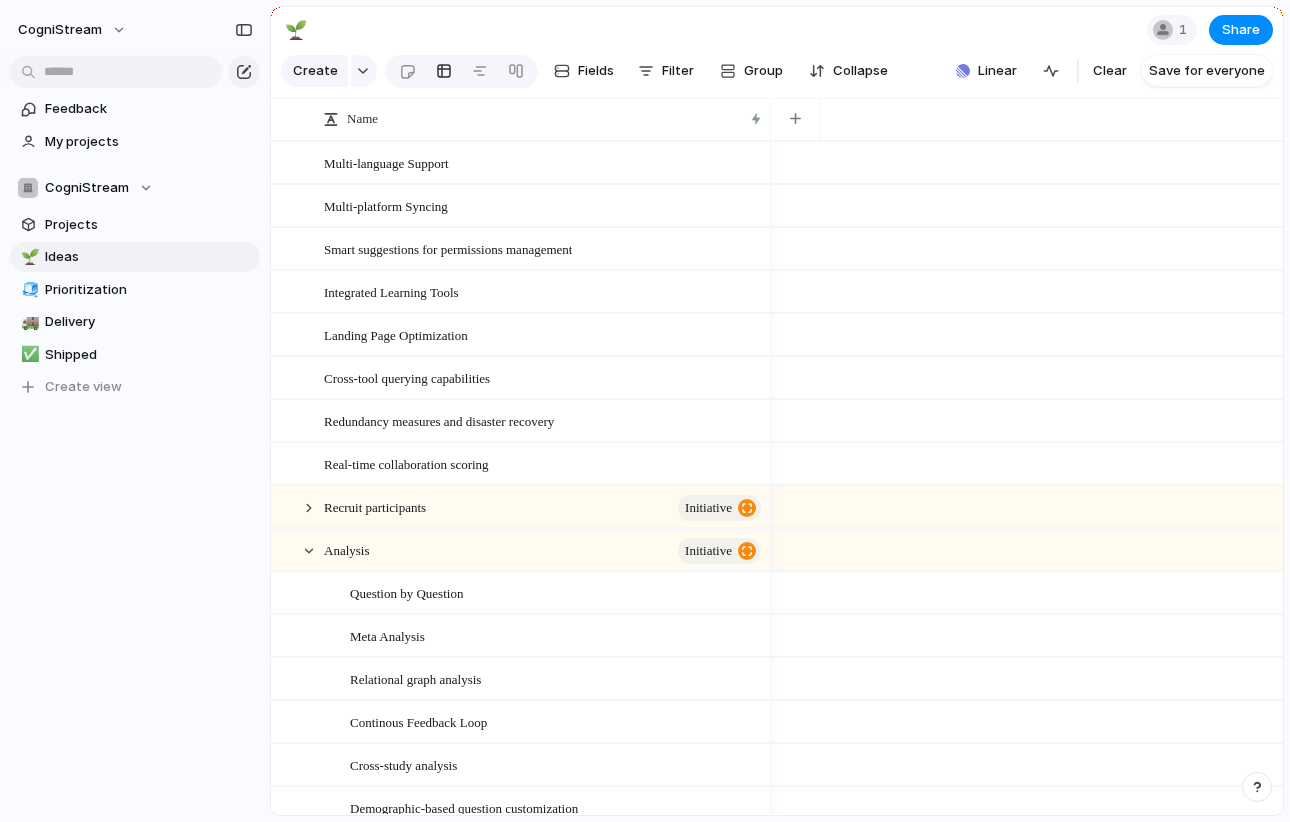 scroll, scrollTop: 0, scrollLeft: 0, axis: both 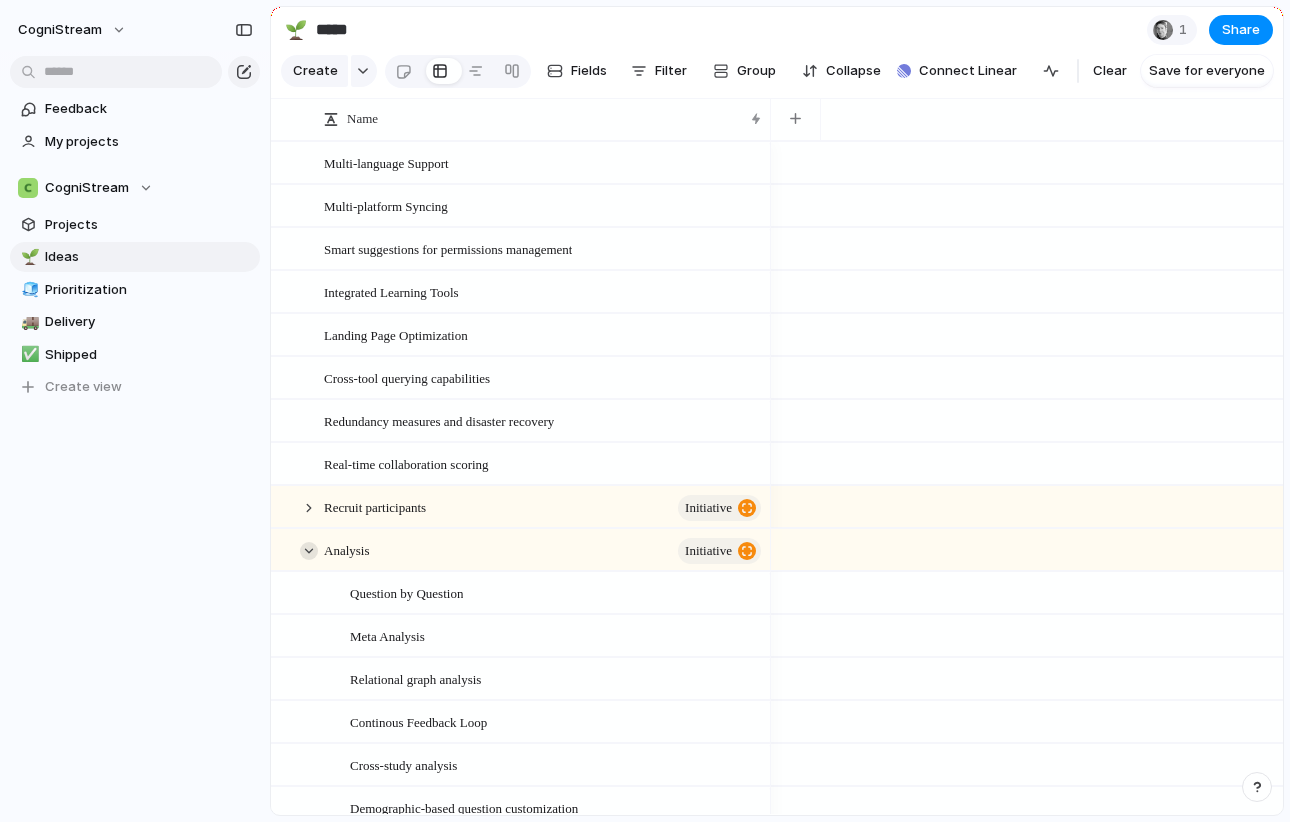click at bounding box center [309, 551] 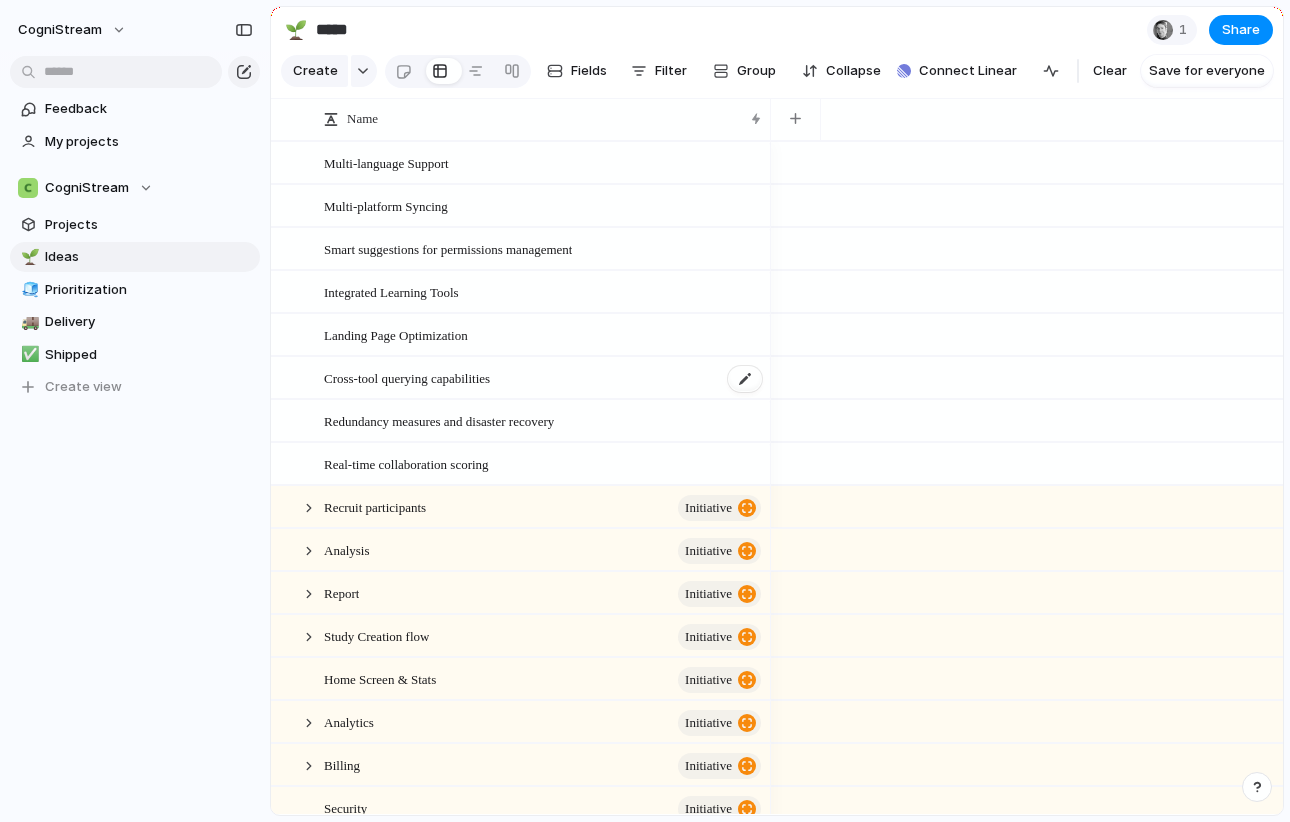 scroll, scrollTop: 126, scrollLeft: 0, axis: vertical 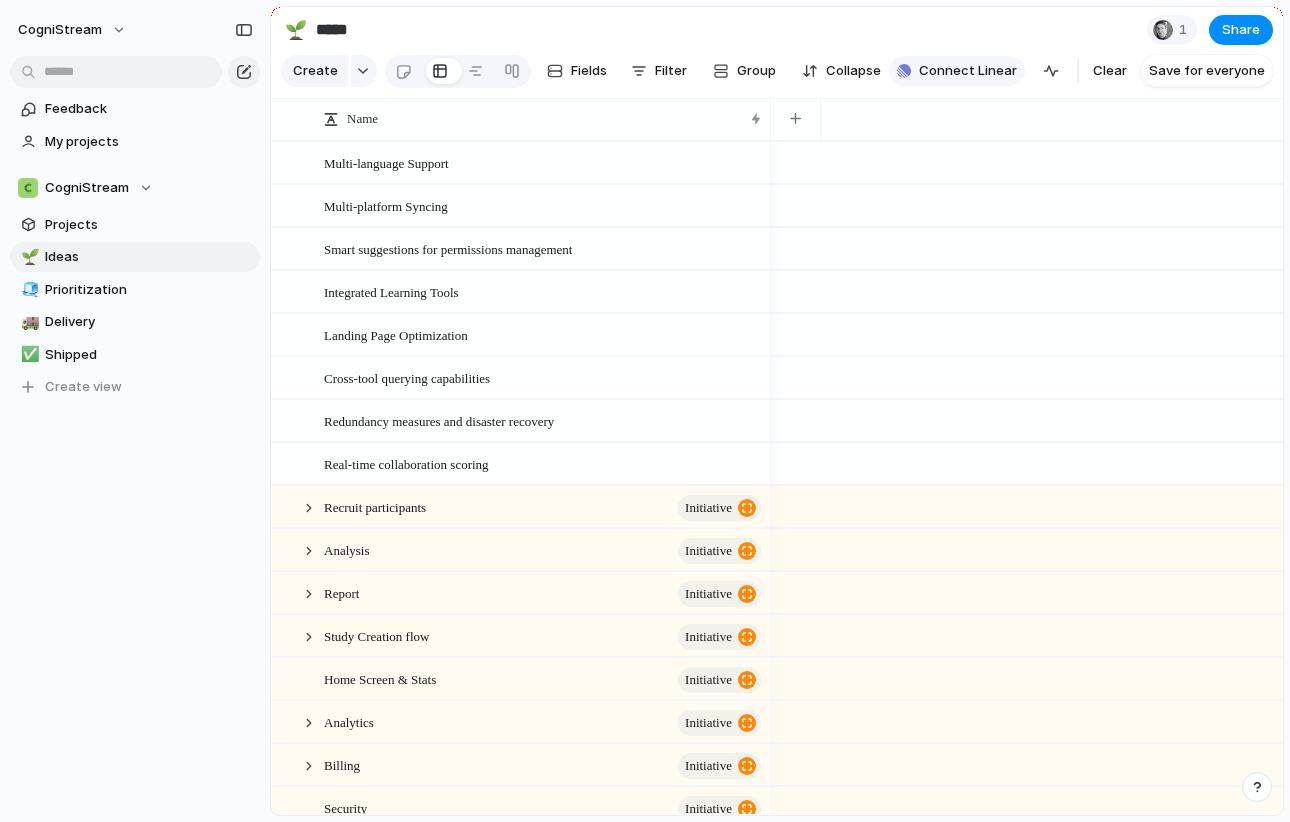 click on "Connect Linear" at bounding box center (968, 71) 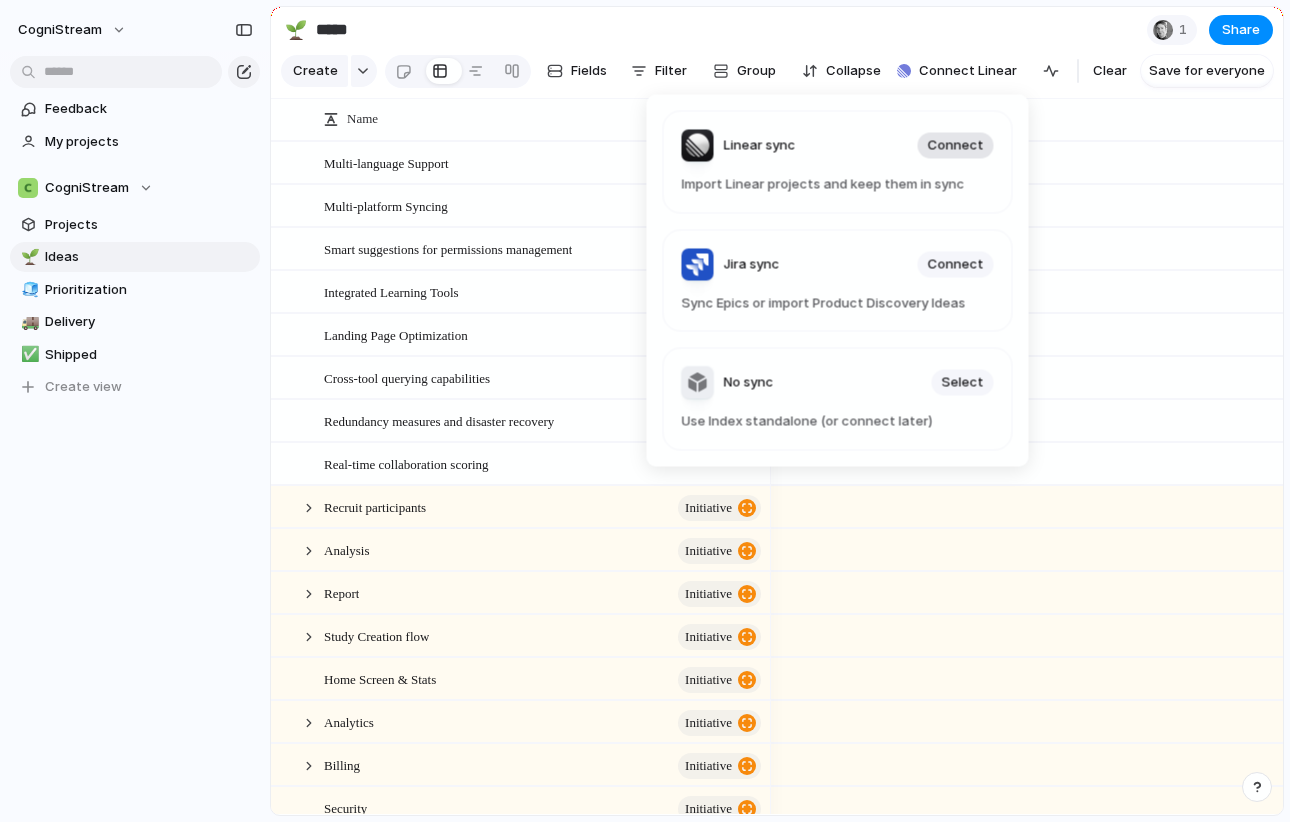 click on "Connect" at bounding box center [956, 146] 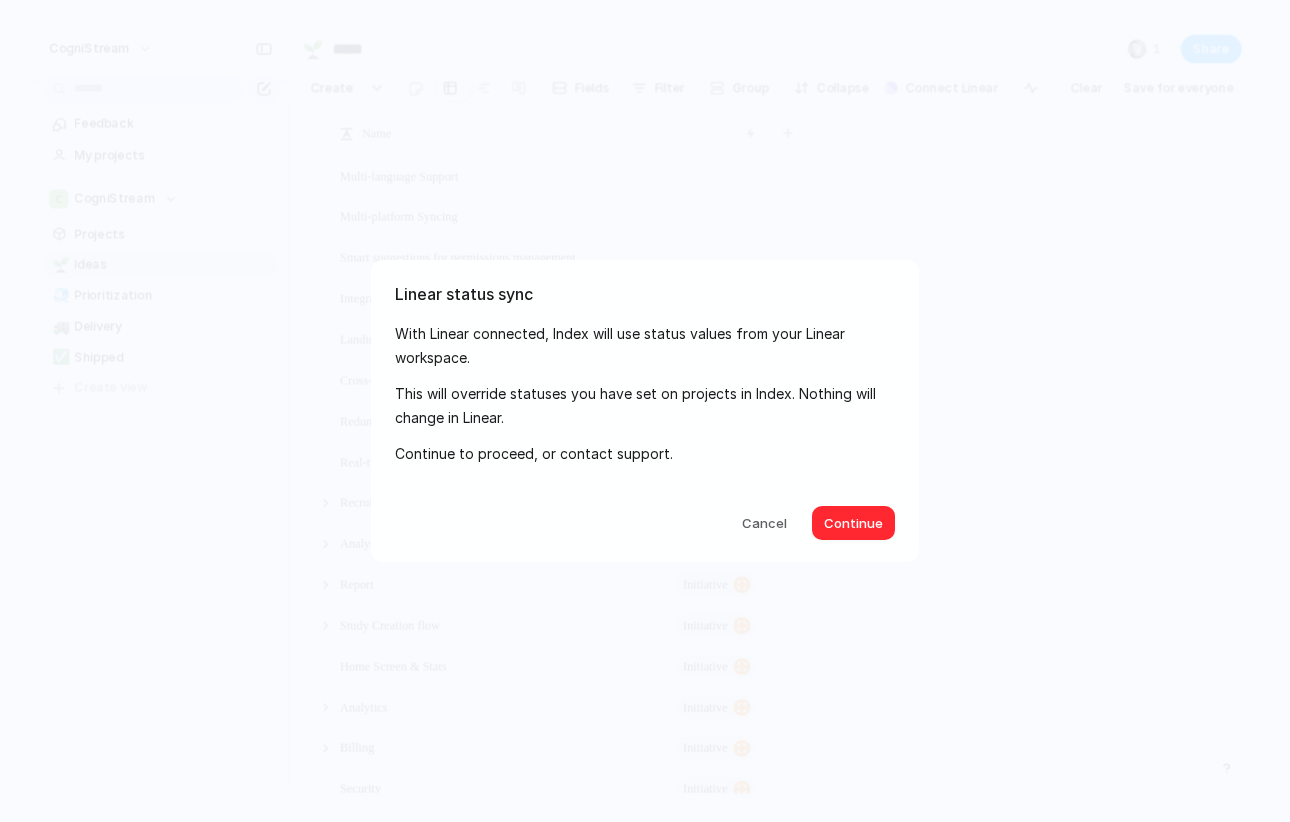 click on "Continue" at bounding box center (853, 524) 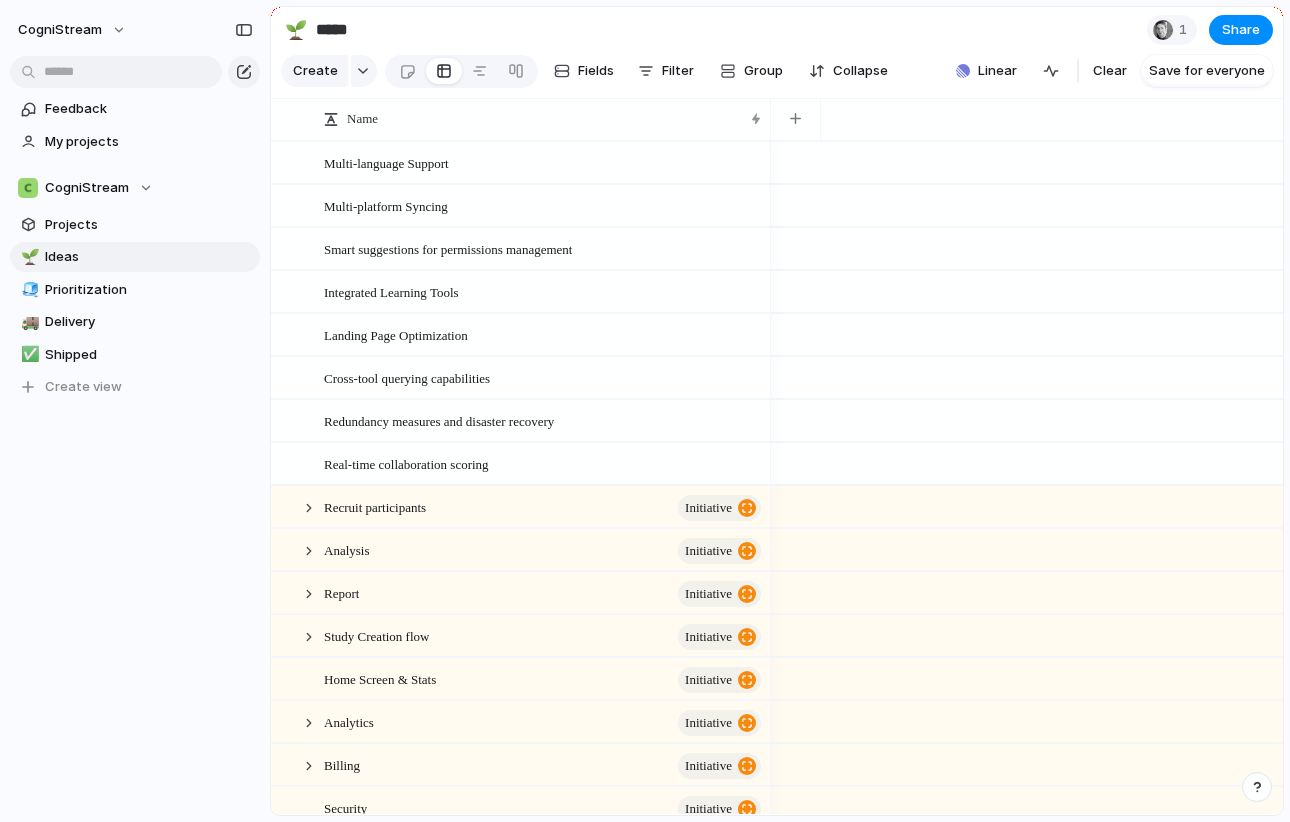 click at bounding box center (1027, 248) 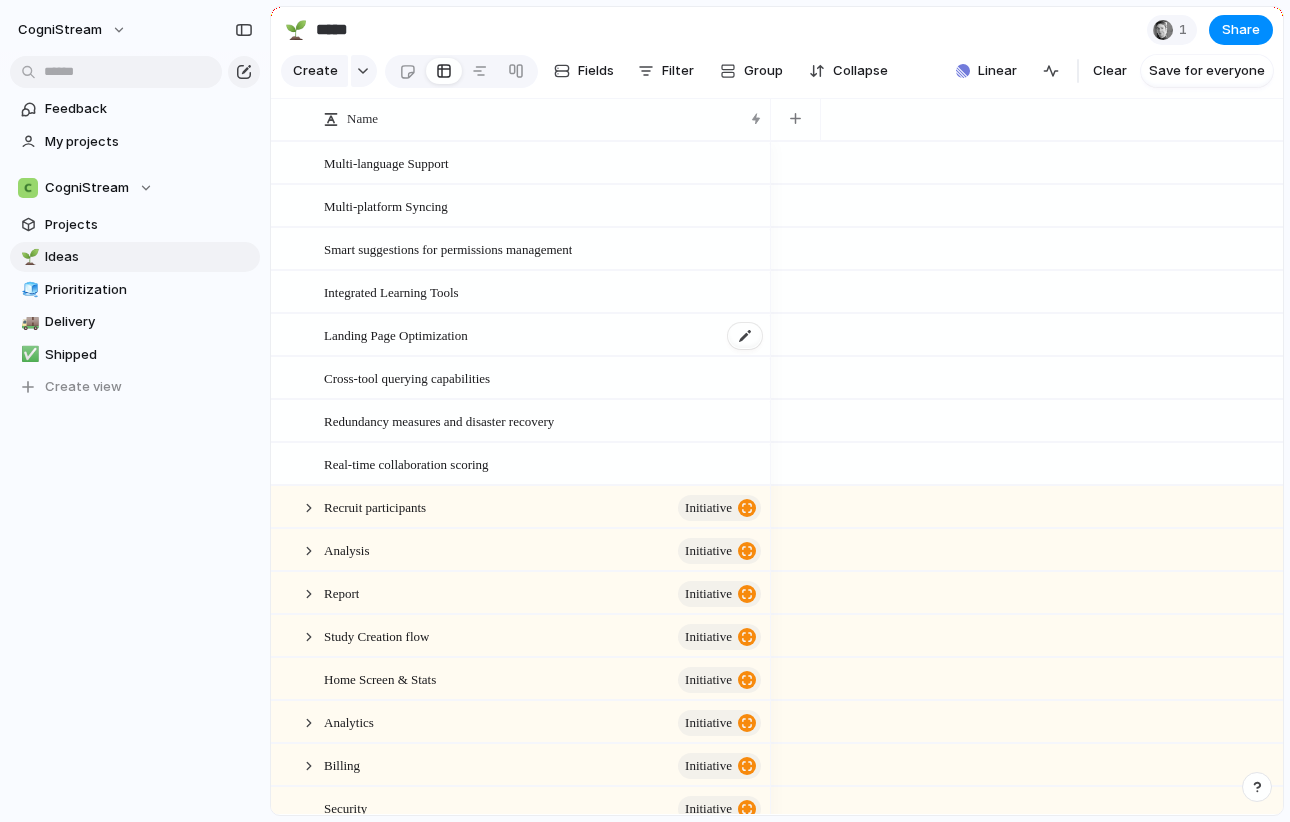 scroll, scrollTop: 39, scrollLeft: 0, axis: vertical 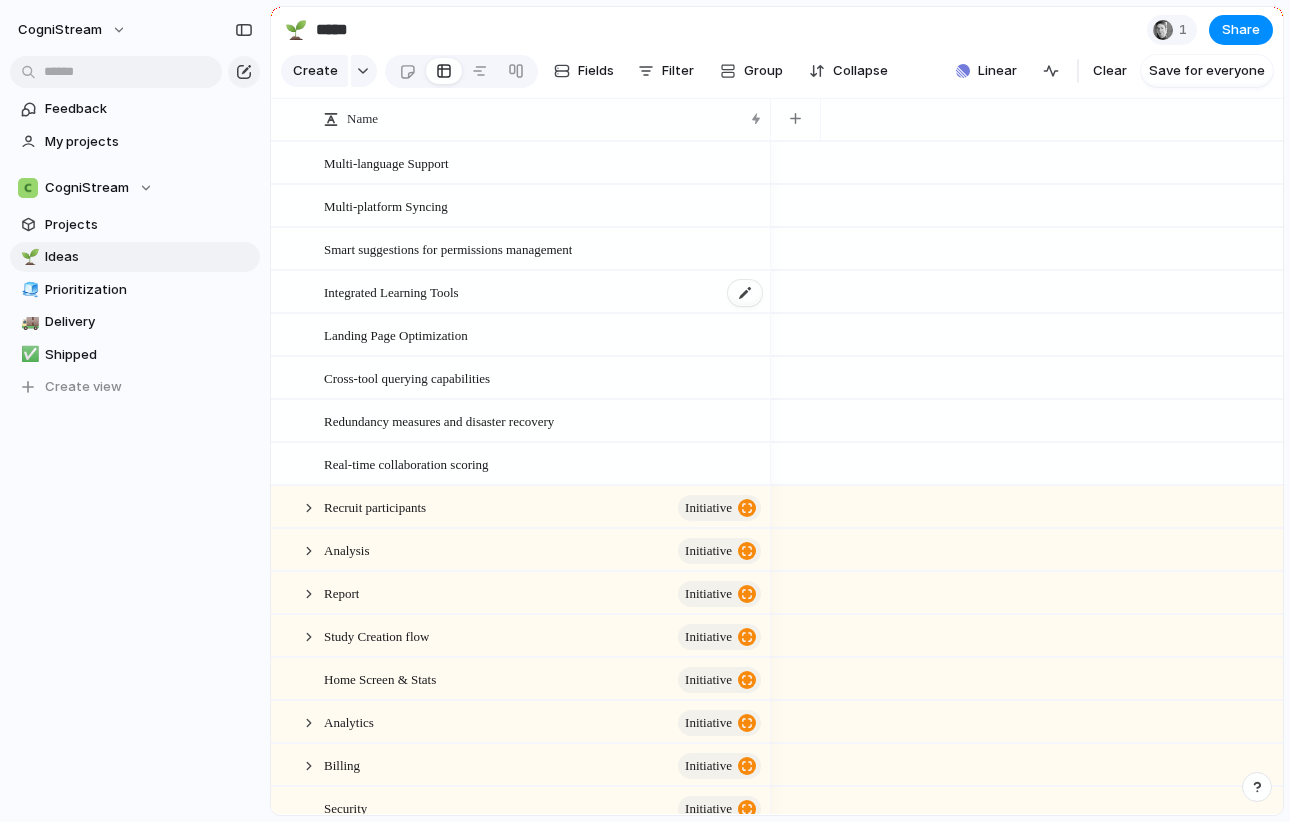 click on "Integrated Learning Tools" at bounding box center [391, 291] 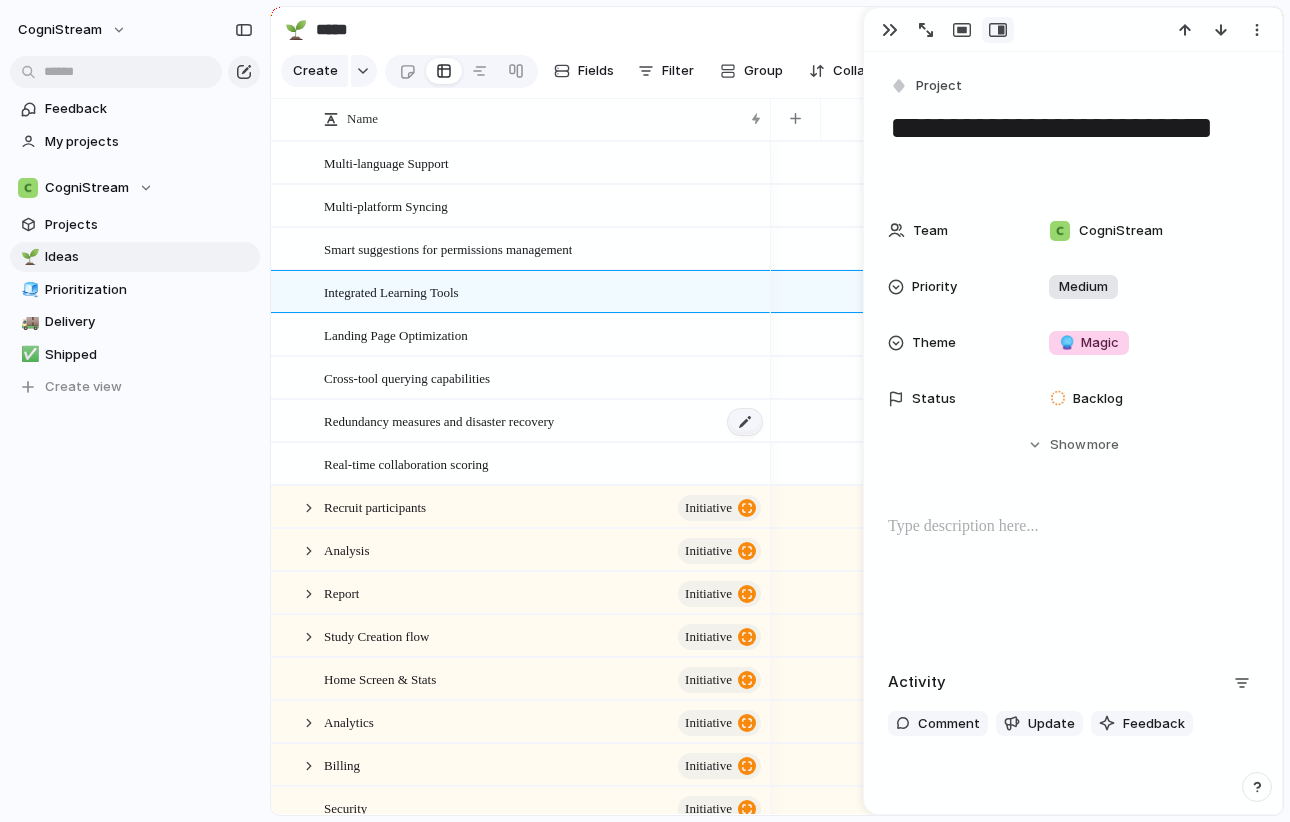 click at bounding box center (745, 422) 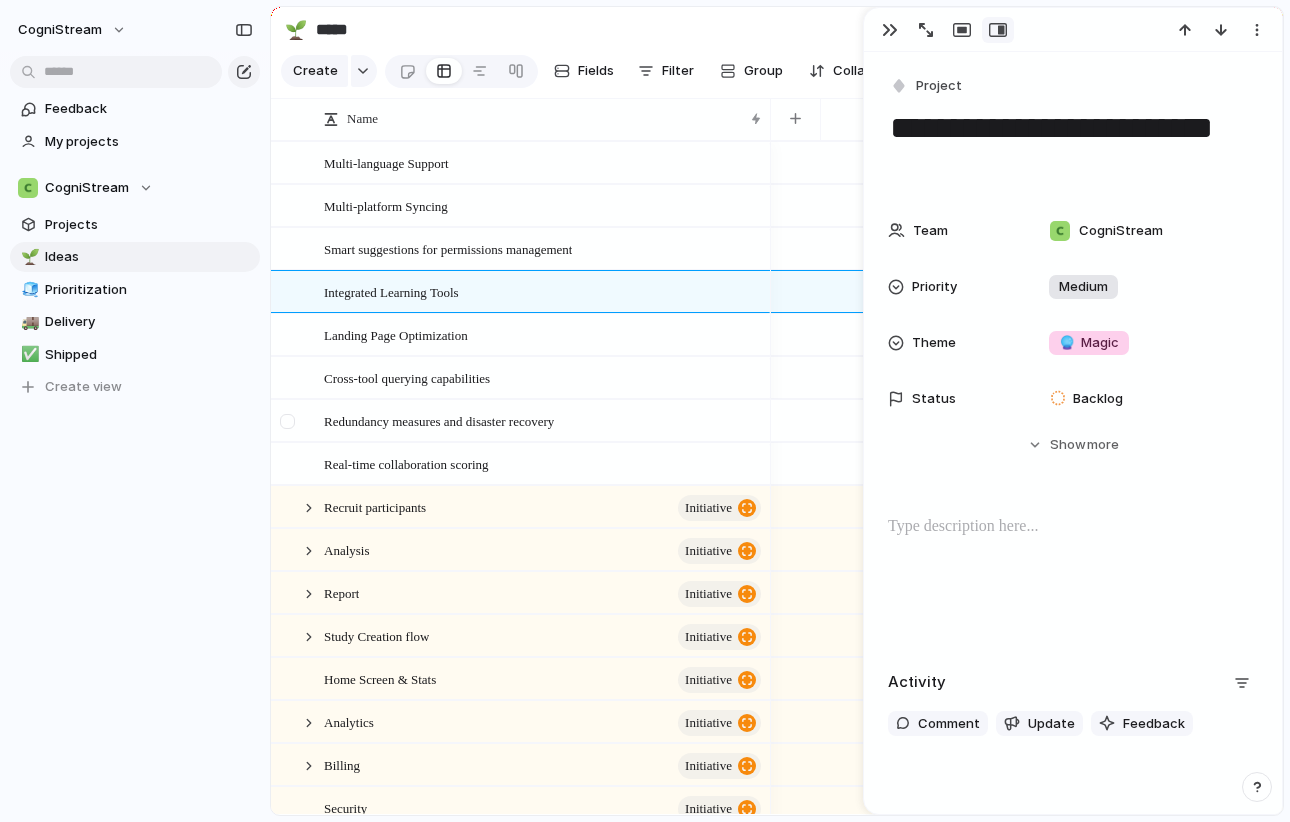 click at bounding box center [287, 421] 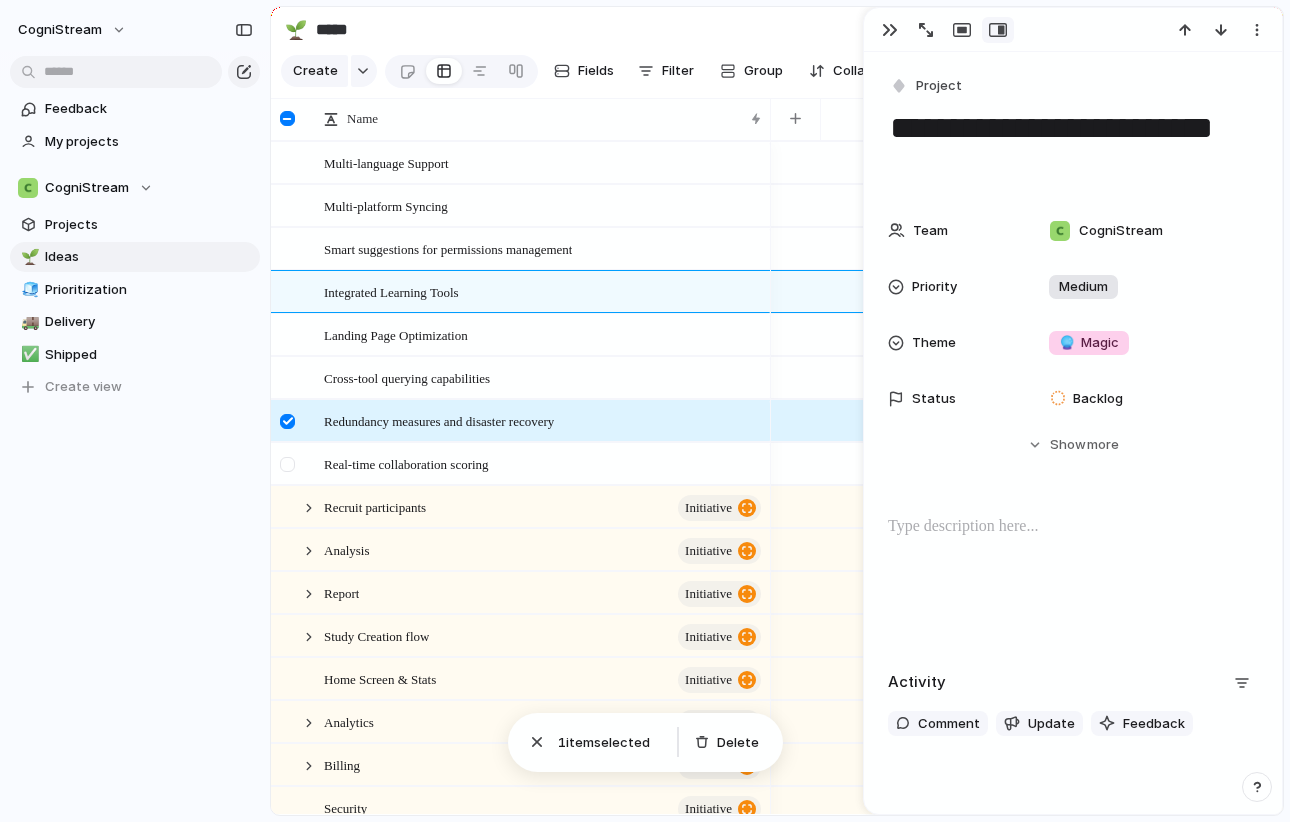 click at bounding box center [287, 464] 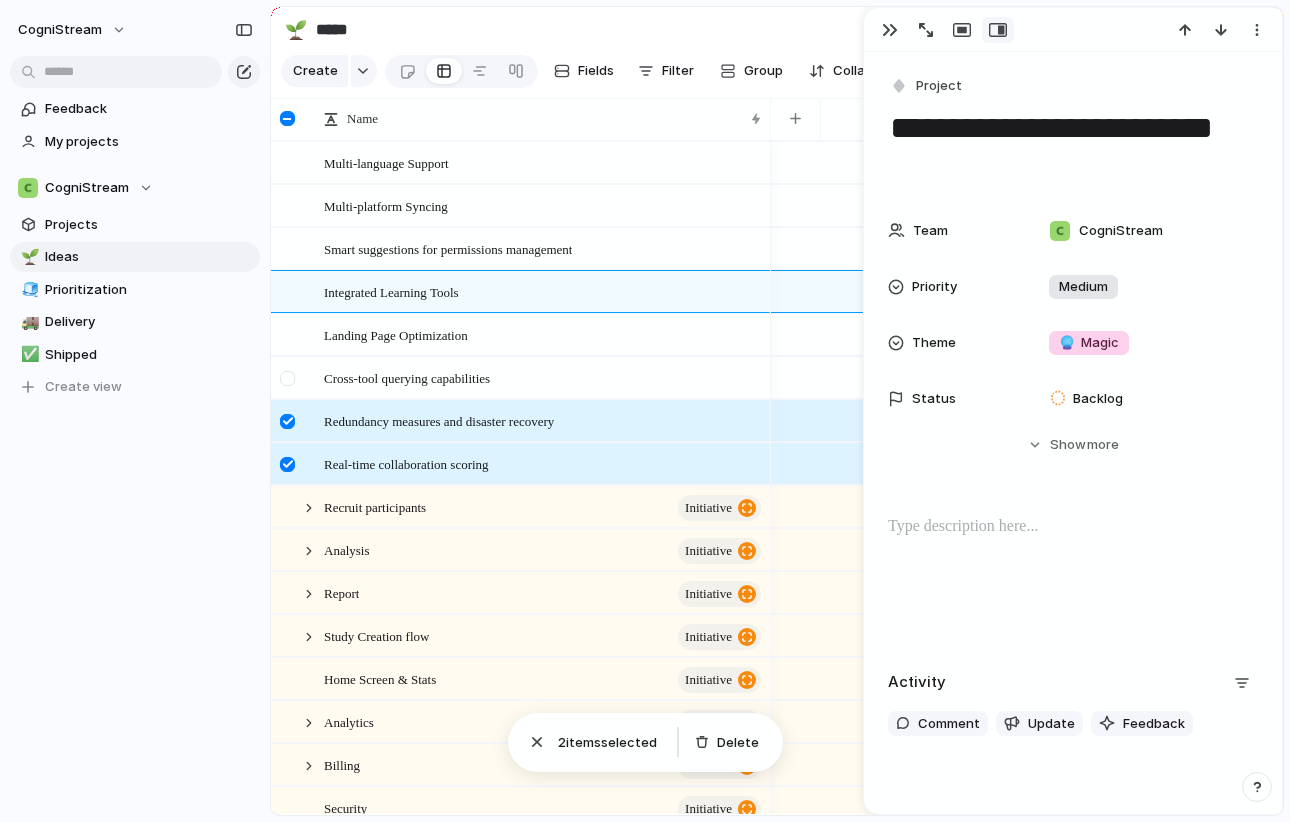 click at bounding box center (287, 378) 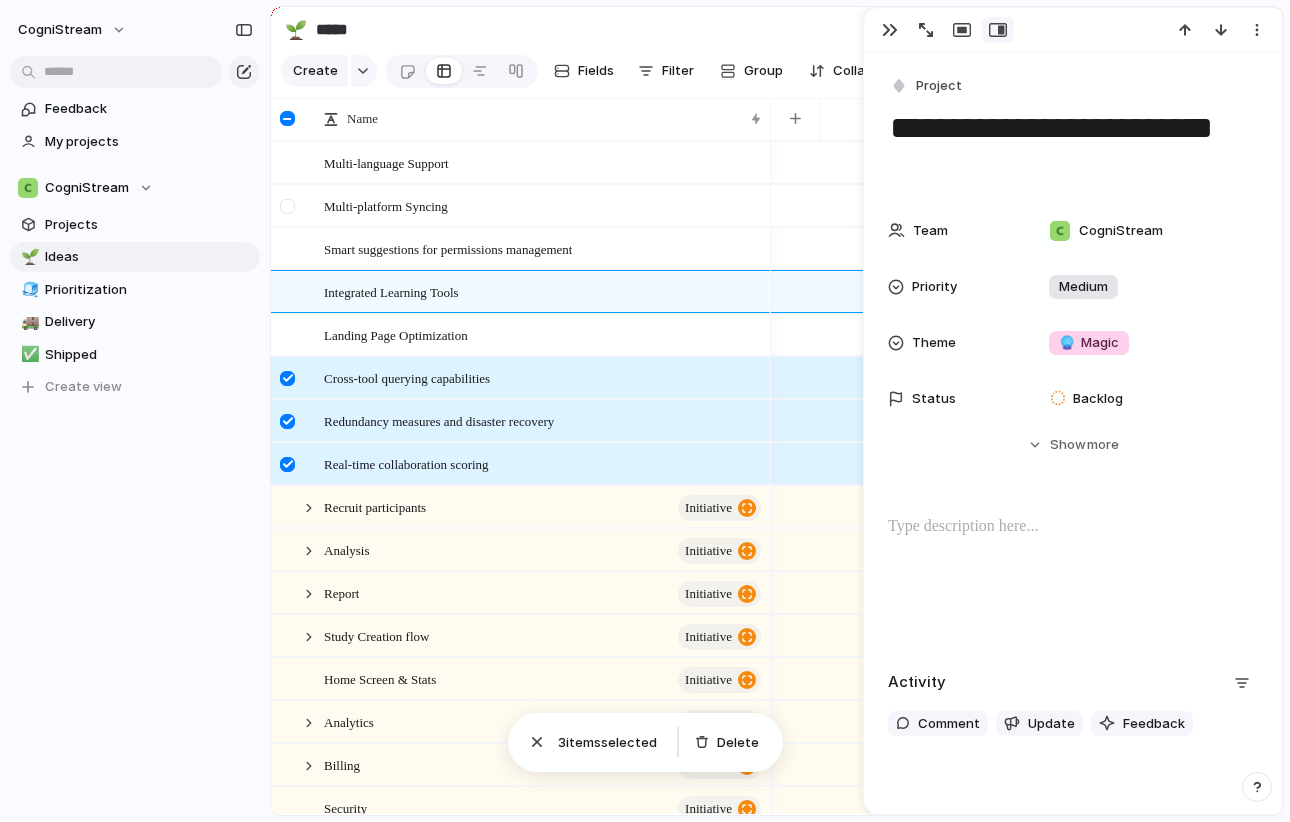 click at bounding box center [287, 206] 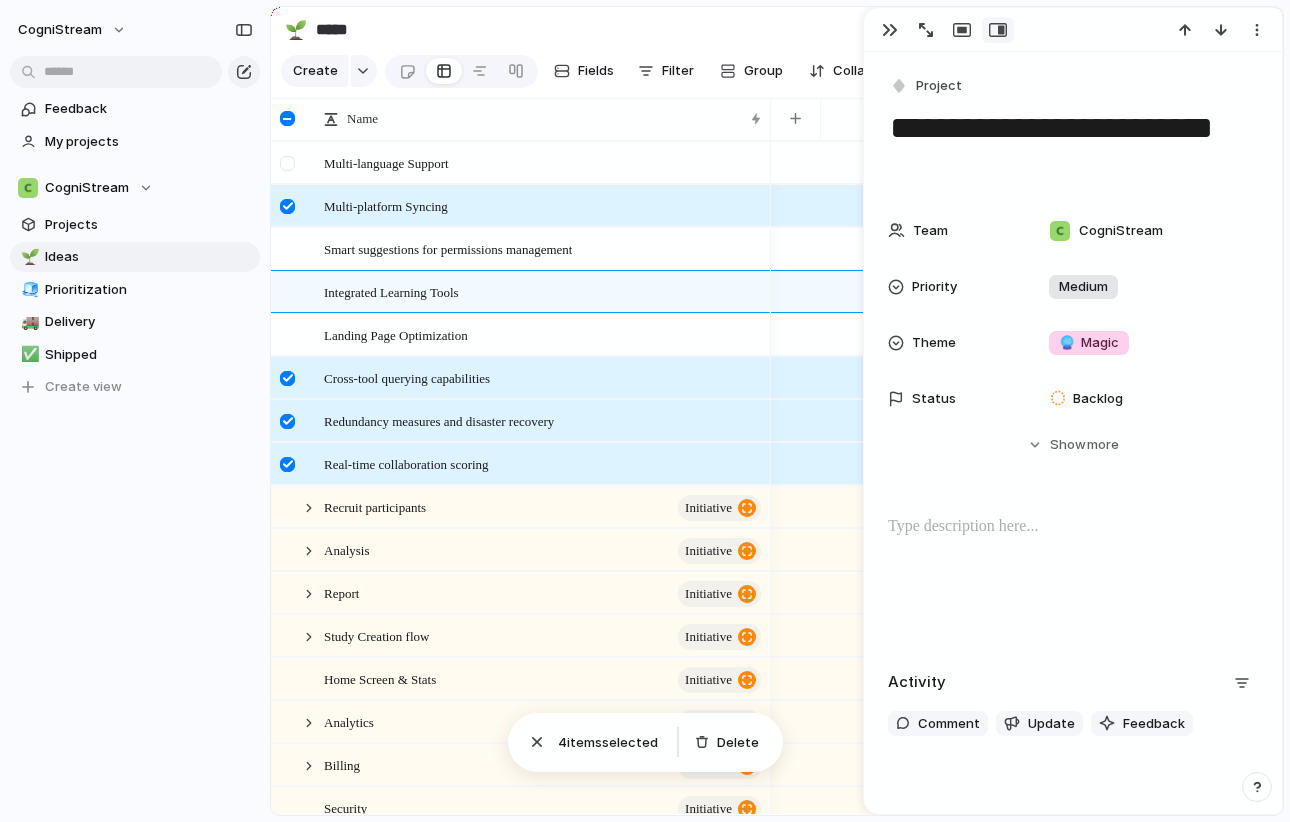 click at bounding box center (287, 163) 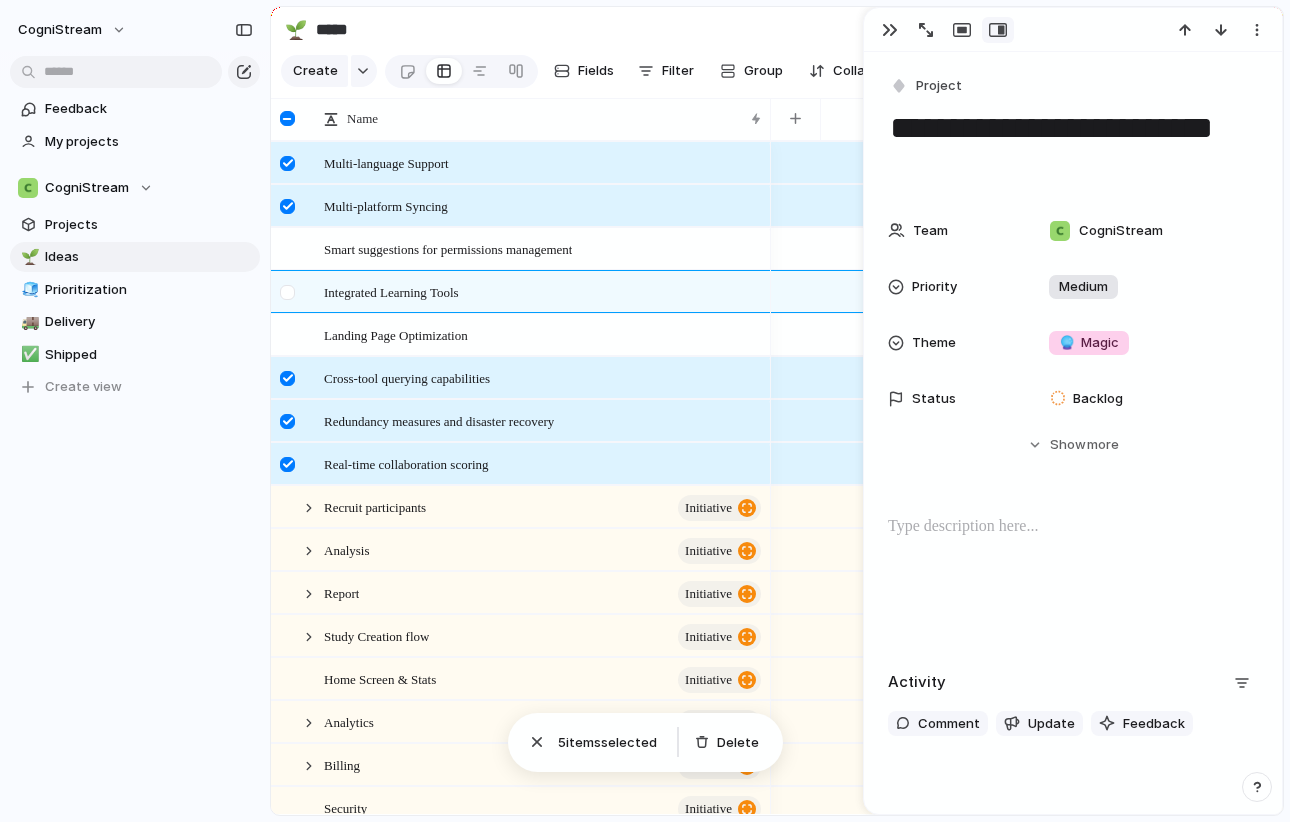click at bounding box center (287, 292) 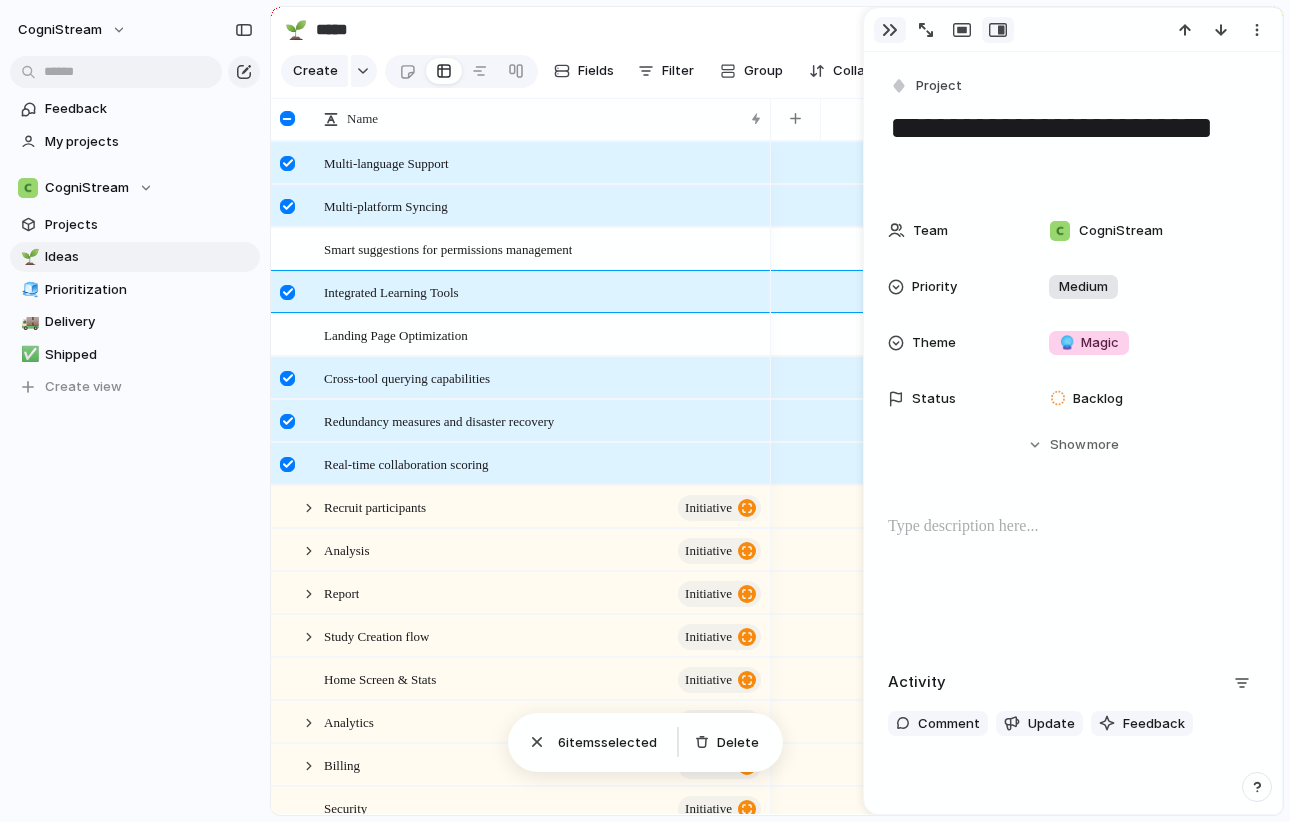 click at bounding box center (890, 30) 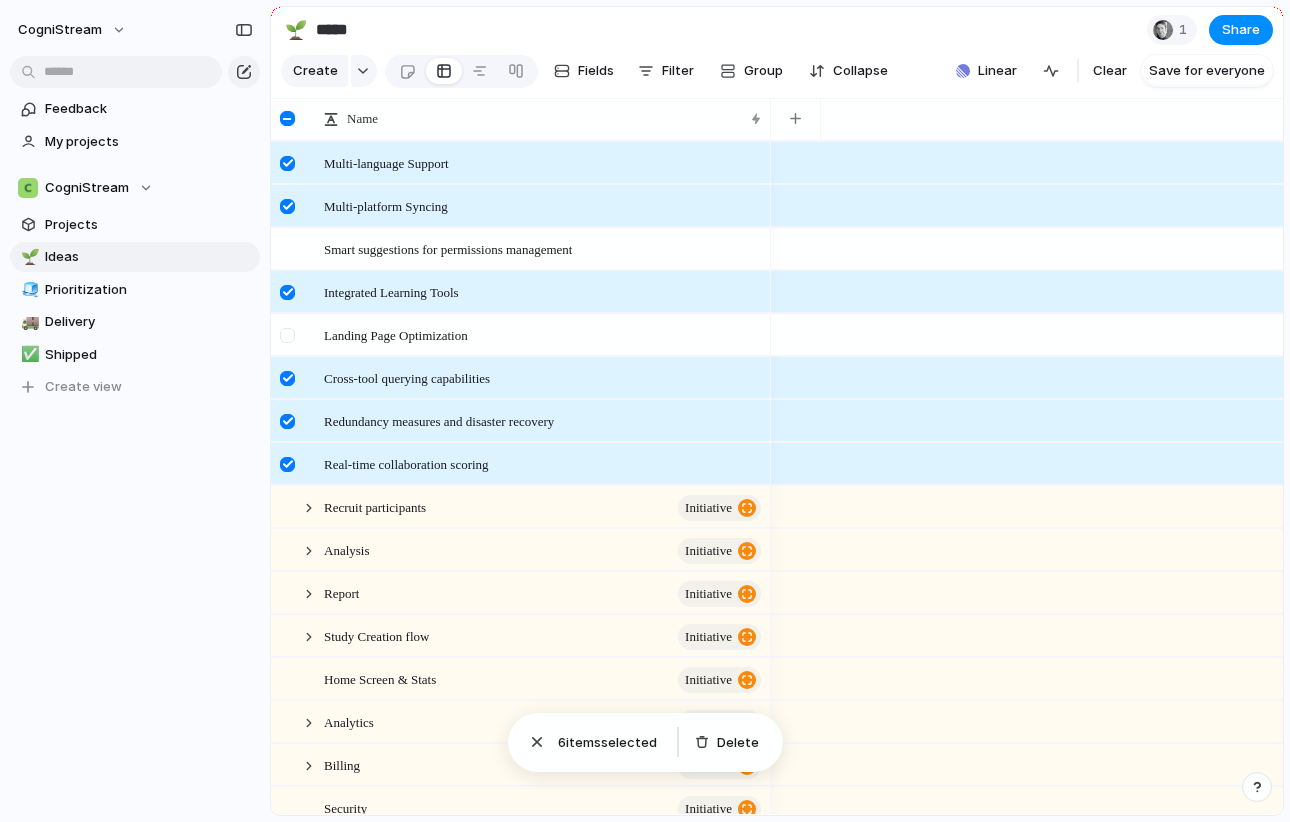 click at bounding box center (287, 335) 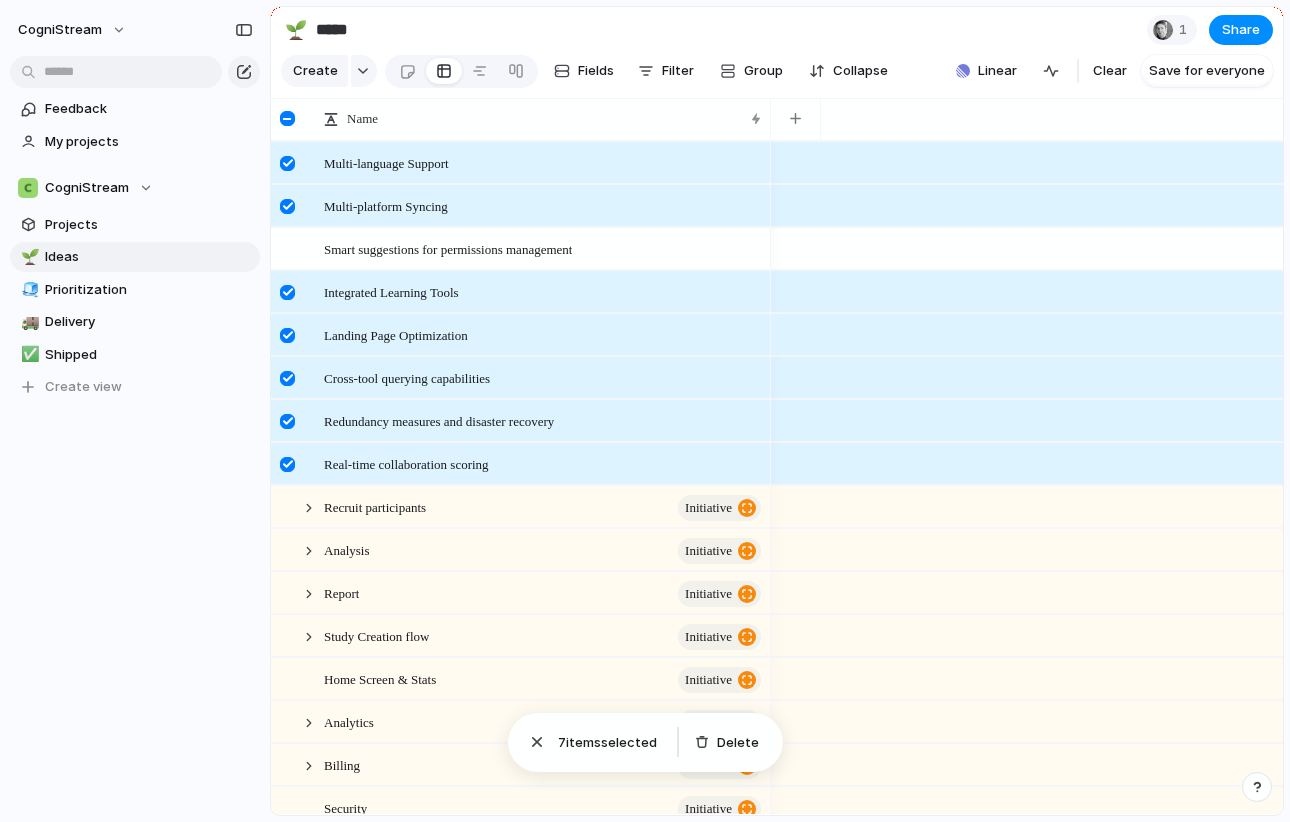 click at bounding box center (287, 118) 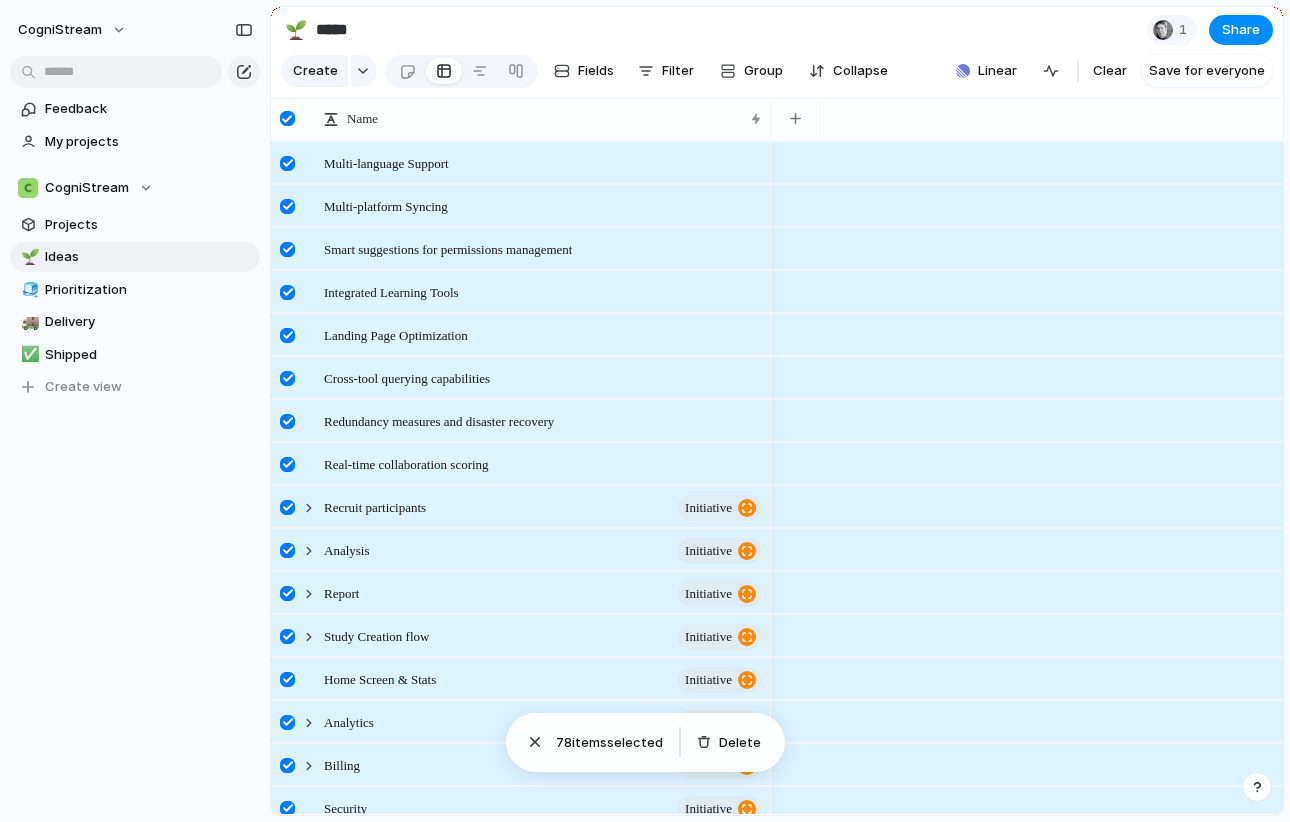 click at bounding box center [287, 118] 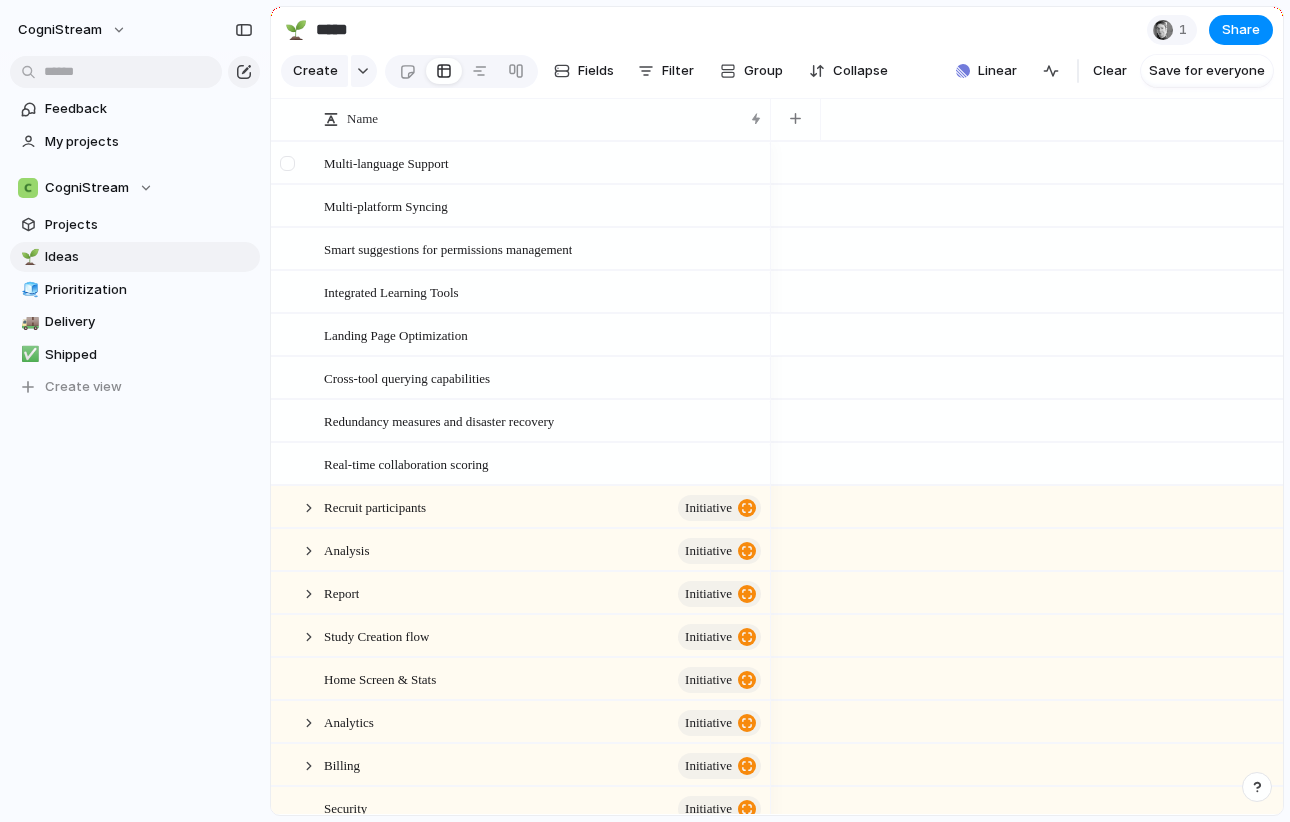 click at bounding box center [287, 163] 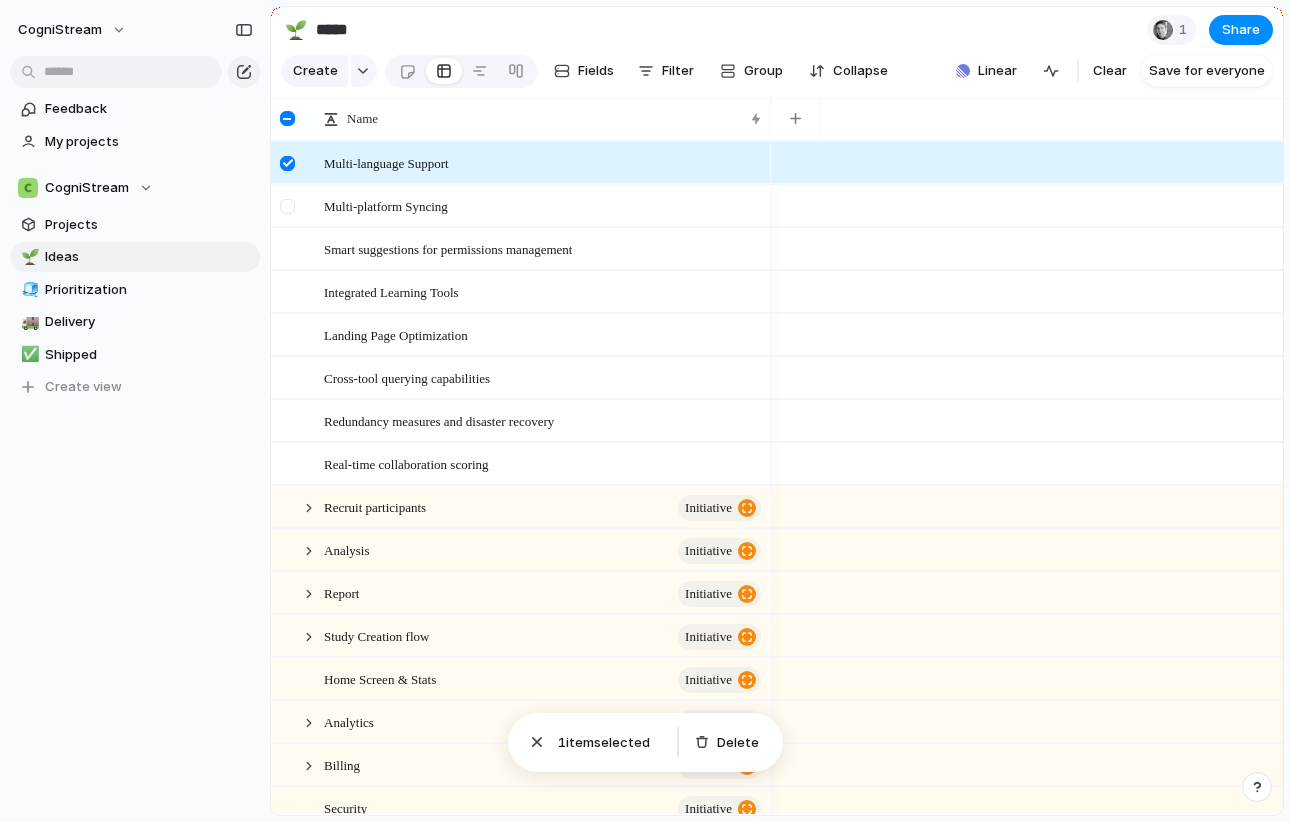 click at bounding box center (287, 206) 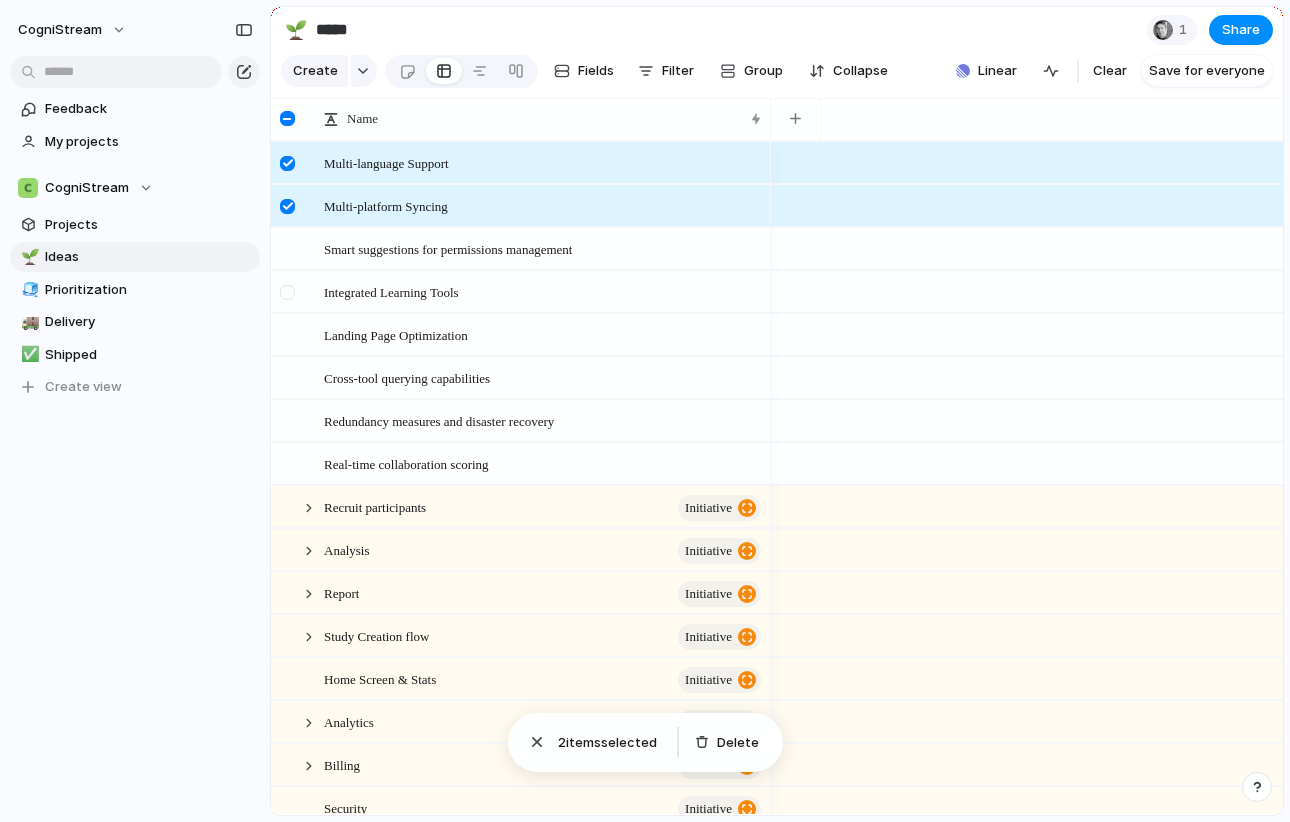 click at bounding box center [287, 292] 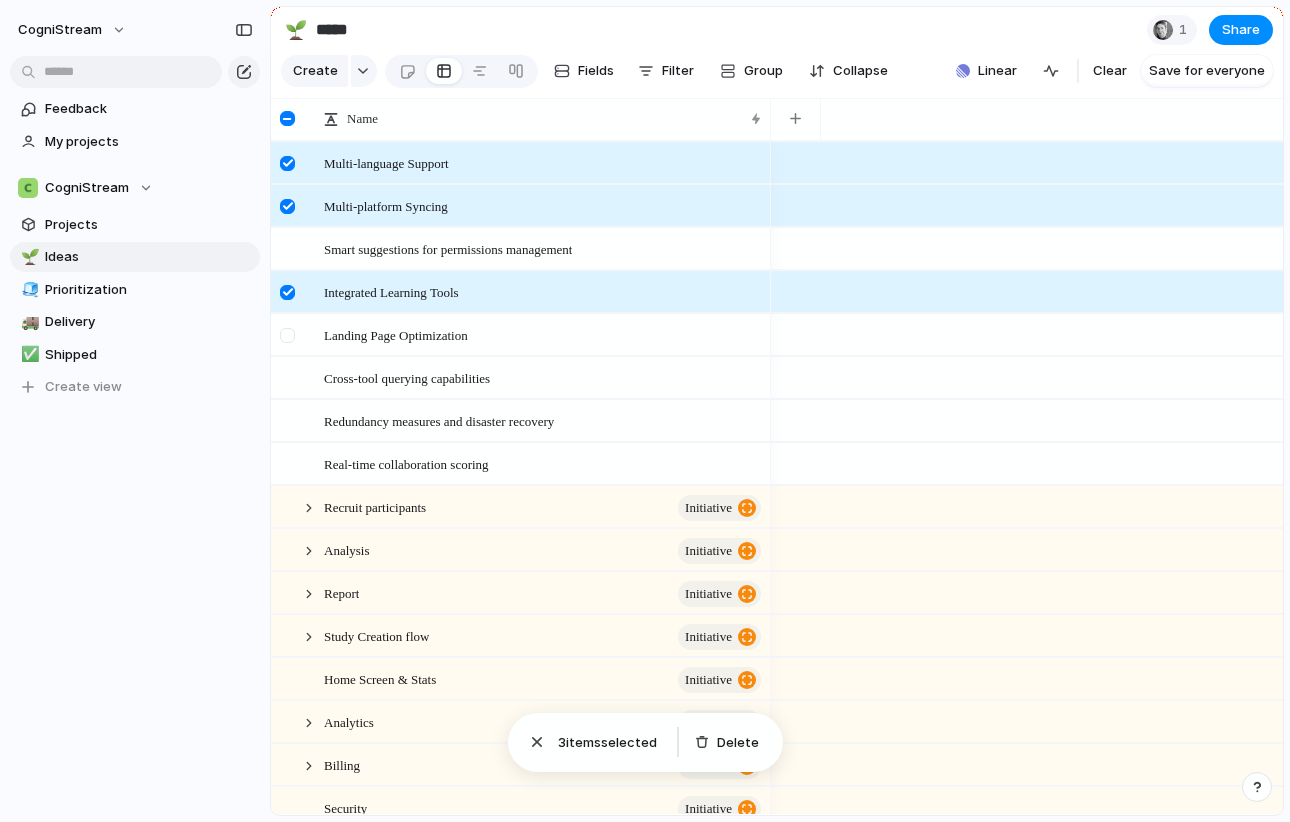 click at bounding box center [287, 335] 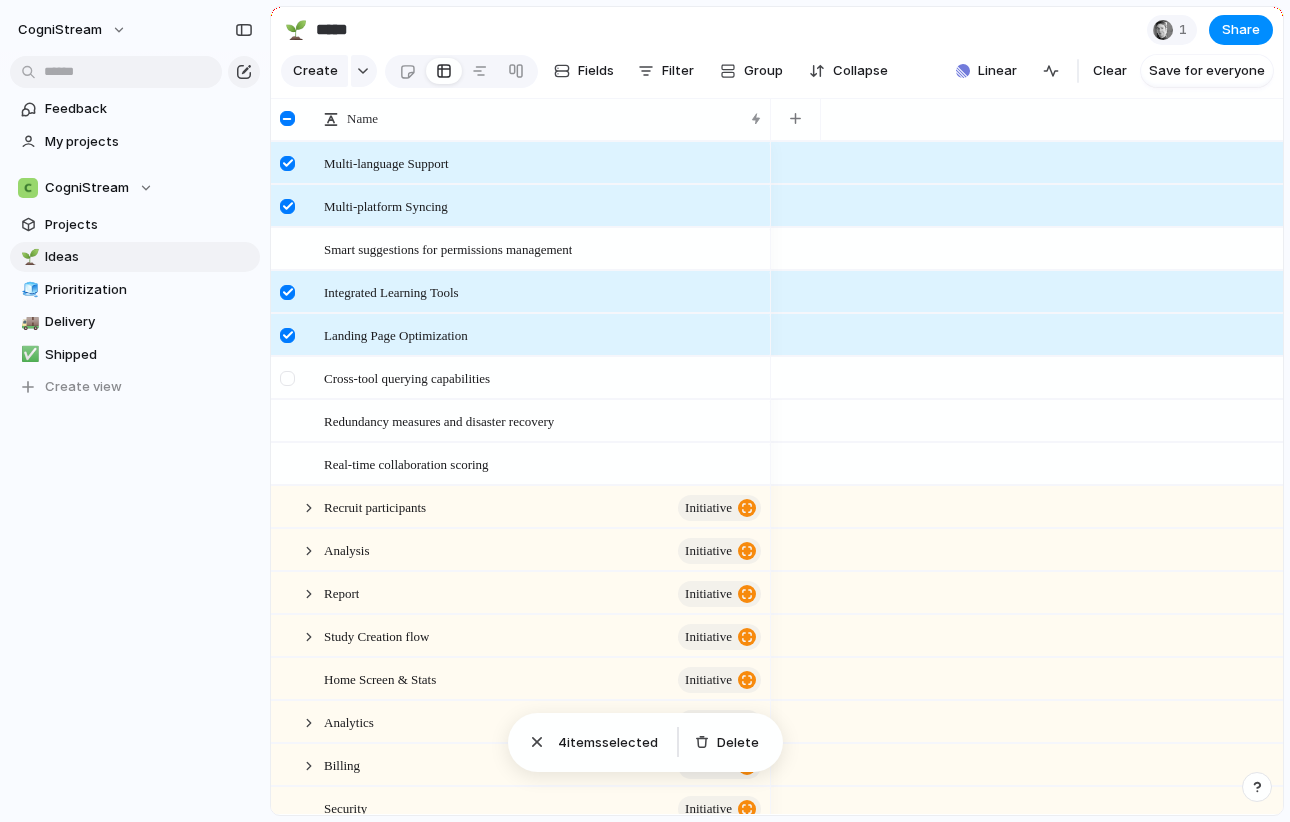 click at bounding box center [290, 385] 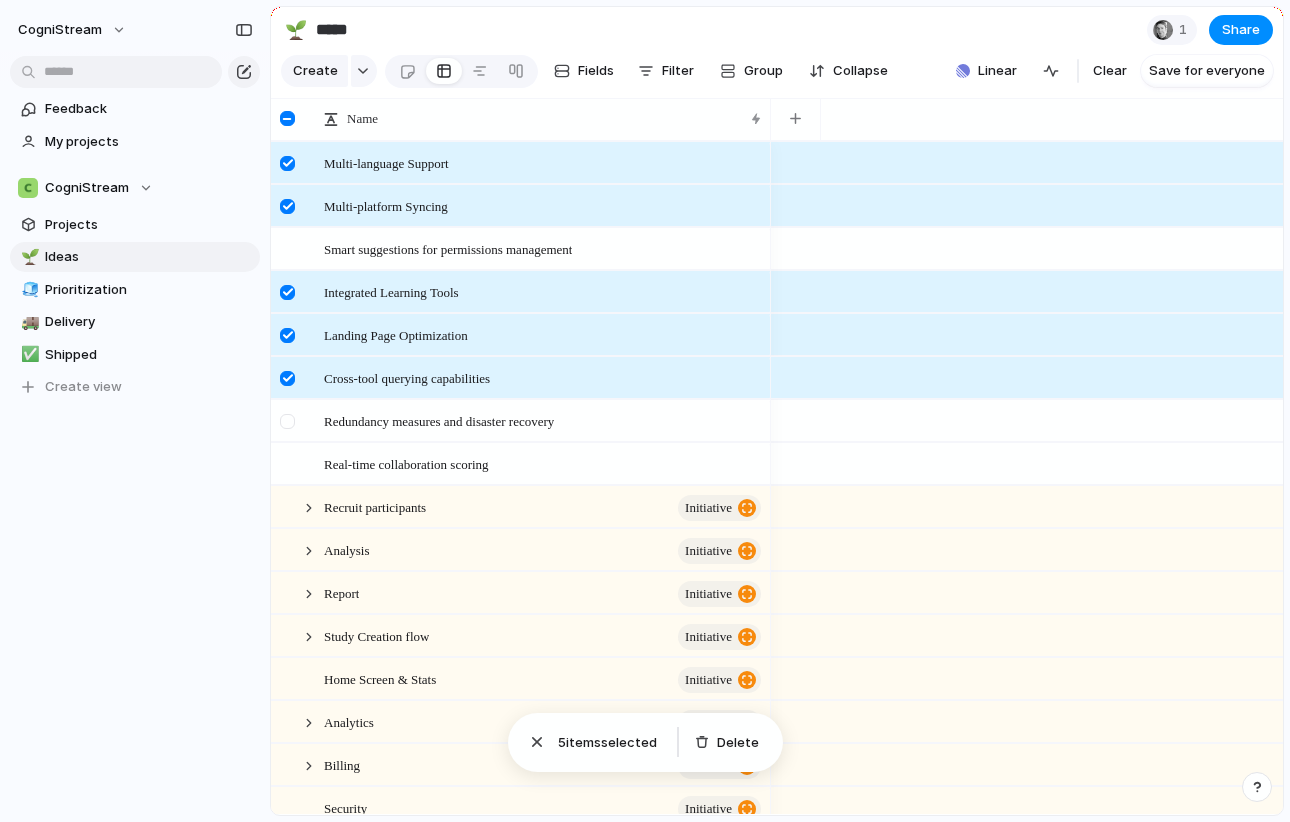 click at bounding box center [287, 421] 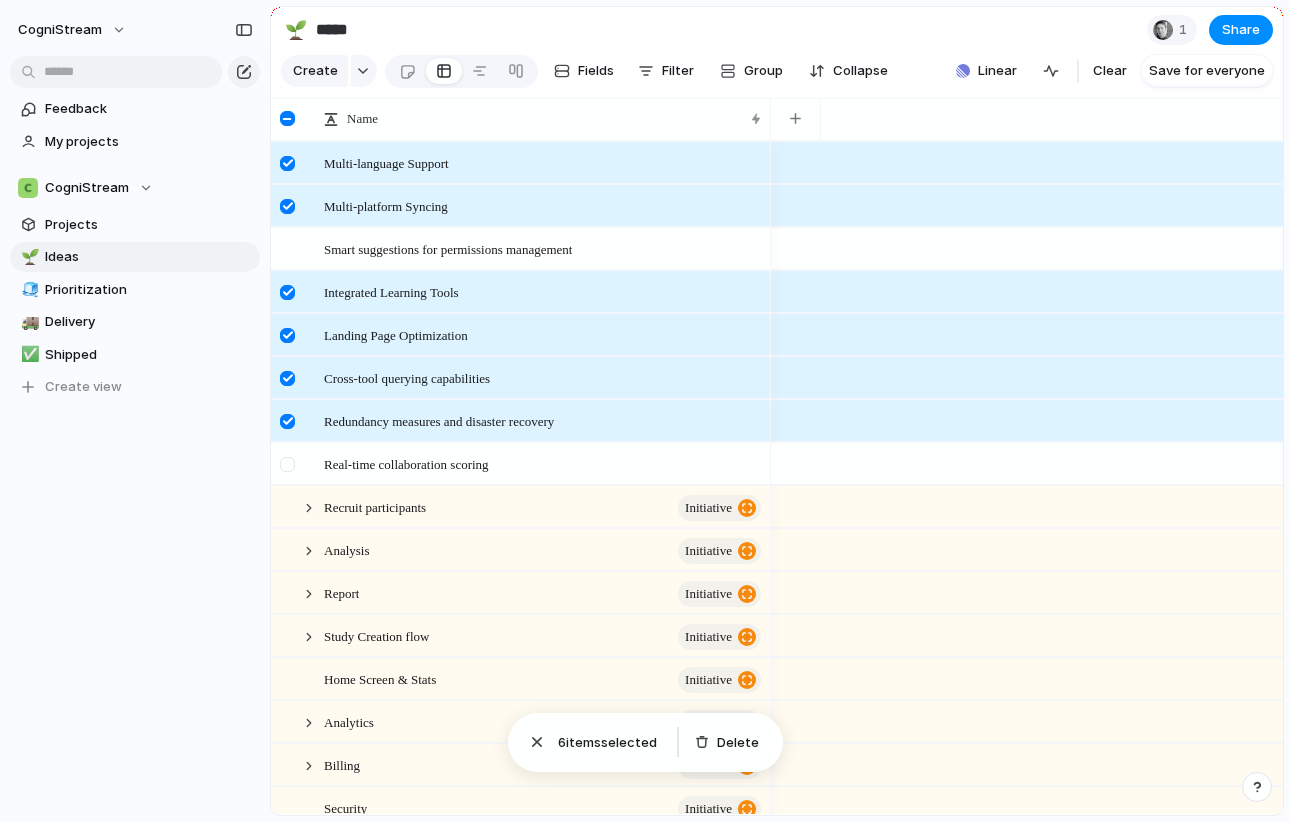 click at bounding box center [287, 464] 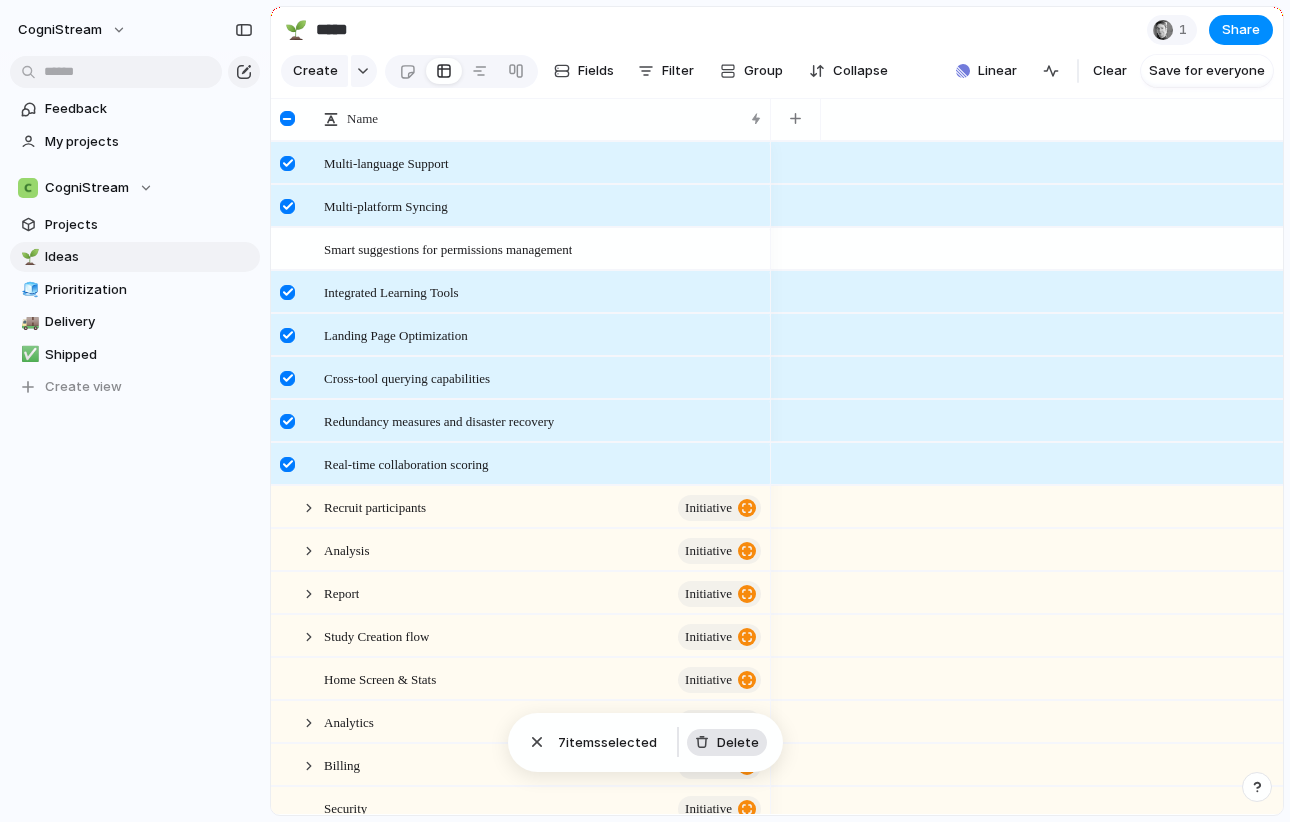 click on "Delete" at bounding box center (738, 743) 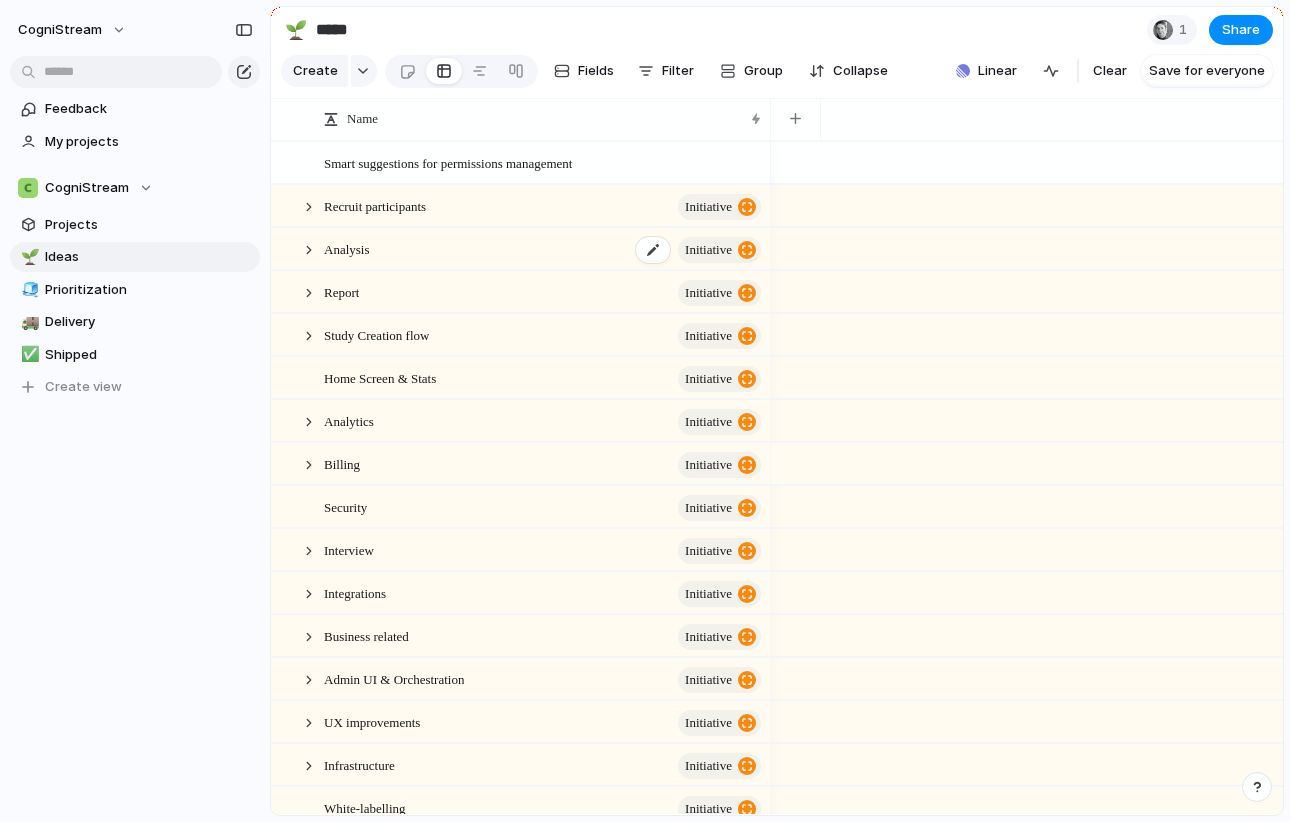 scroll, scrollTop: 58, scrollLeft: 0, axis: vertical 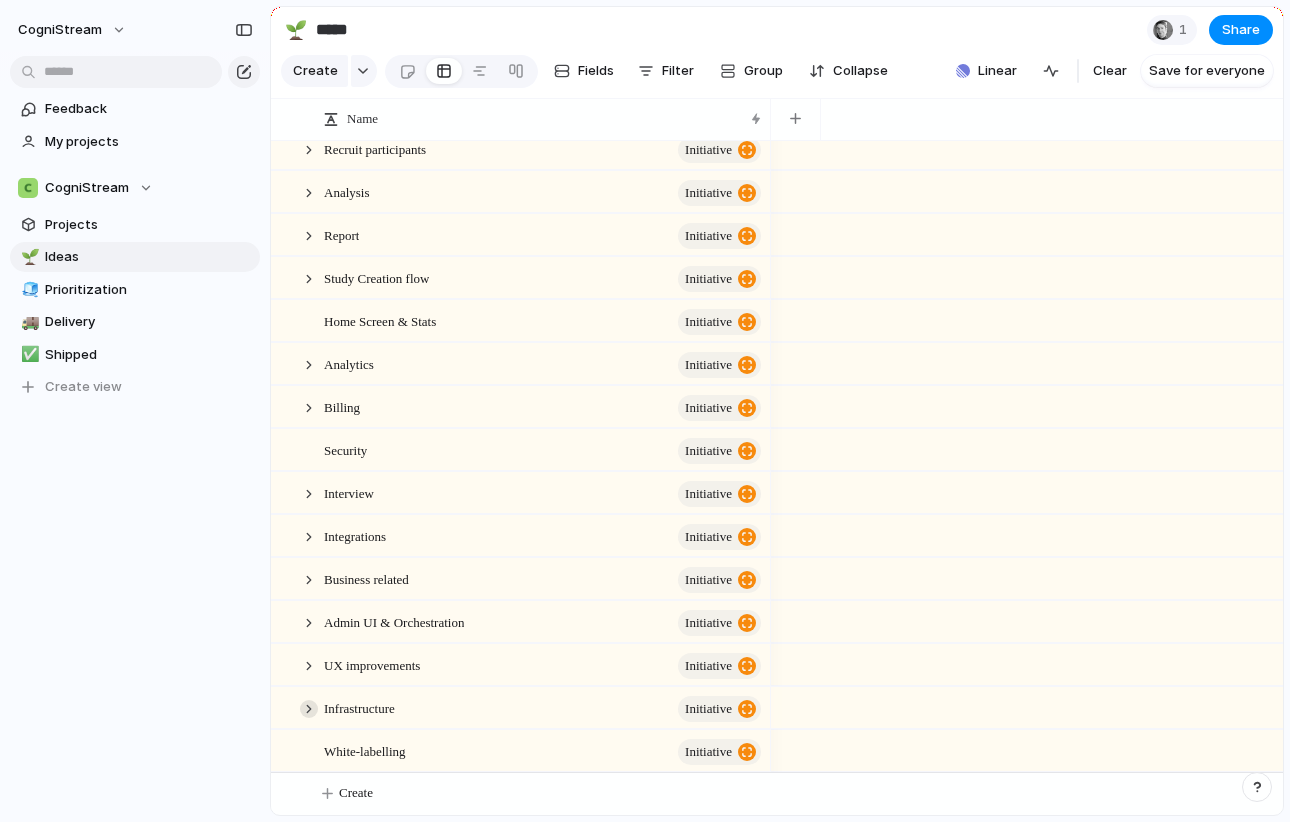 click at bounding box center [309, 709] 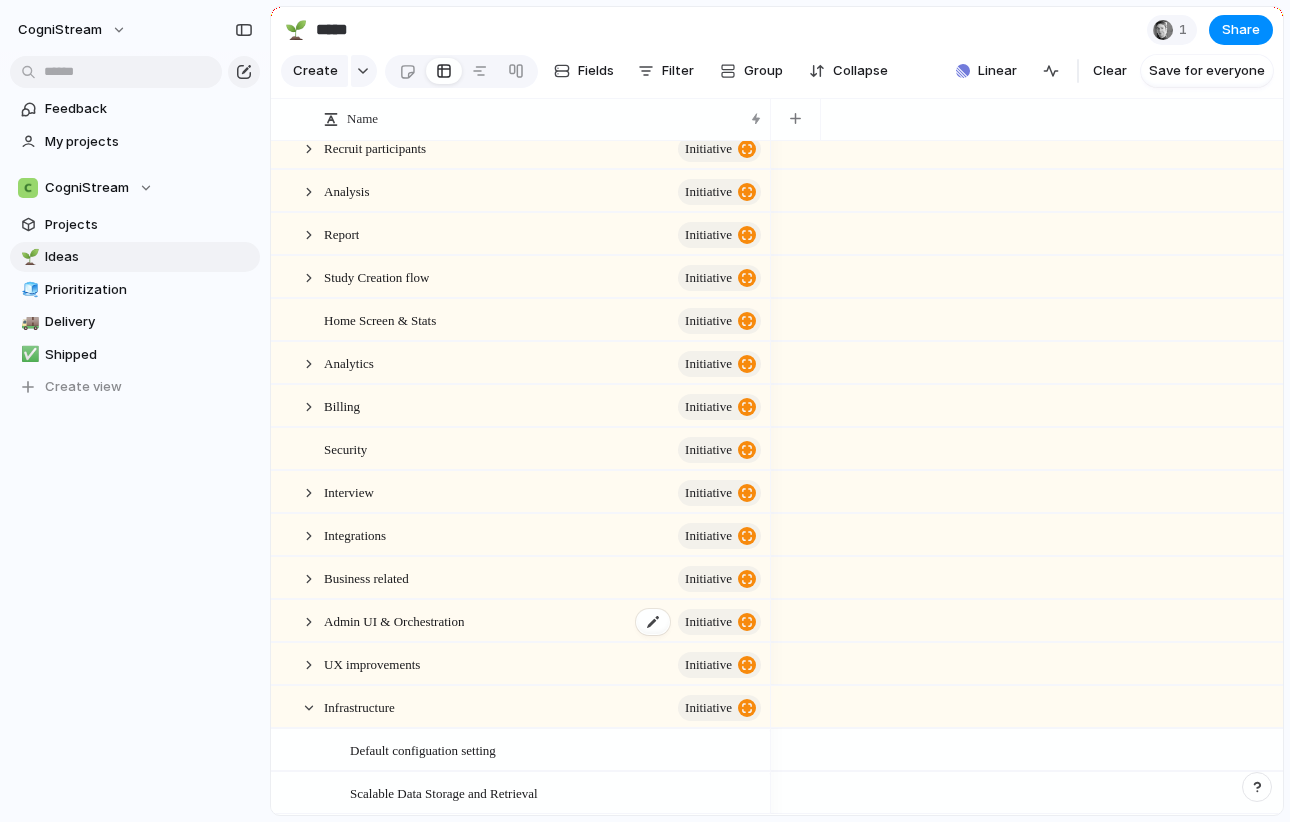 scroll, scrollTop: 129, scrollLeft: 0, axis: vertical 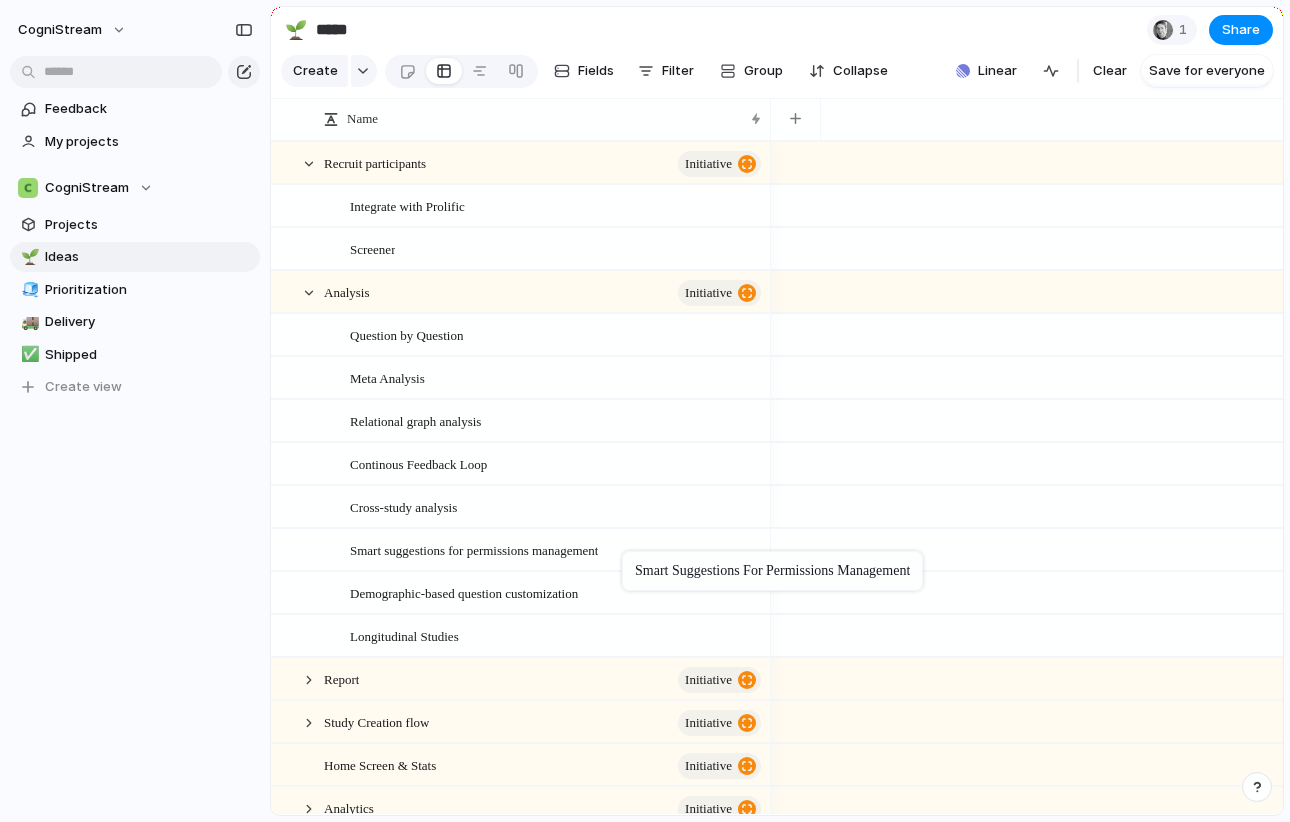 drag, startPoint x: 744, startPoint y: 161, endPoint x: 633, endPoint y: 561, distance: 415.11566 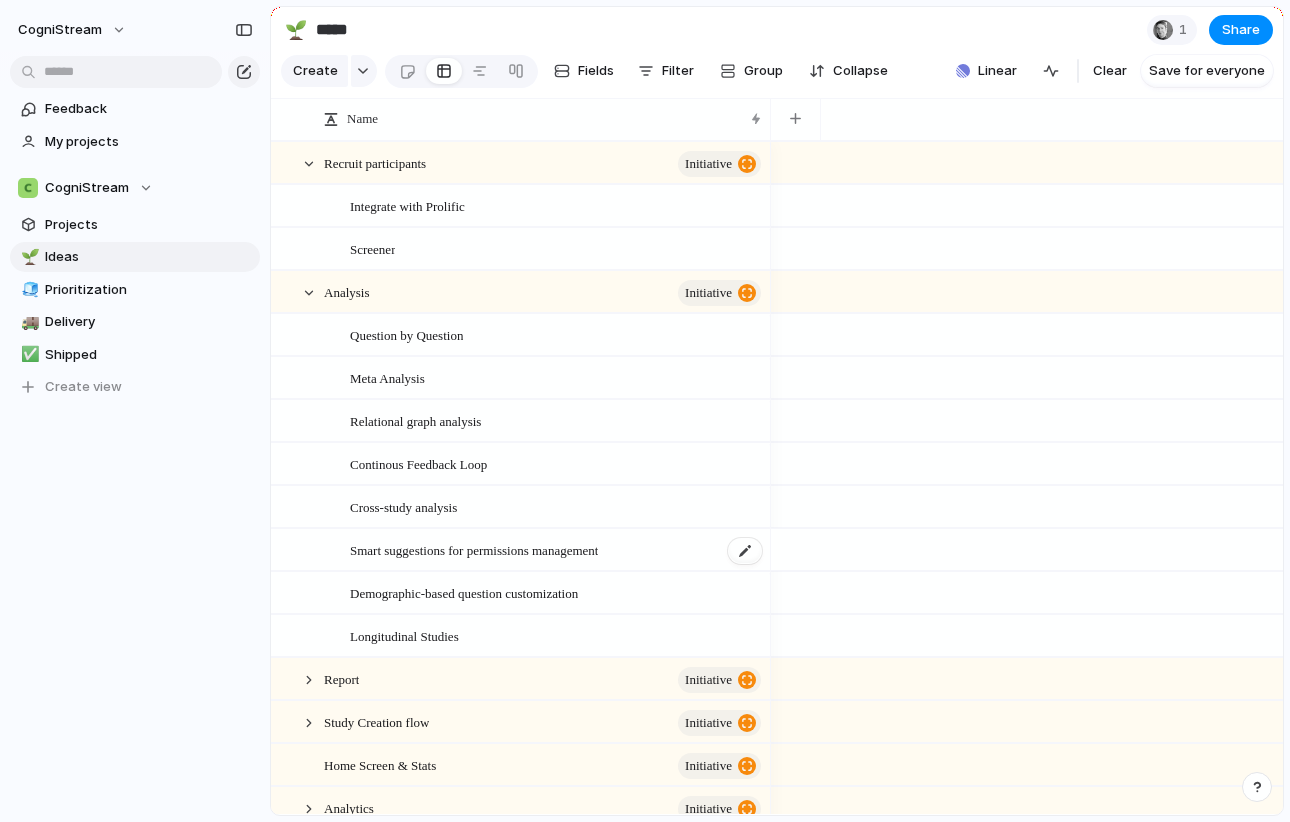 click on "Smart suggestions for permissions management" at bounding box center (557, 550) 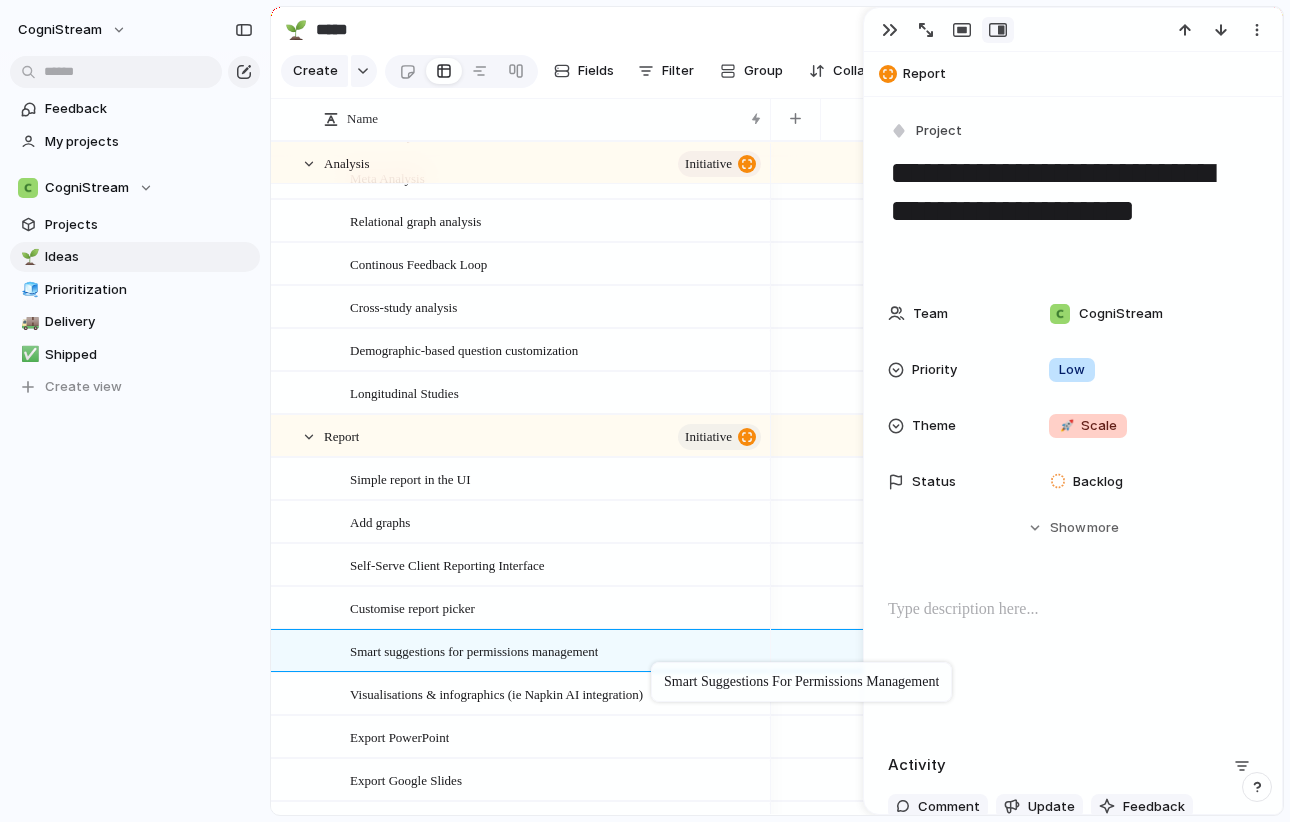 drag, startPoint x: 747, startPoint y: 342, endPoint x: 661, endPoint y: 666, distance: 335.21933 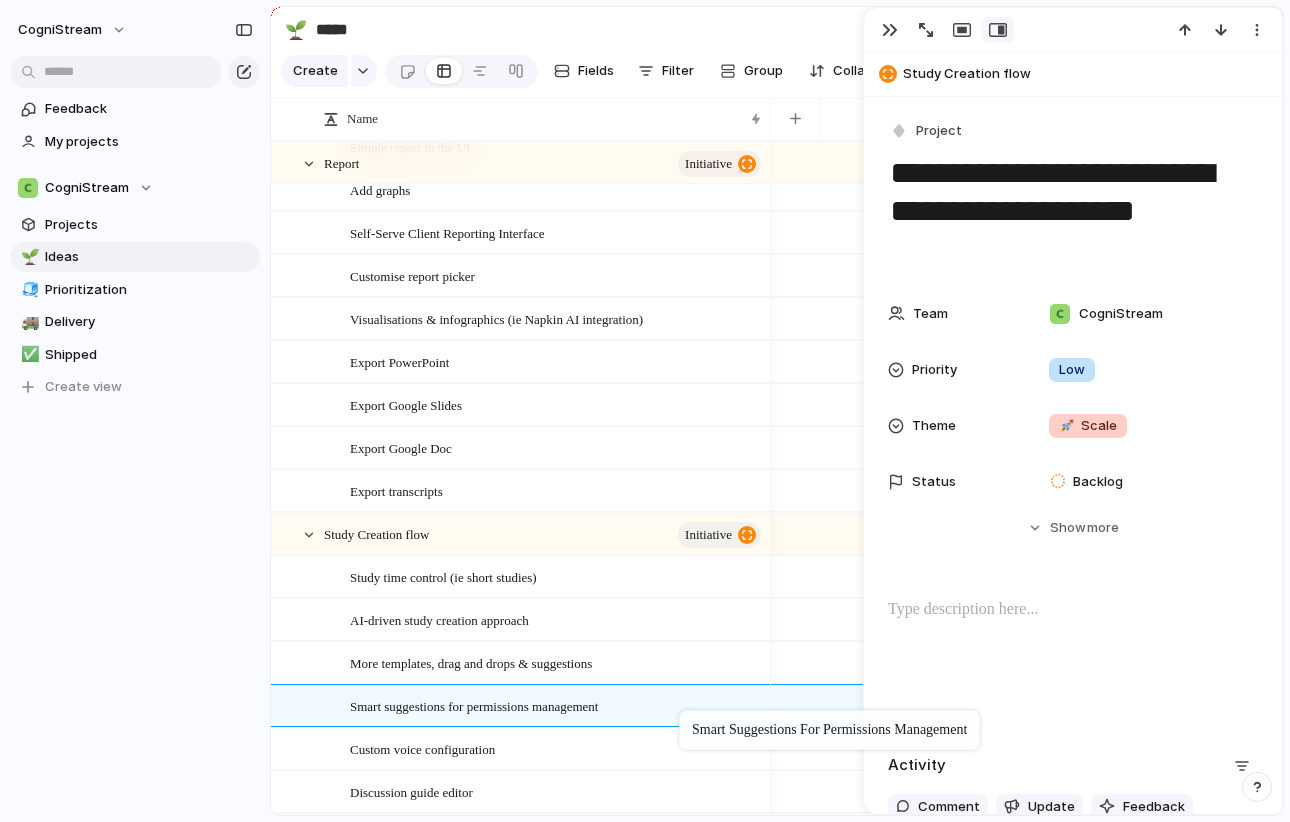 drag, startPoint x: 751, startPoint y: 317, endPoint x: 689, endPoint y: 714, distance: 401.81213 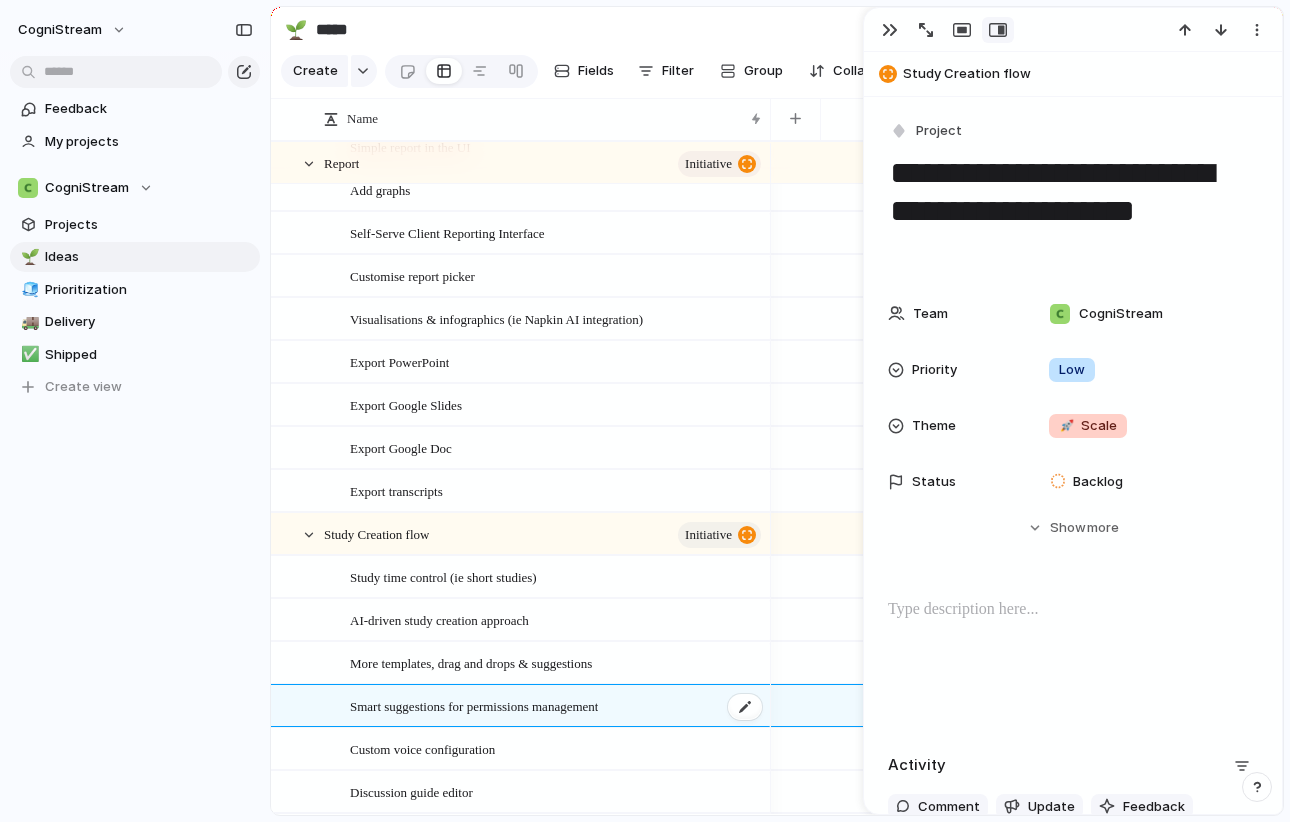 click on "Smart suggestions for permissions management" at bounding box center (557, 706) 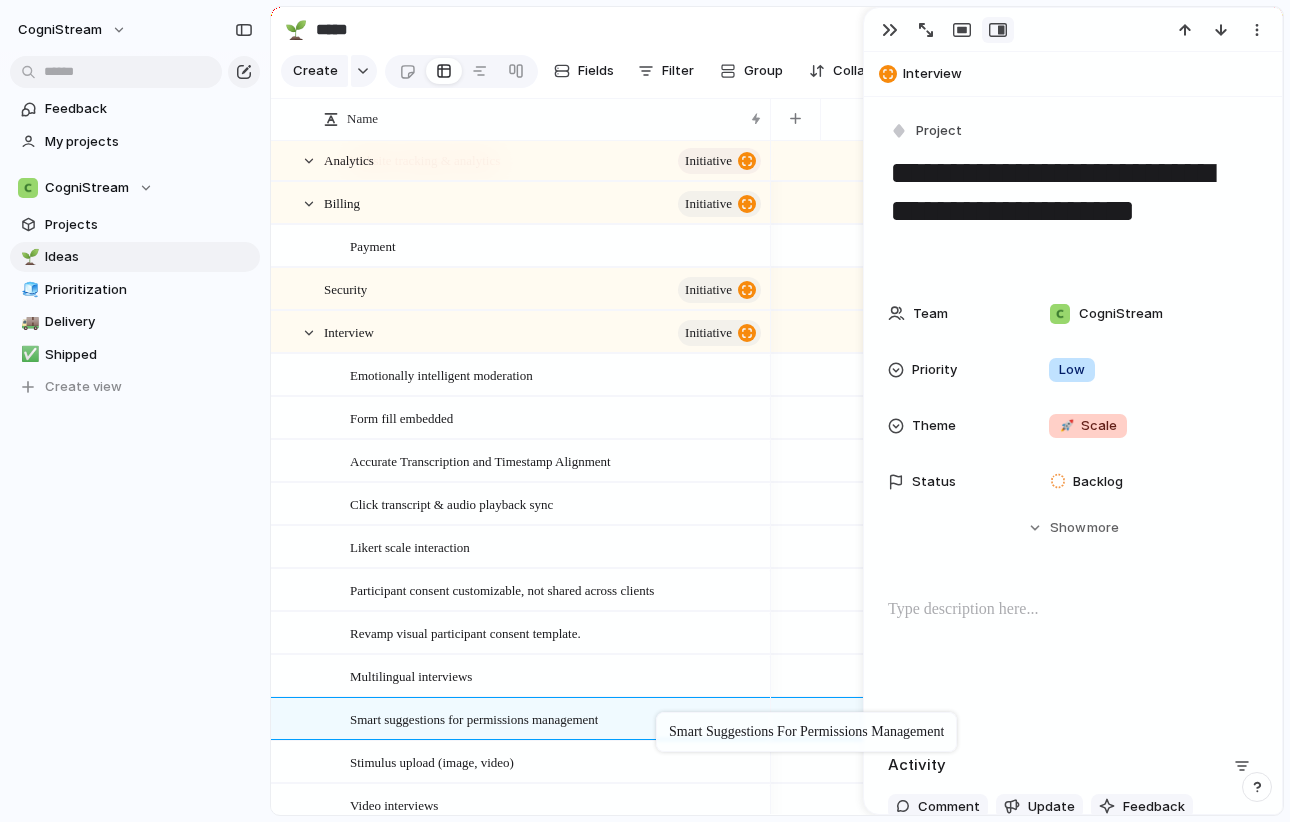drag, startPoint x: 744, startPoint y: 253, endPoint x: 666, endPoint y: 716, distance: 469.52423 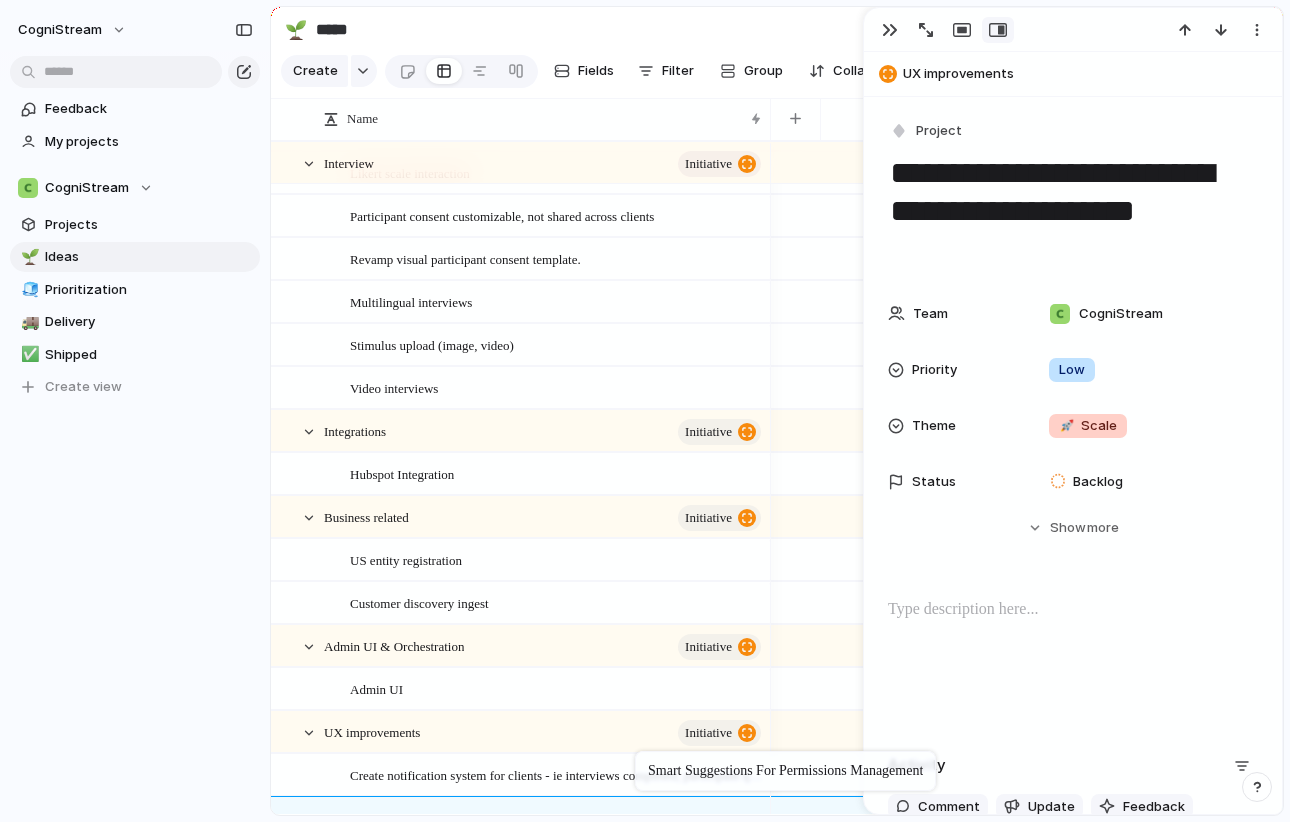 drag, startPoint x: 743, startPoint y: 343, endPoint x: 645, endPoint y: 755, distance: 423.495 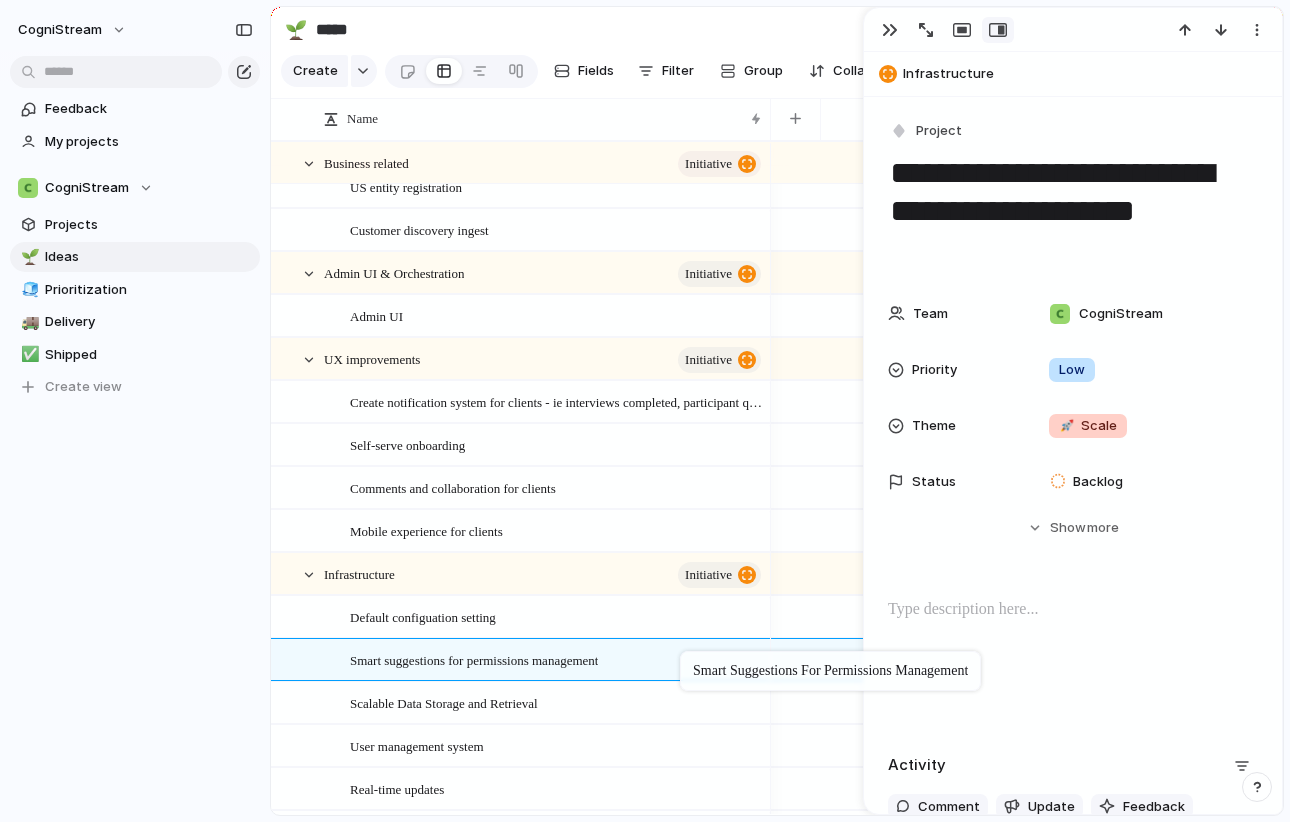 drag, startPoint x: 748, startPoint y: 440, endPoint x: 689, endPoint y: 654, distance: 221.98424 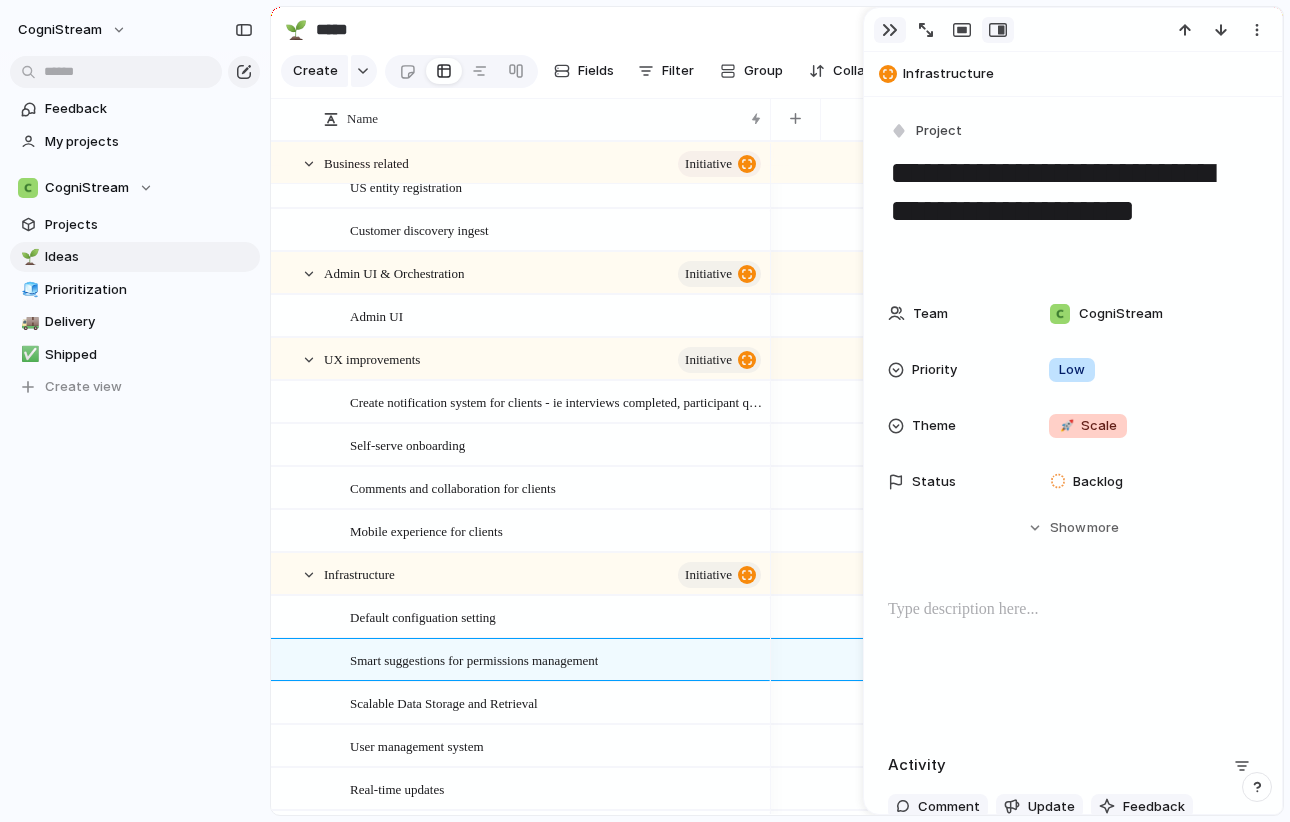 click at bounding box center [890, 30] 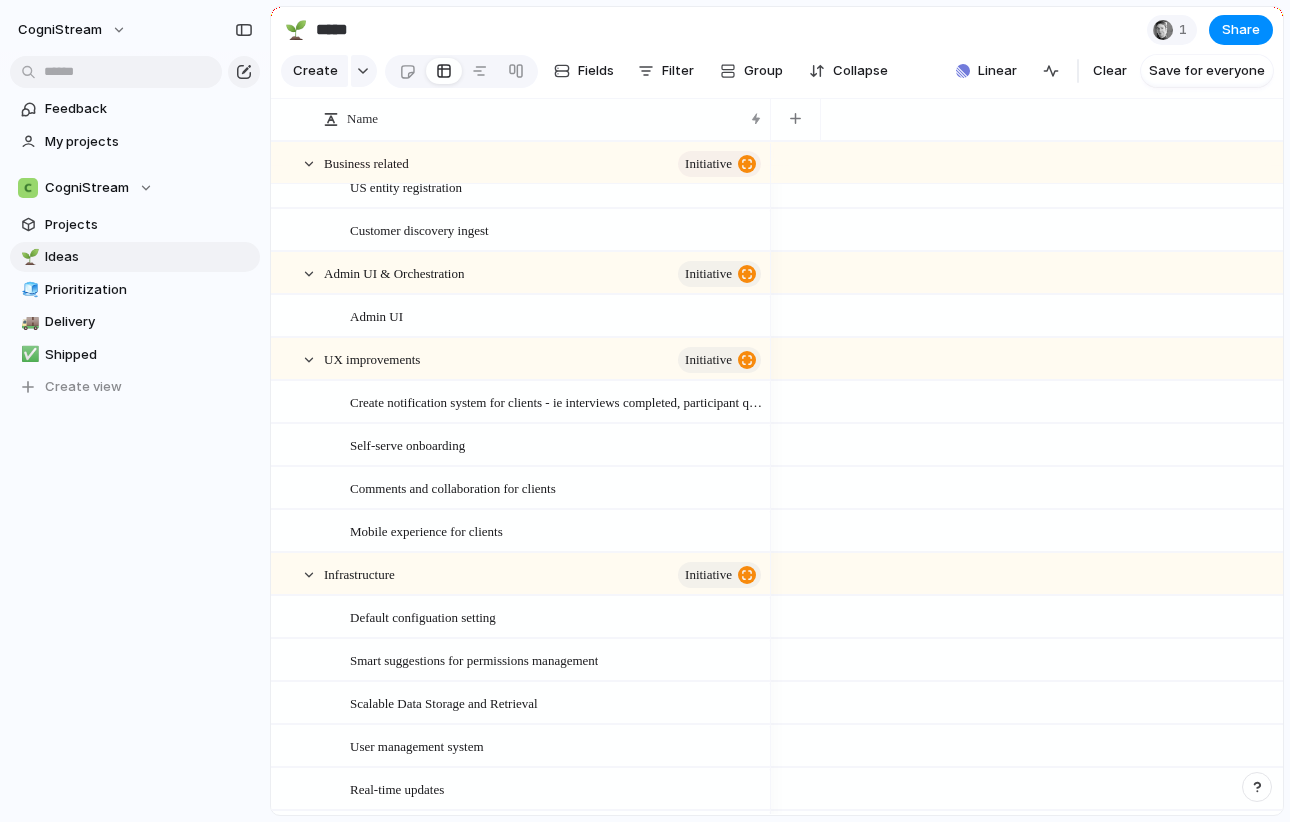 scroll, scrollTop: 1820, scrollLeft: 0, axis: vertical 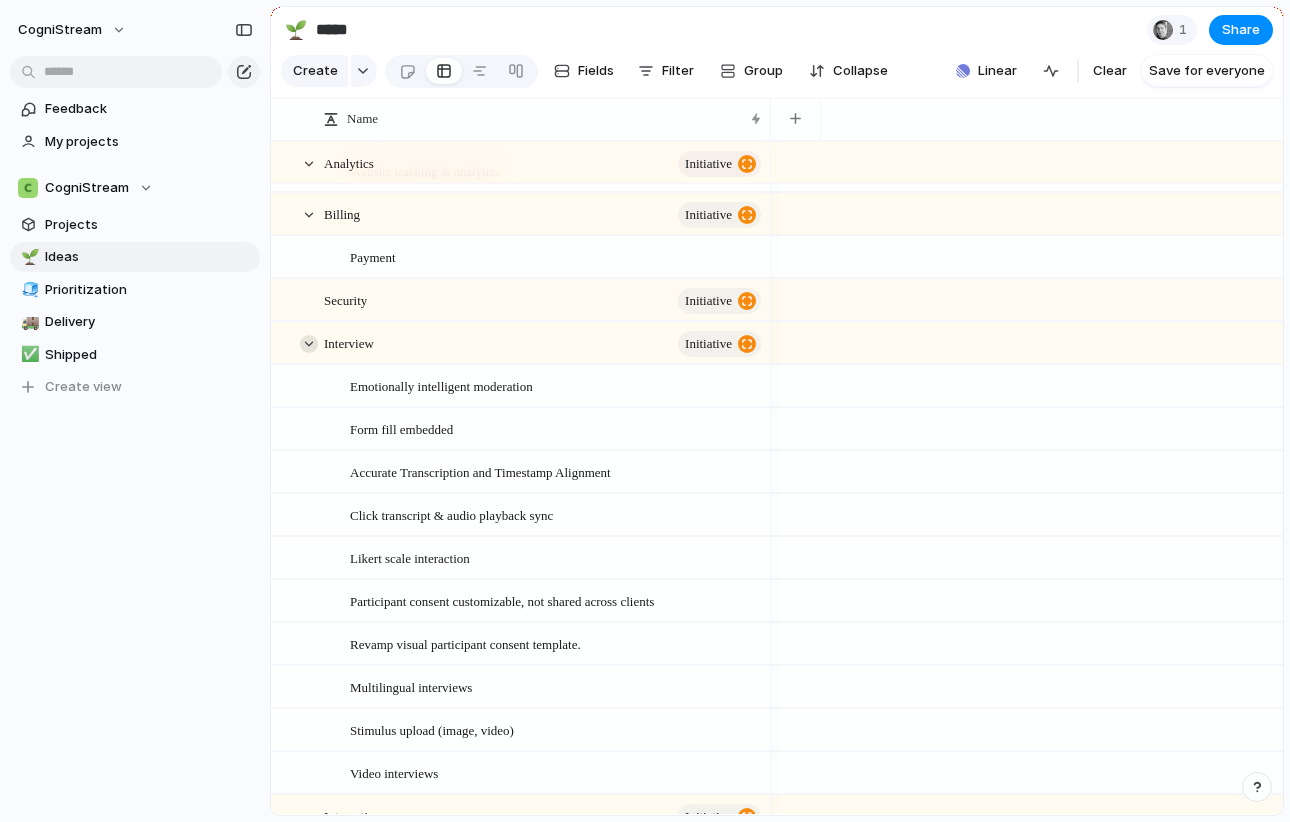 click at bounding box center [309, 344] 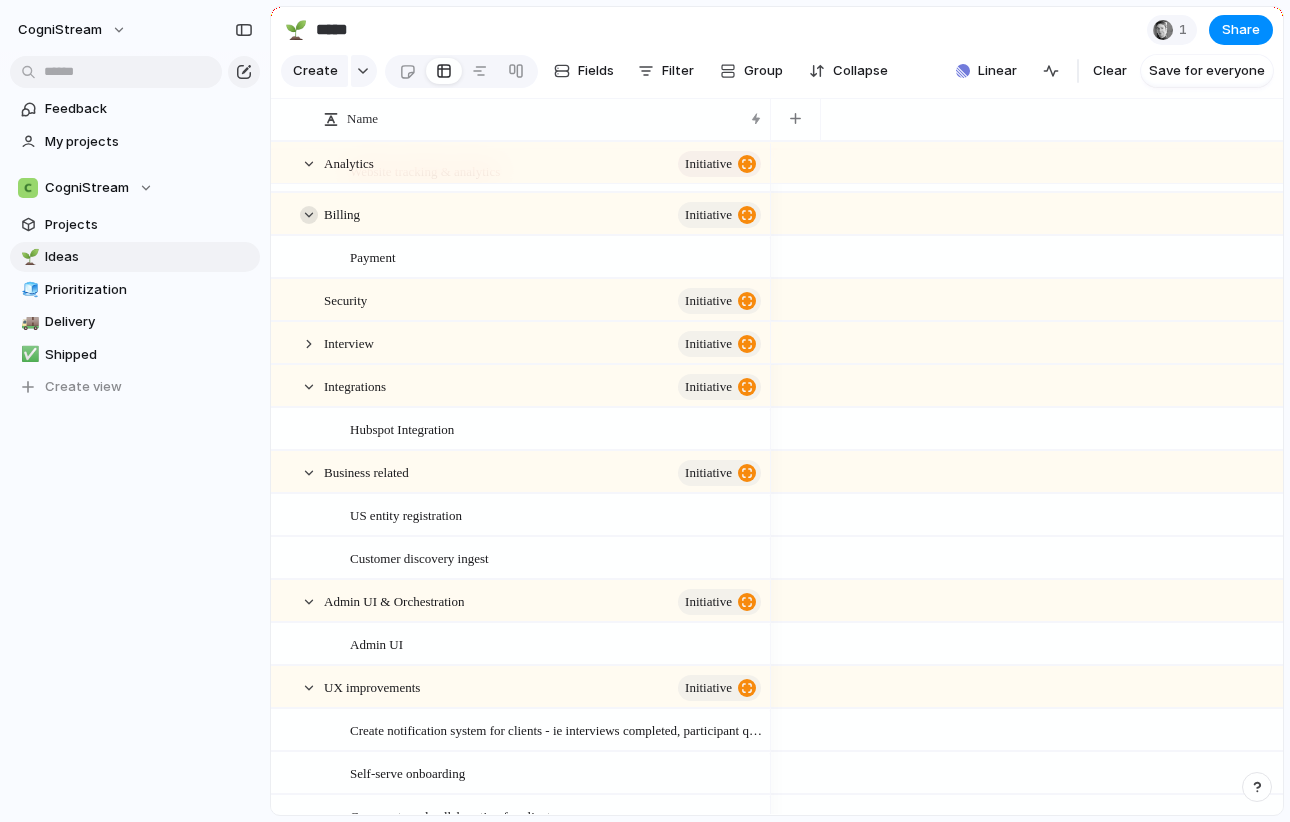 click at bounding box center [309, 215] 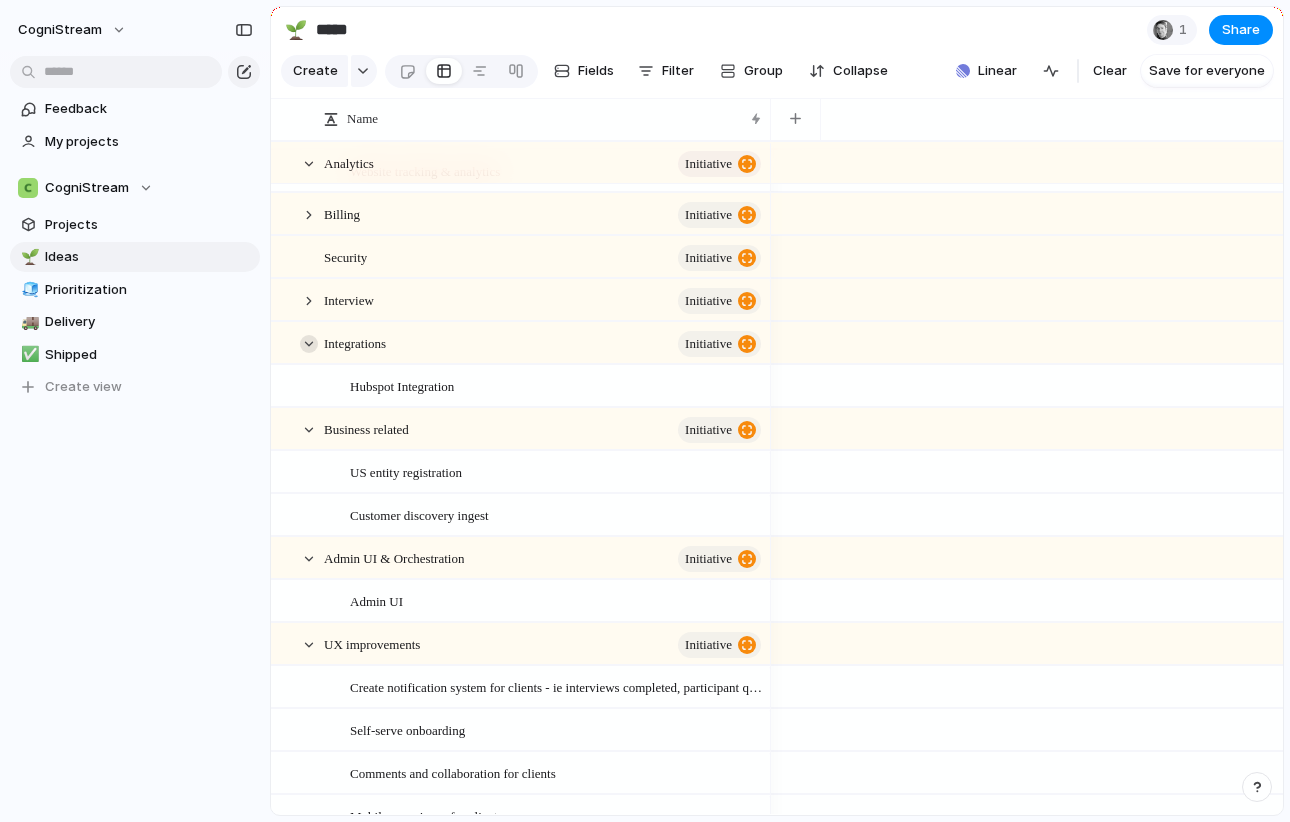 click at bounding box center [309, 344] 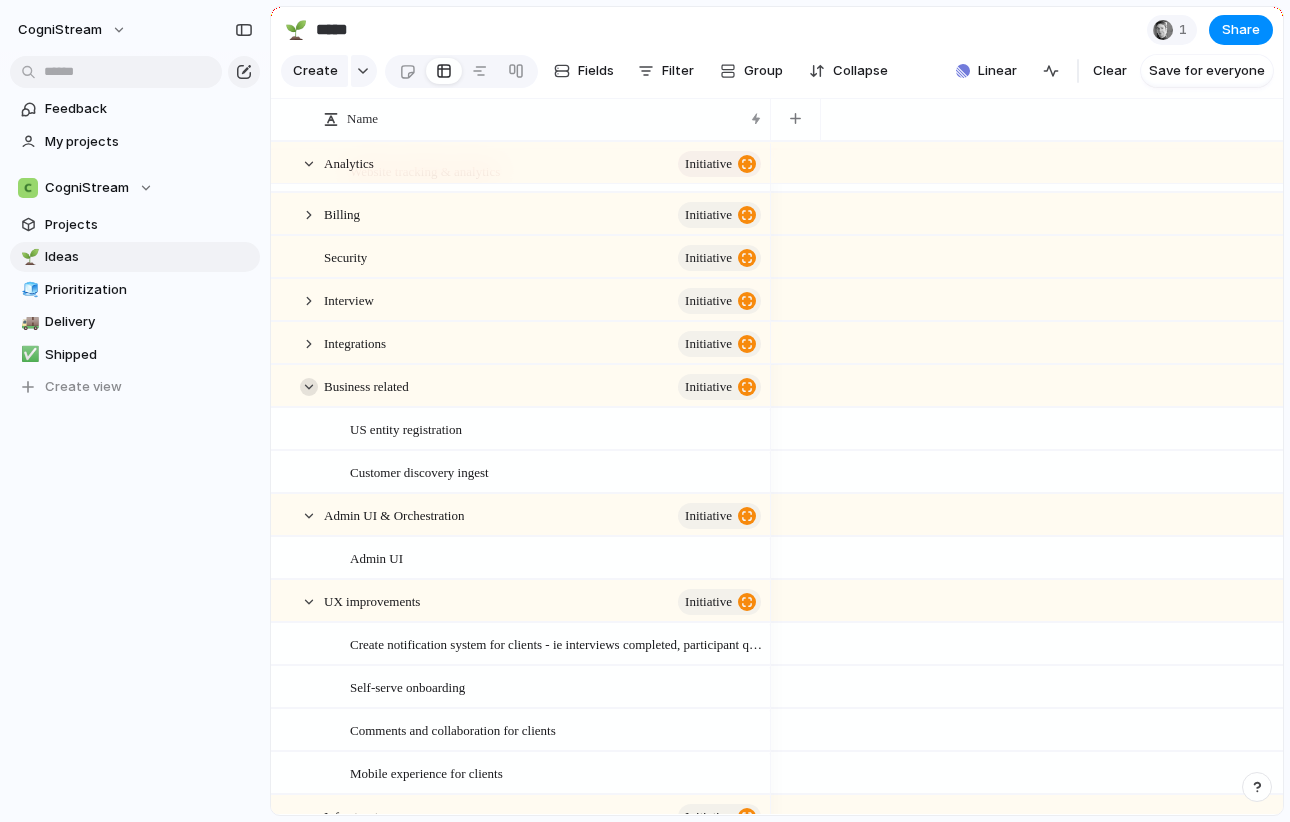 click at bounding box center [309, 387] 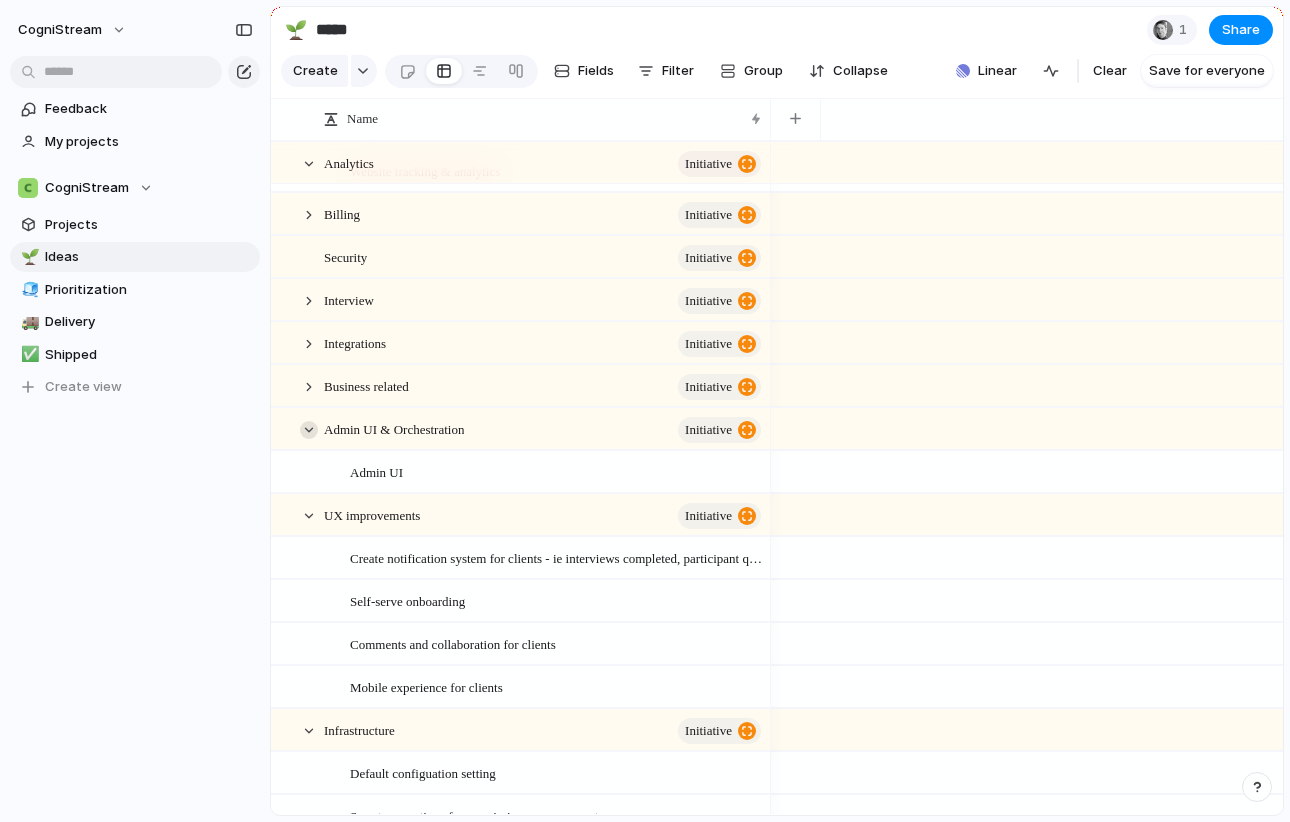 click at bounding box center [309, 430] 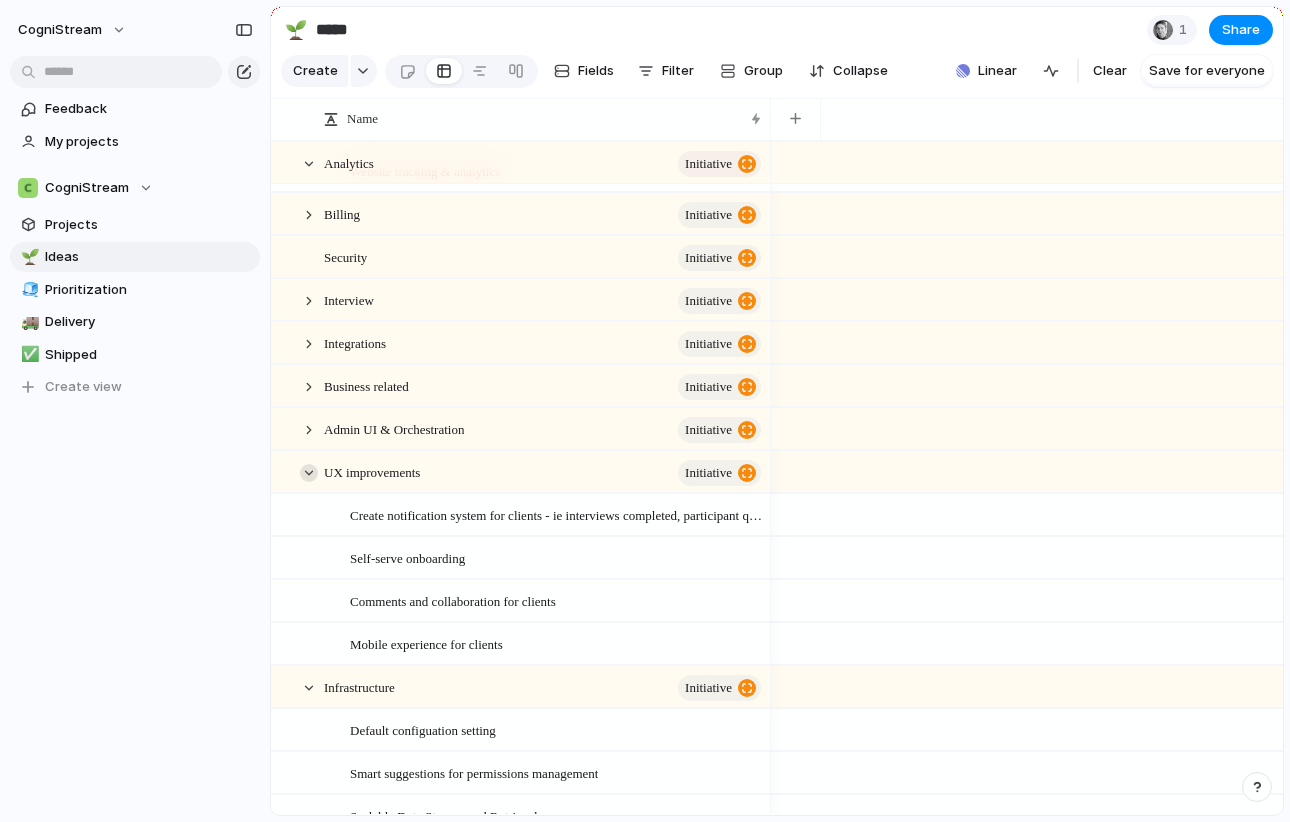 click at bounding box center [309, 473] 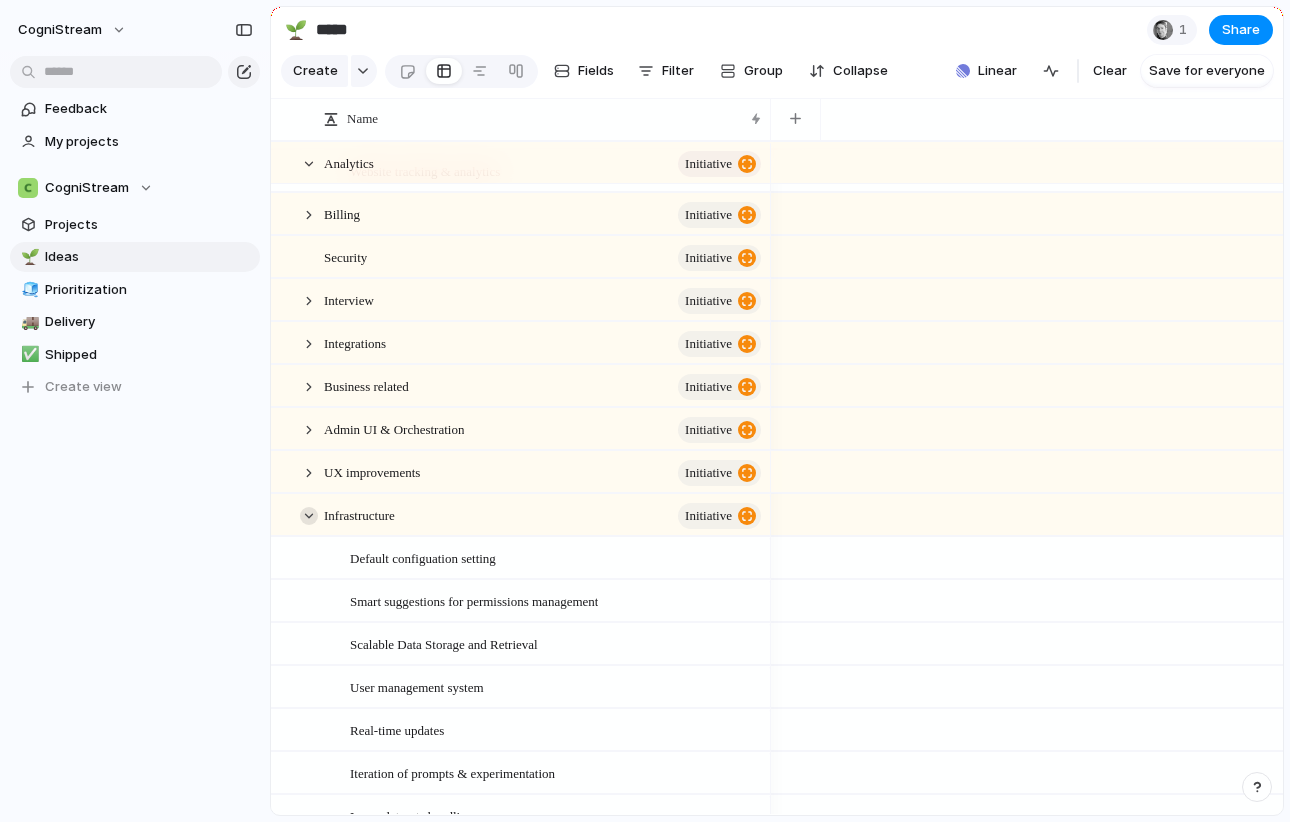 click at bounding box center (309, 516) 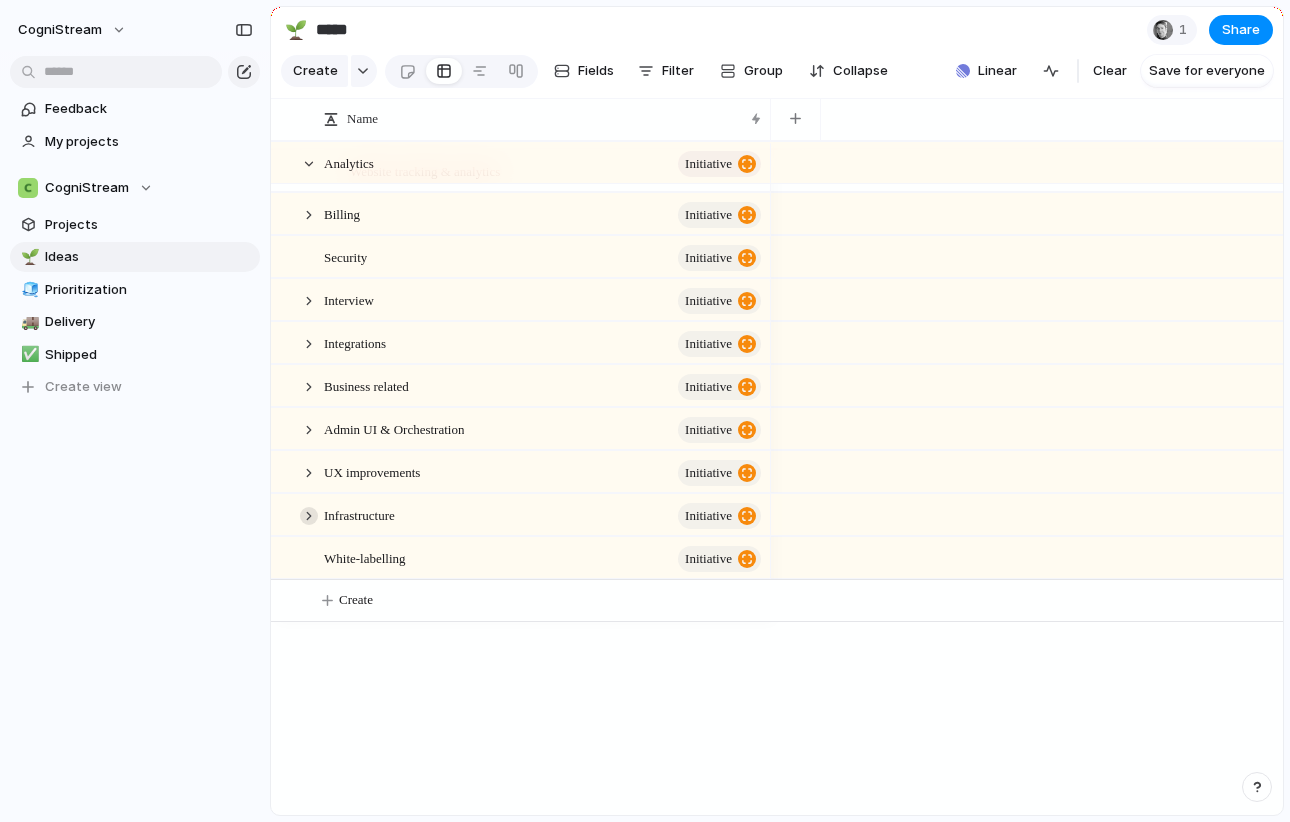 scroll, scrollTop: 1176, scrollLeft: 0, axis: vertical 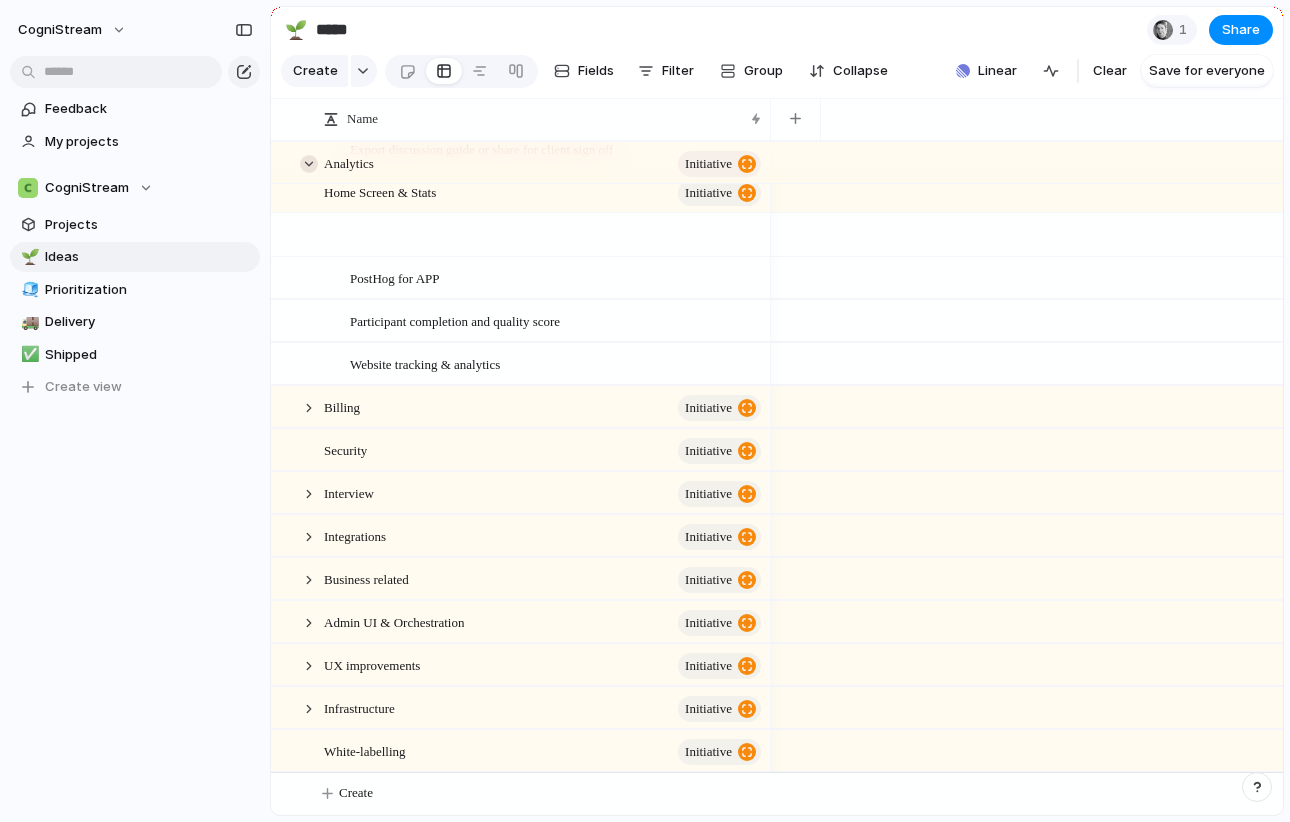 click at bounding box center (309, 164) 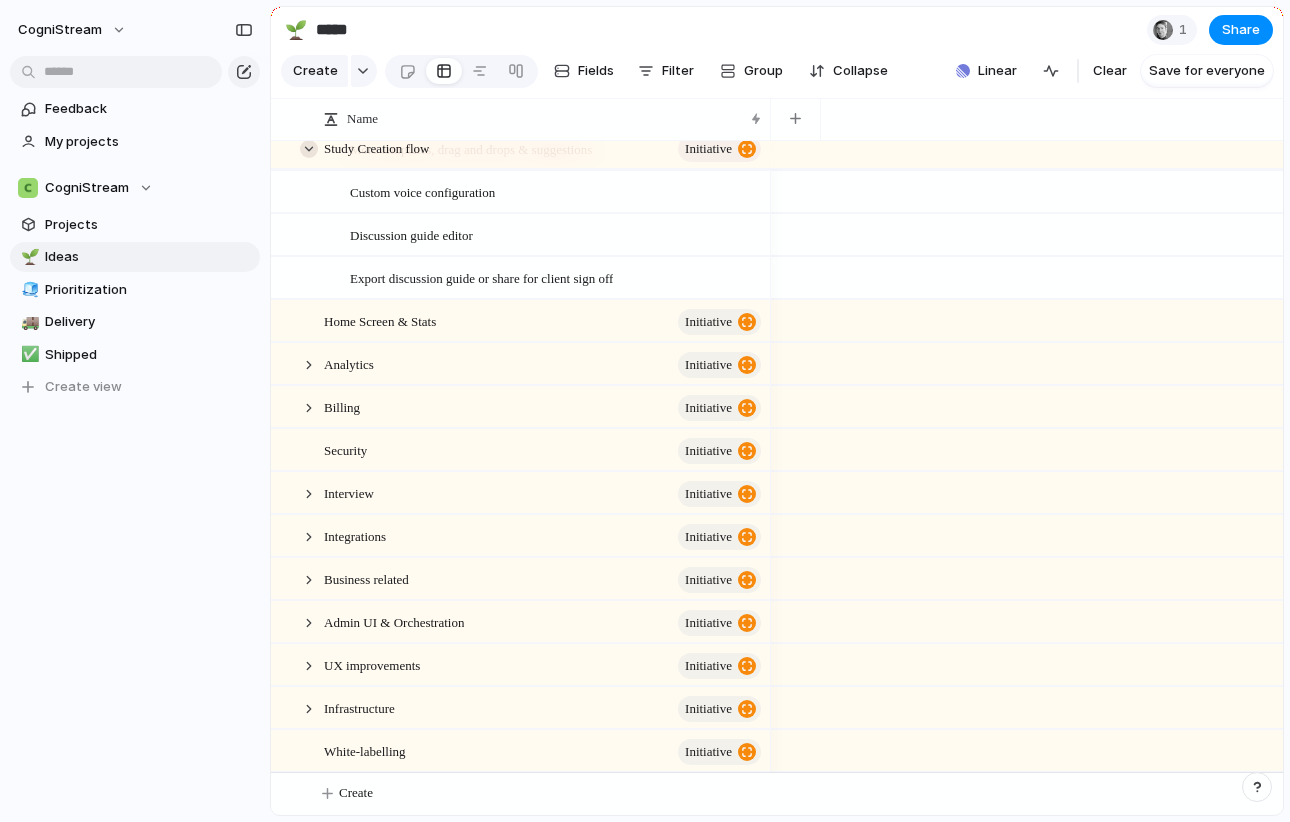 click at bounding box center [309, 149] 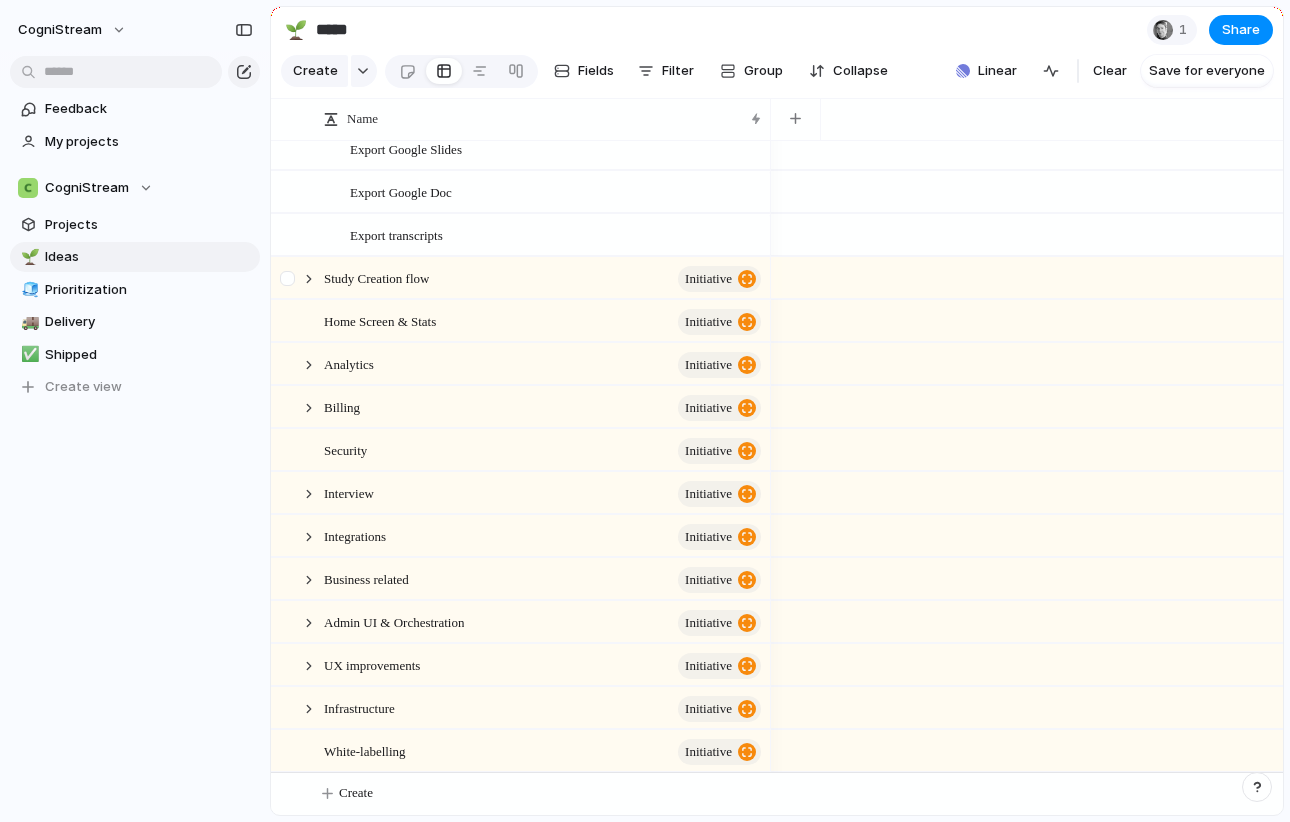 scroll, scrollTop: 741, scrollLeft: 0, axis: vertical 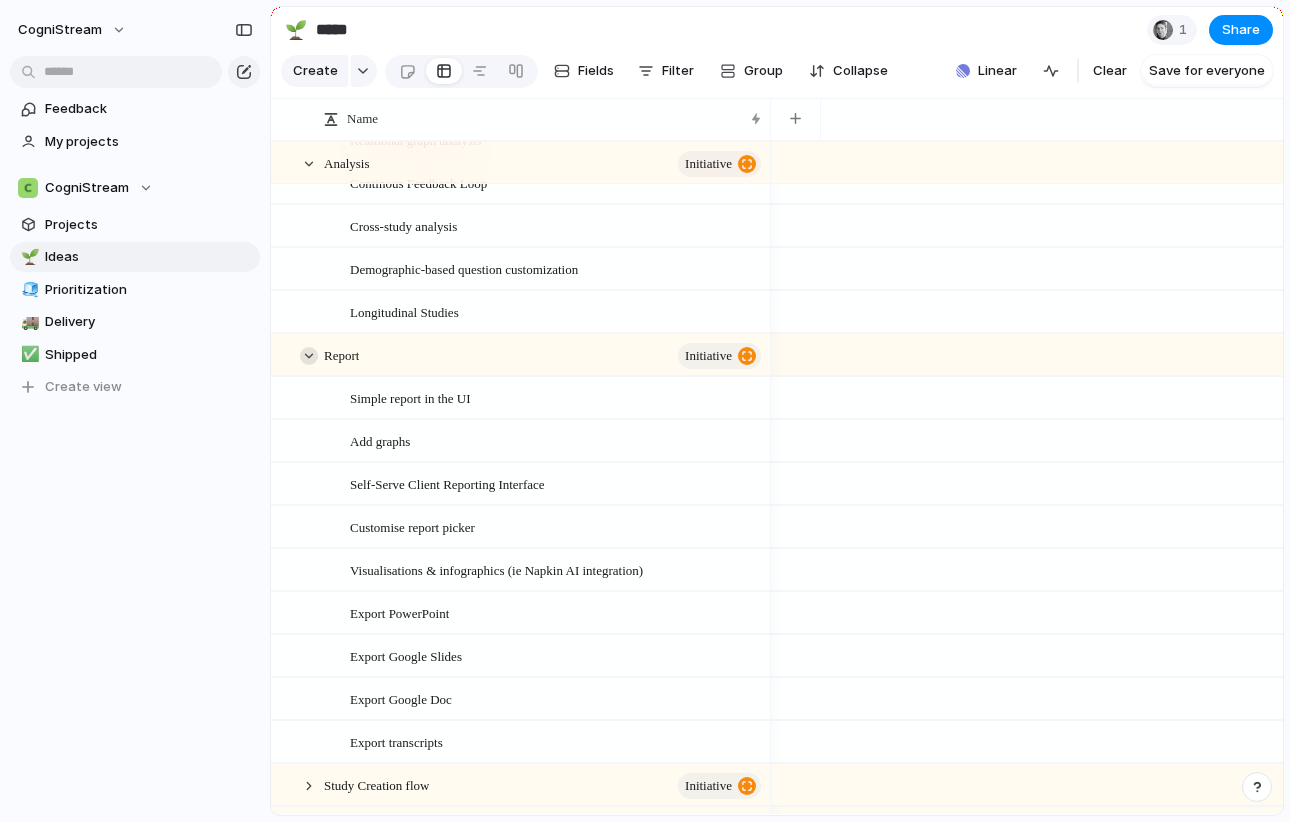 click at bounding box center (309, 356) 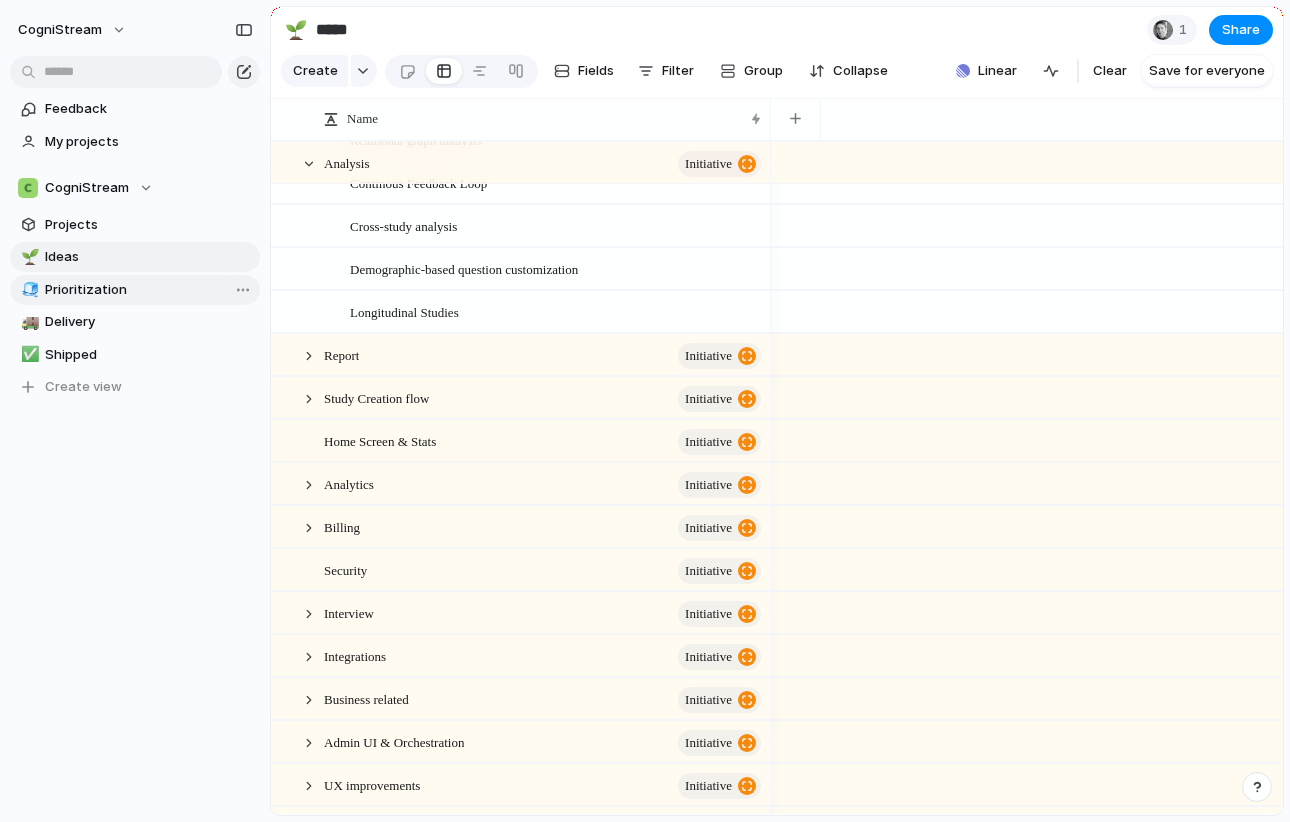 click on "Prioritization" at bounding box center [149, 290] 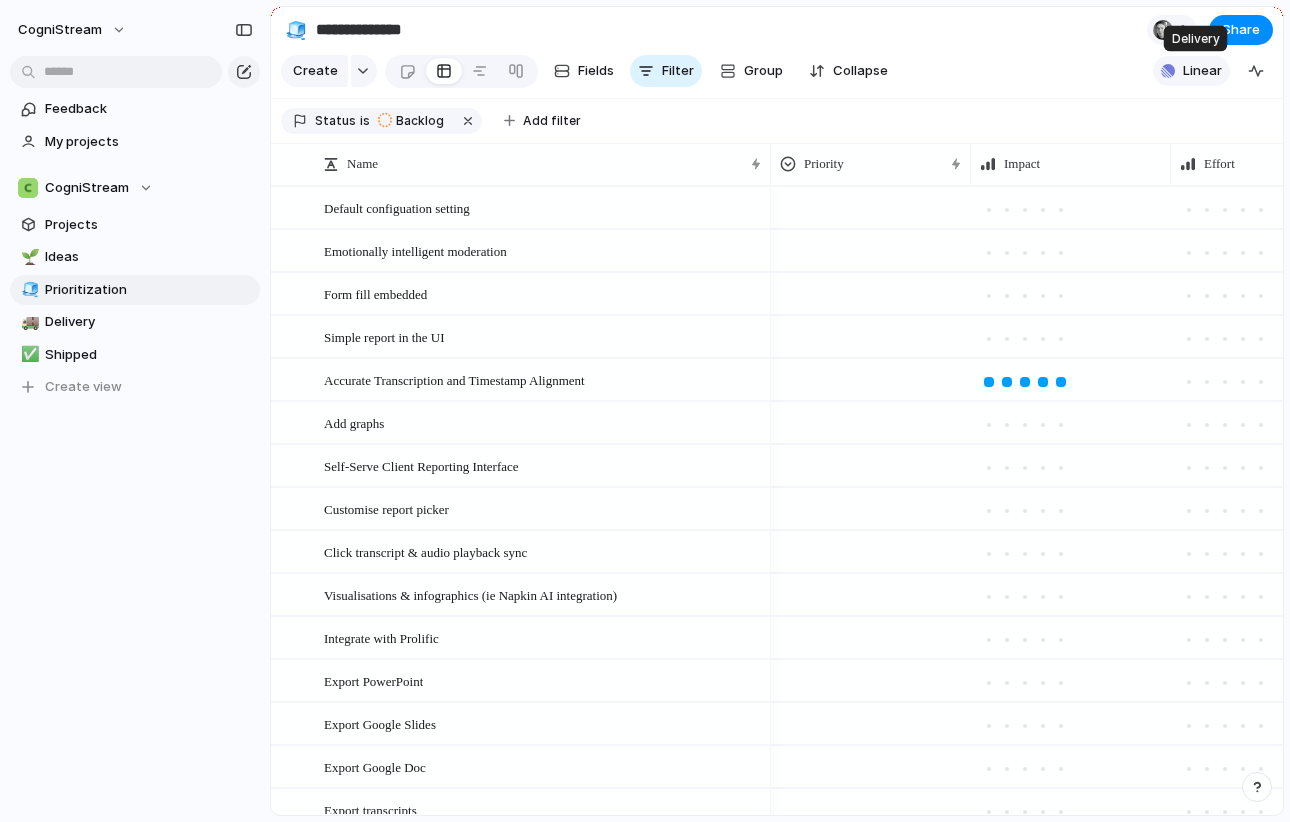 click on "Linear" at bounding box center (1202, 71) 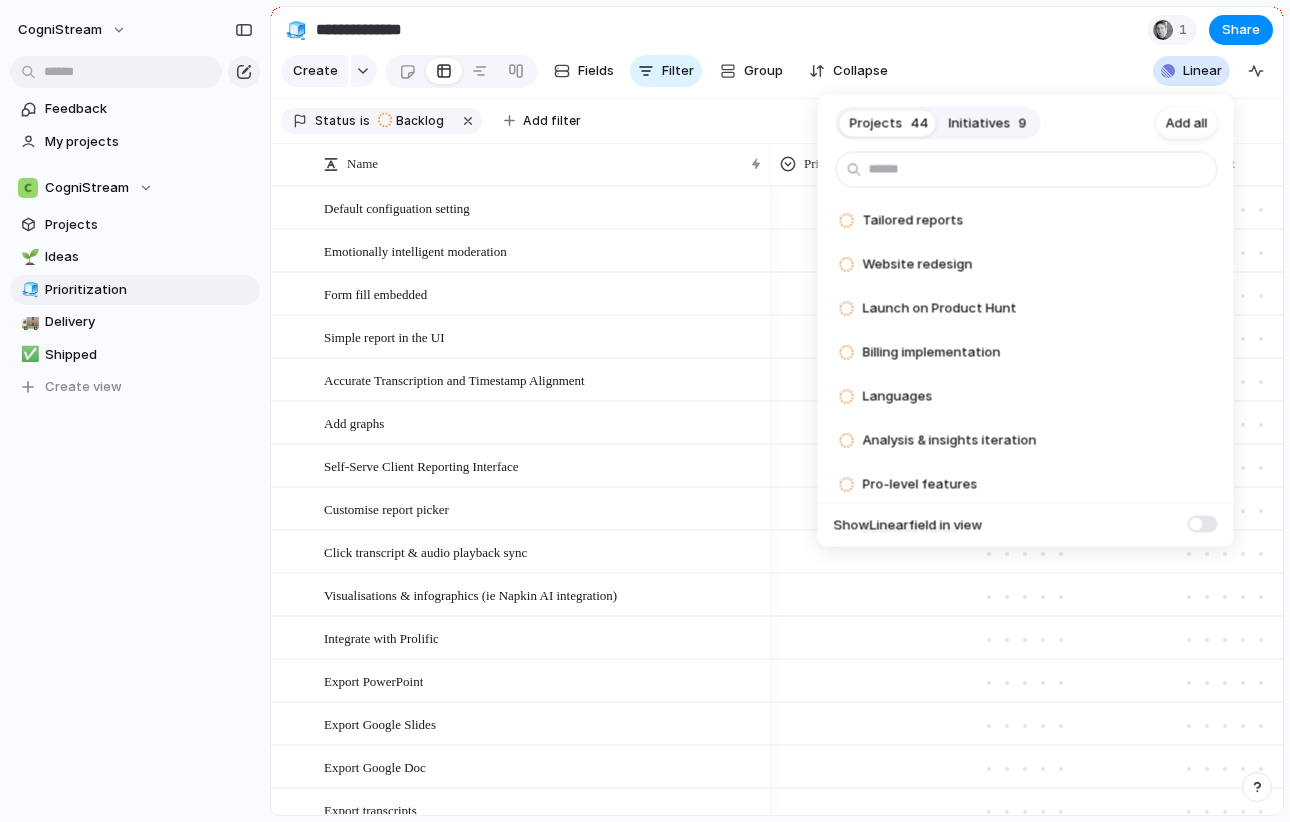 click on "Projects 44 Initiatives 9 Add all Tailored reports Add Website redesign Add Launch on Product Hunt Add Billing implementation Add Languages Add Analysis & insights iteration Add Pro-level features Add Business cards Add Security, AI, DSA & GDPR audits & iterations Add Stripe integration Add Homescreen Add Pro-level visualisations Add PR campaign Add CogniStream dashboard Add Case studies Add Research Add Webinars Add Analysis & Insights Add Case studies & campaigns Add Research quality audit & iterations Add Interview stimulus Add Merch design Add Brand identity concepts & logo Add Checkout with Subscriptions (automated) Add Product UI design Add New research methods Add Pilot 2 onboarding Add Funding Add UI overhaul with new branding Add Create a study redesign Add Pilot 1 onboarding Add Interview billing tweaks - participants v duration v depth Add Agency billing model & UI Add Video recording Add Participant recruitment functionality Add Export report Add Referral codes Add Interviews Add Add Add Add Add" at bounding box center [645, 411] 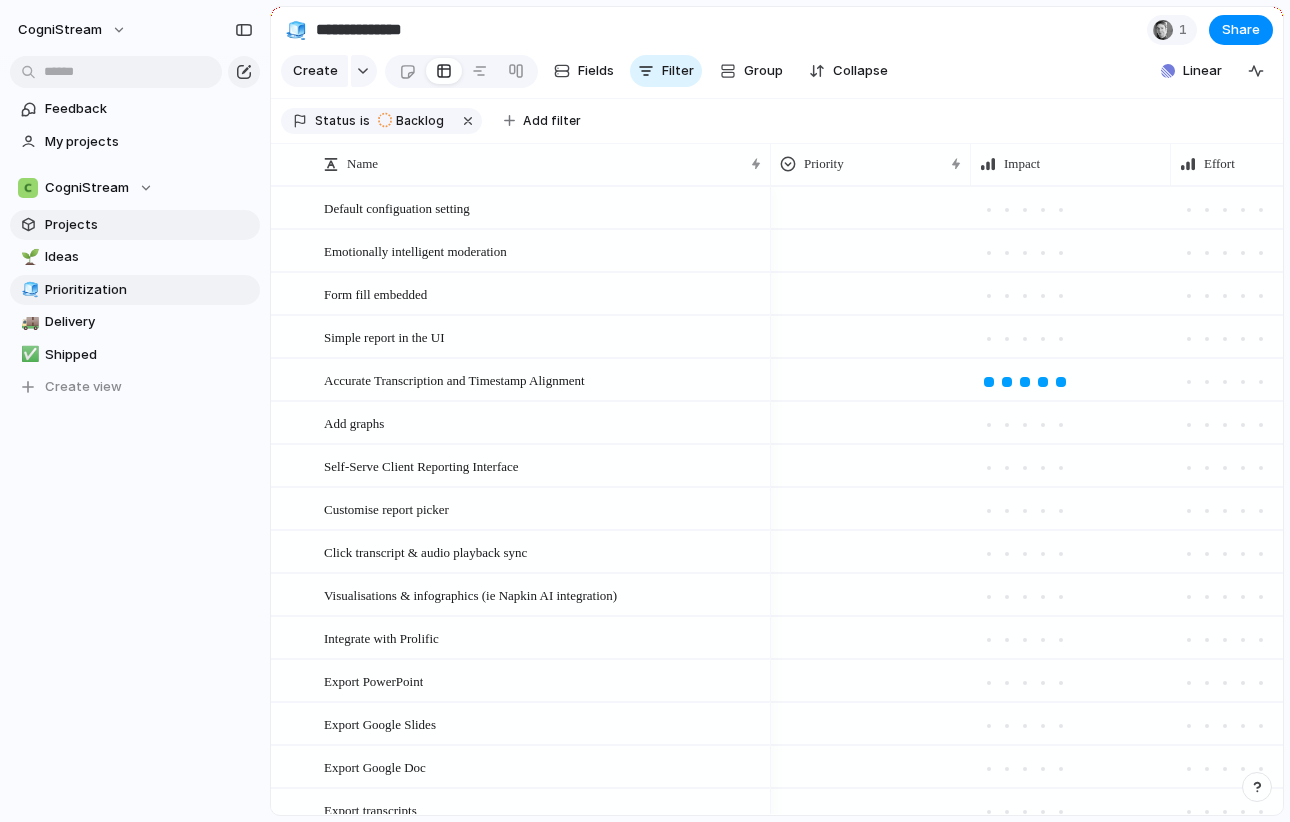 click on "Projects" at bounding box center (149, 225) 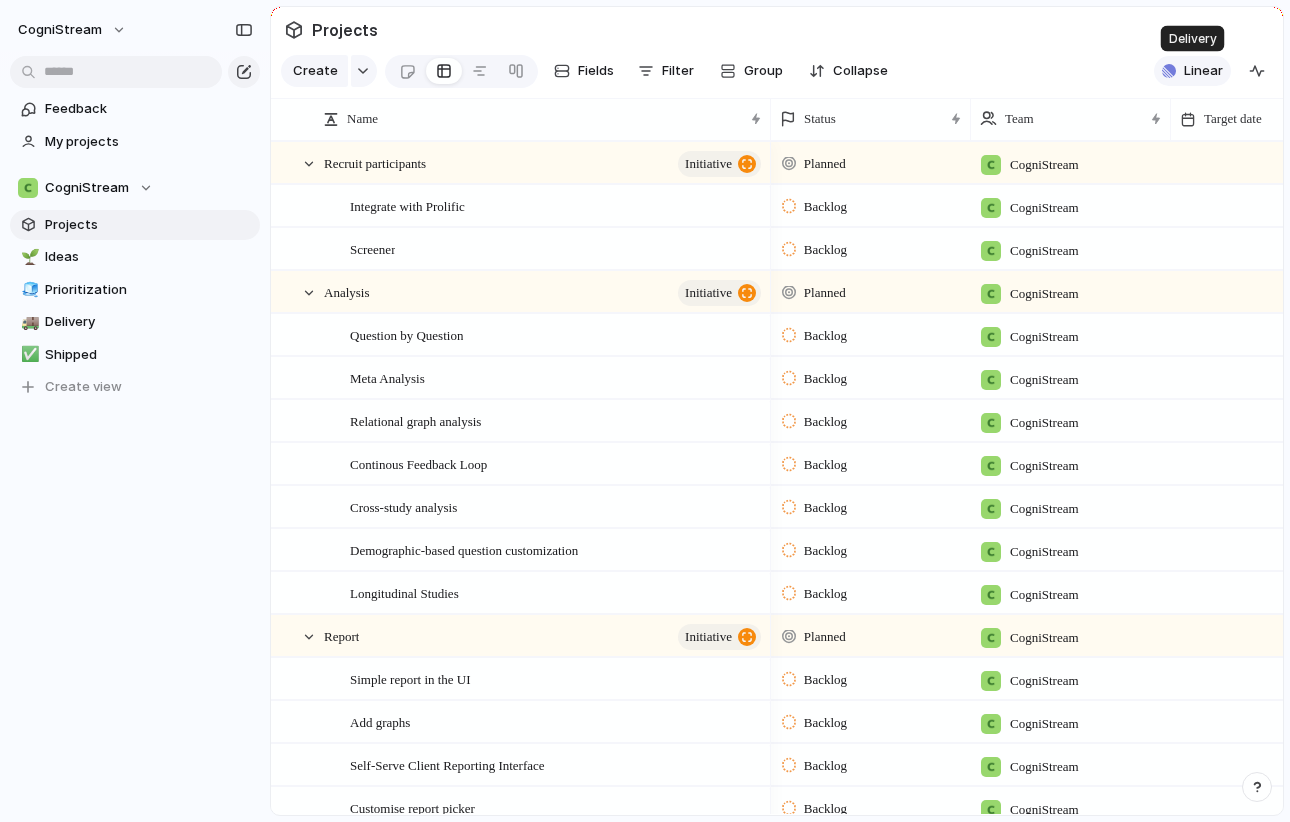 click on "Linear" at bounding box center [1203, 71] 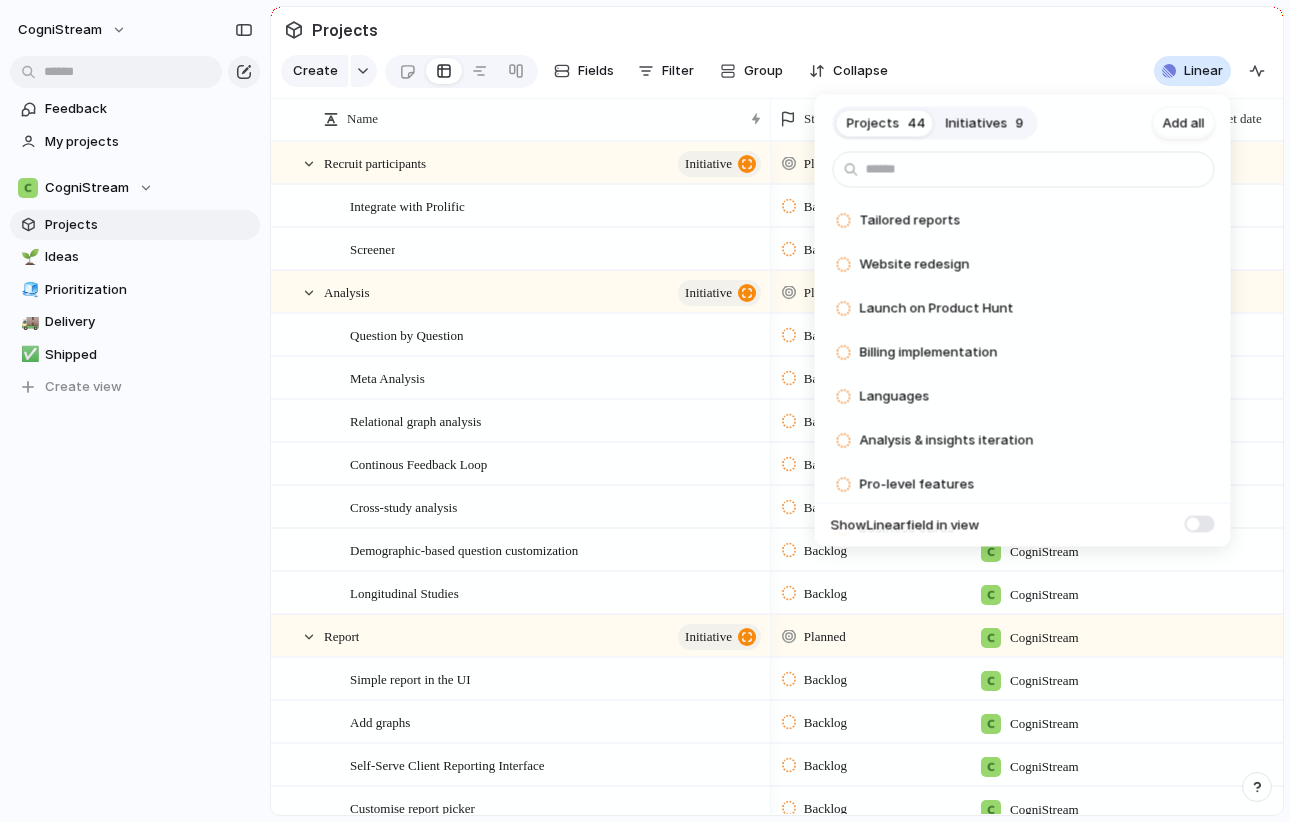 click on "Projects 44 Initiatives 9 Add all Tailored reports Add Website redesign Add Launch on Product Hunt Add Billing implementation Add Languages Add Analysis & insights iteration Add Pro-level features Add Business cards Add Security, AI, DSA & GDPR audits & iterations Add Stripe integration Add Homescreen Add Pro-level visualisations Add PR campaign Add CogniStream dashboard Add Case studies Add Research Add Webinars Add Analysis & Insights Add Case studies & campaigns Add Research quality audit & iterations Add Interview stimulus Add Merch design Add Brand identity concepts & logo Add Checkout with Subscriptions (automated) Add Product UI design Add New research methods Add Pilot 2 onboarding Add Funding Add UI overhaul with new branding Add Create a study redesign Add Pilot 1 onboarding Add Interview billing tweaks - participants v duration v depth Add Agency billing model & UI Add Video recording Add Participant recruitment functionality Add Export report Add Referral codes Add Interviews Add Add Add Add Add" at bounding box center (645, 411) 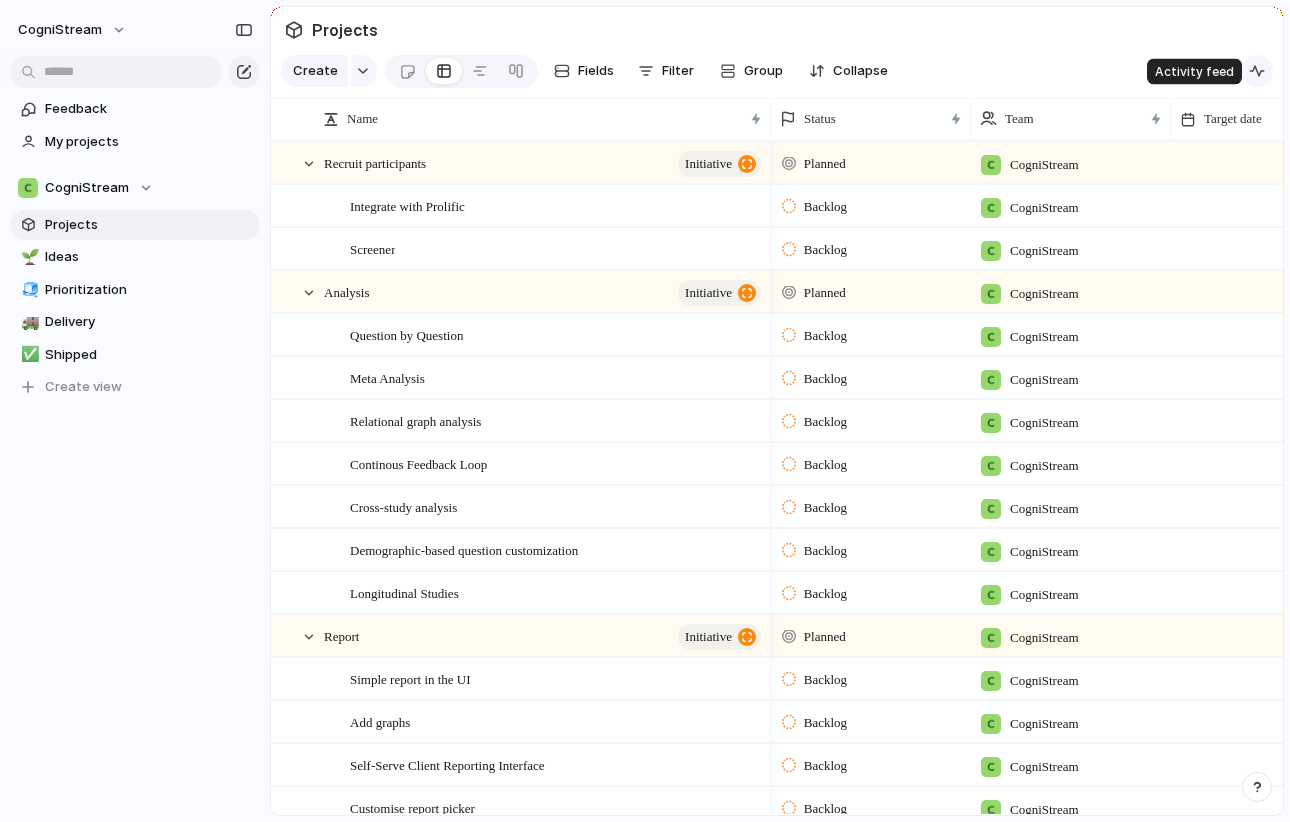 click at bounding box center [1257, 71] 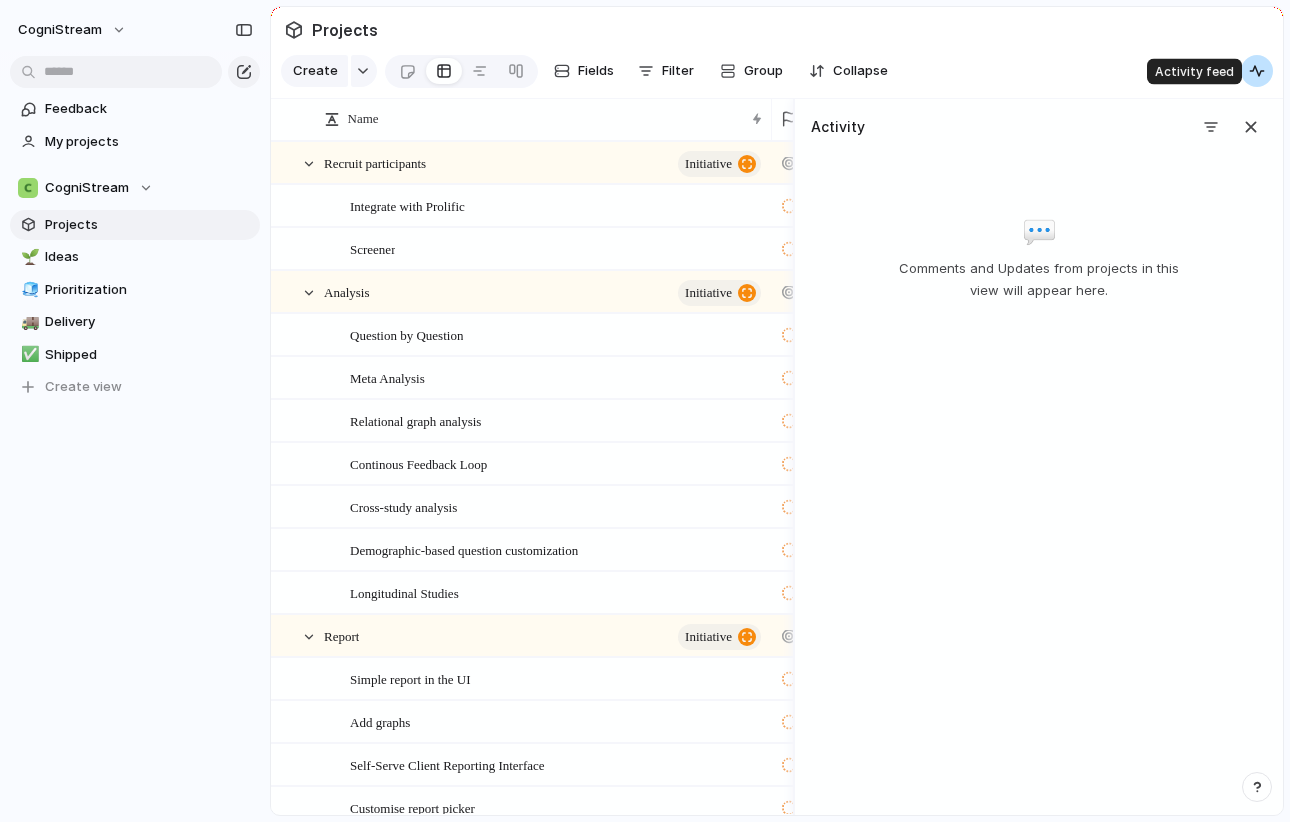 click at bounding box center [1257, 71] 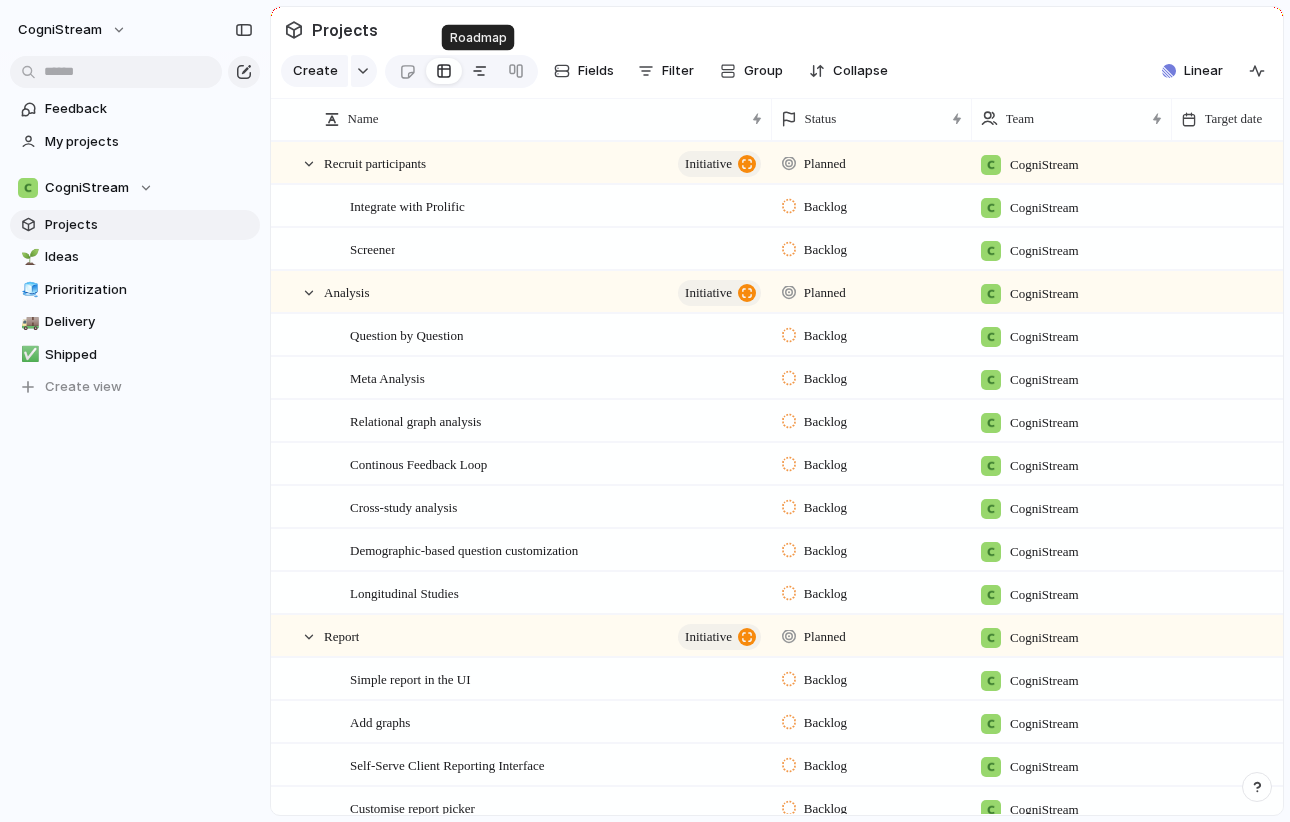 click at bounding box center (480, 71) 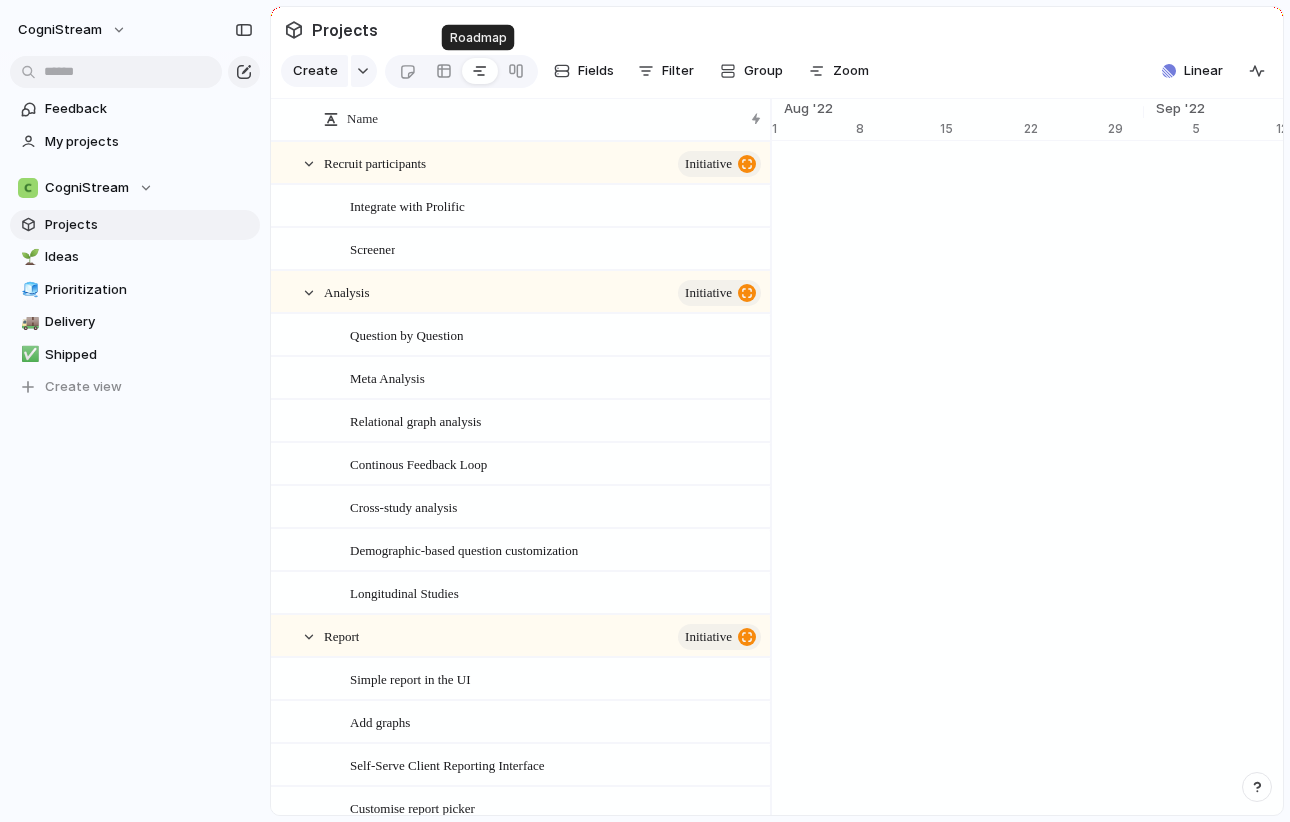scroll, scrollTop: 0, scrollLeft: 13260, axis: horizontal 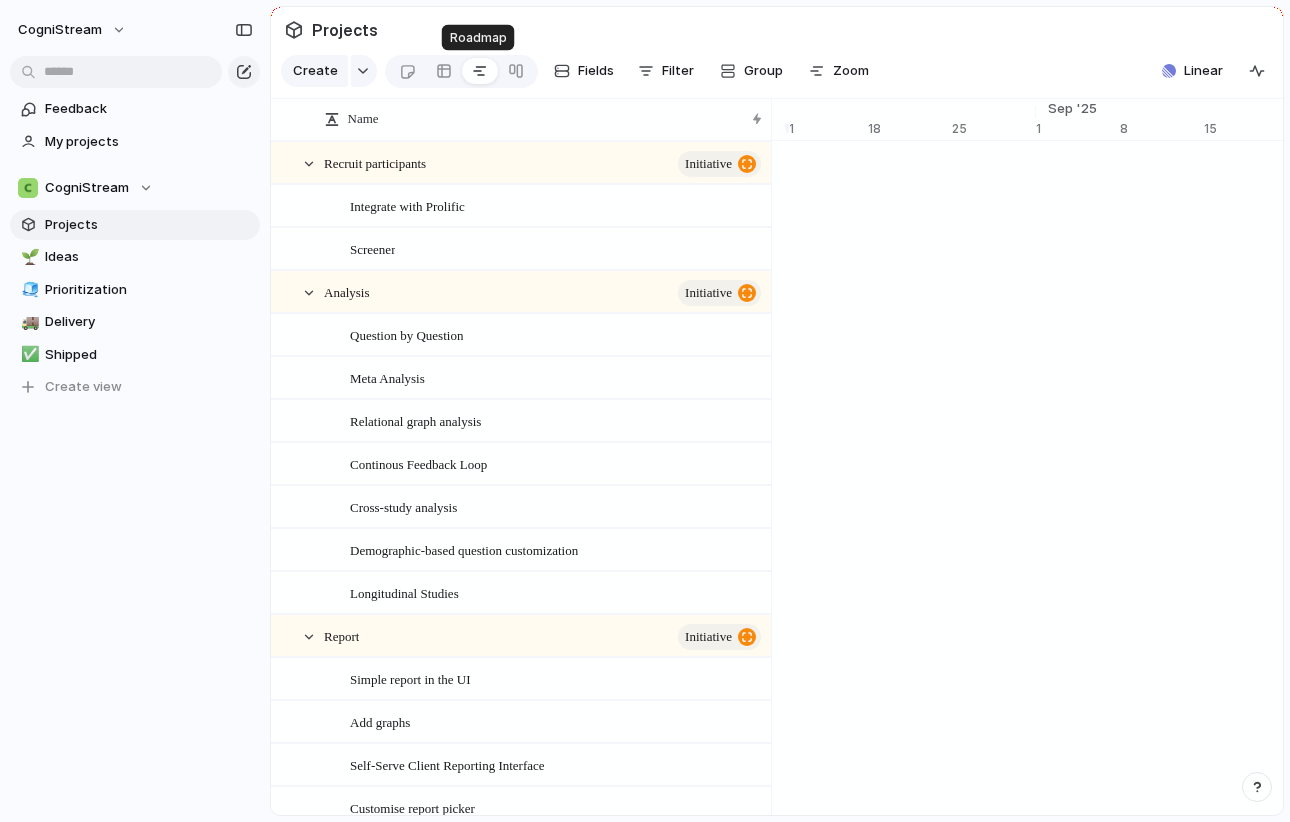 click at bounding box center [480, 71] 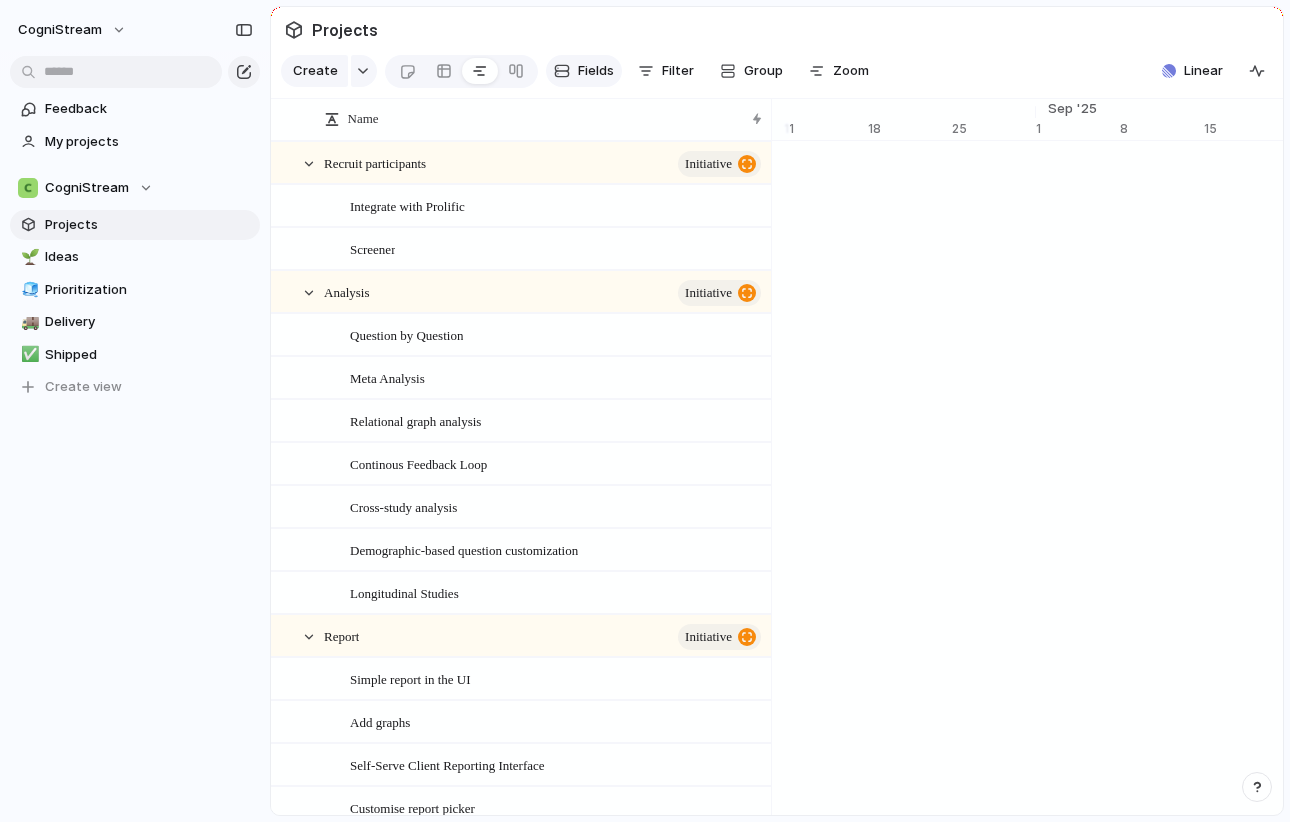 click on "Fields" at bounding box center (596, 71) 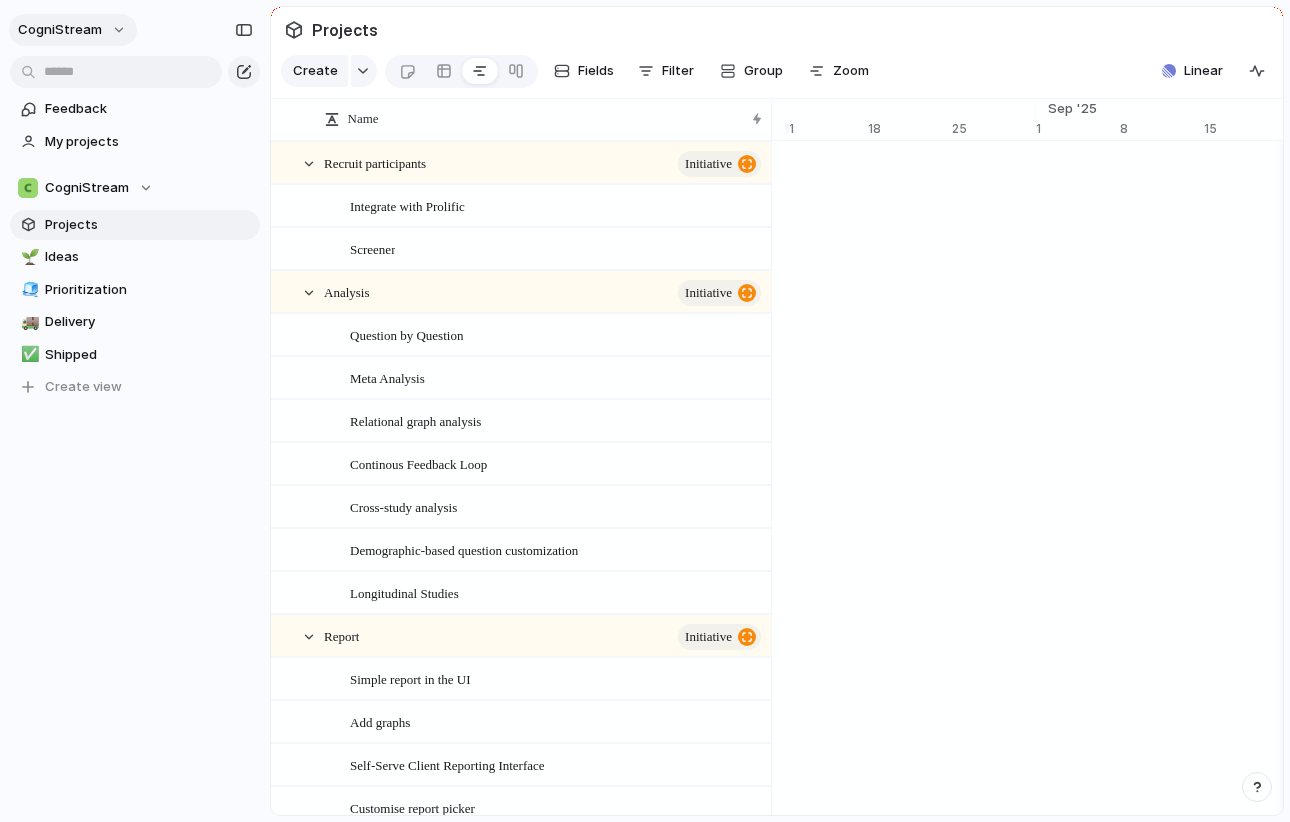 click on "CogniStream" at bounding box center (73, 30) 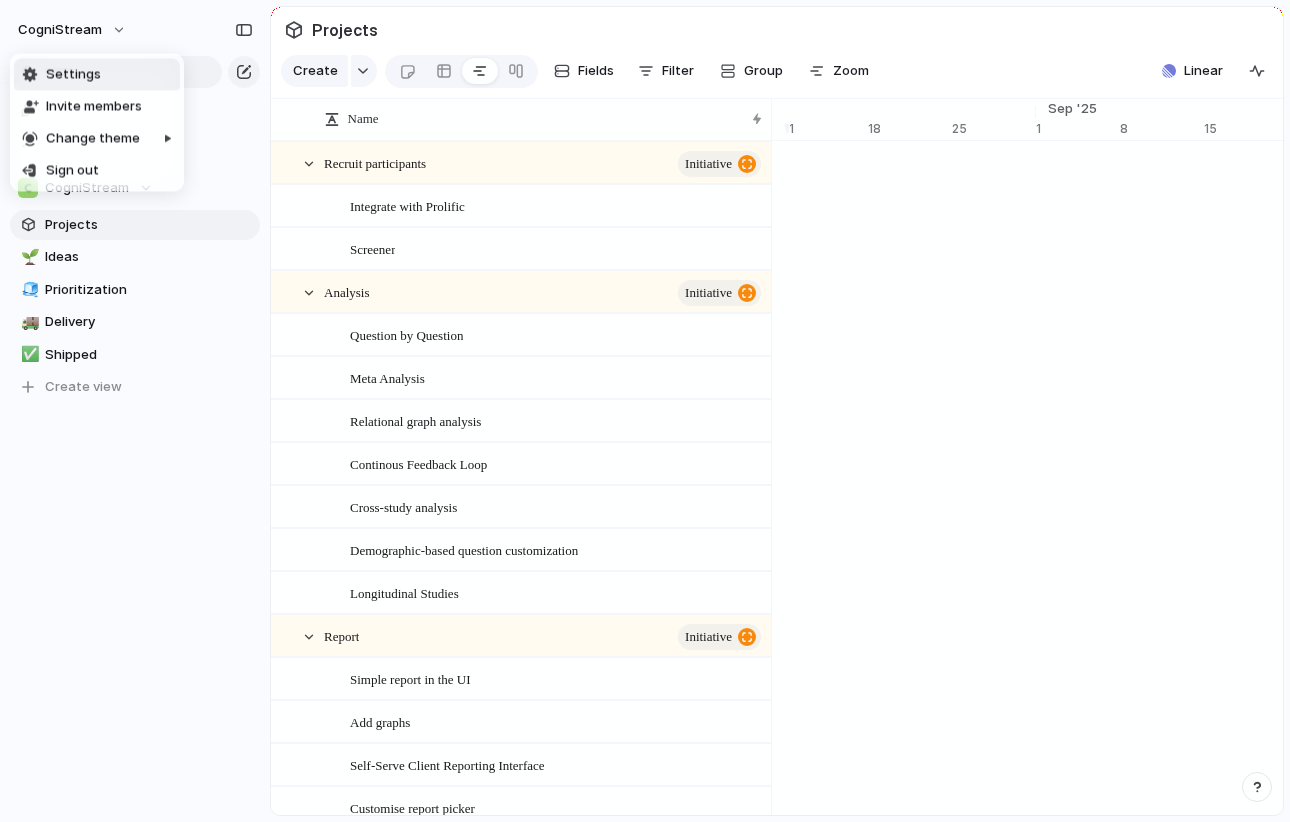click on "Settings   Invite members   Change theme   Sign out" at bounding box center (645, 411) 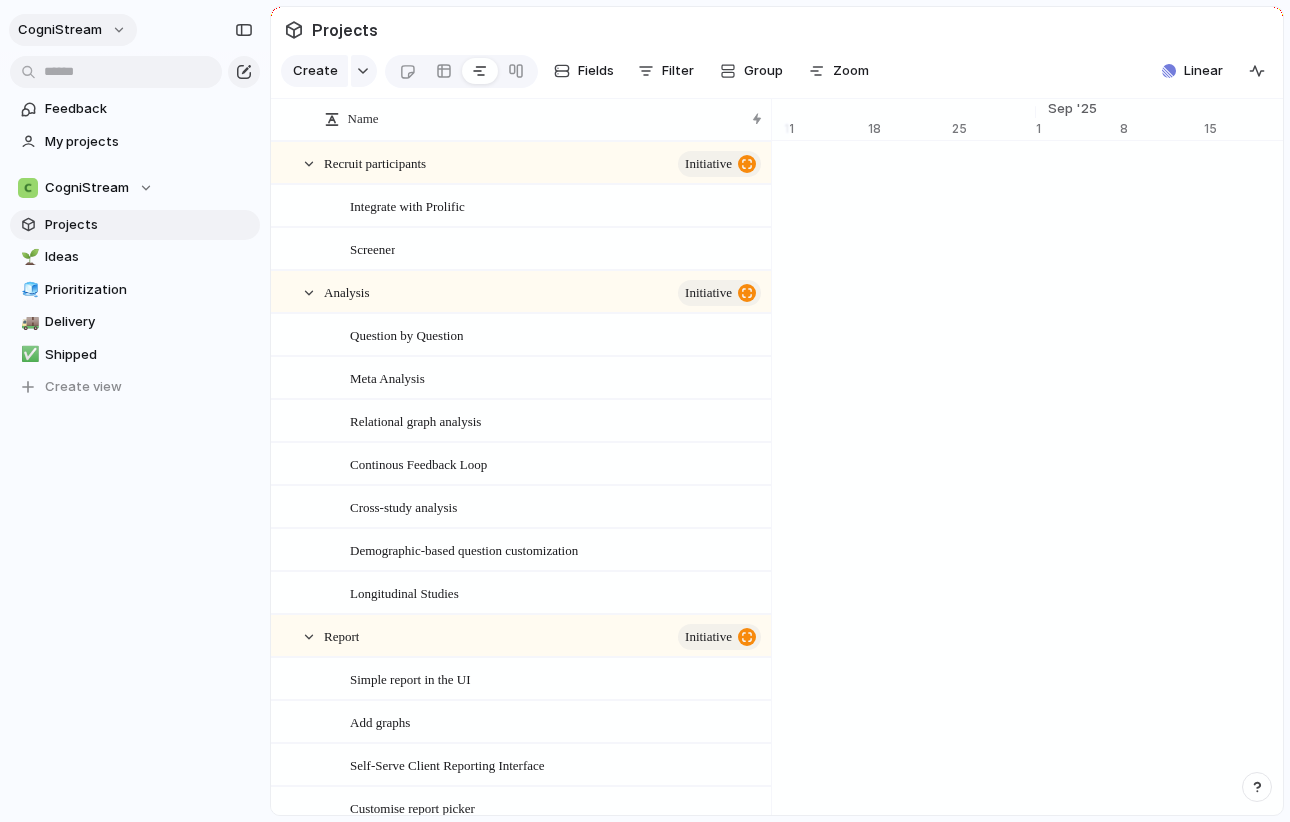 click on "CogniStream" at bounding box center [73, 30] 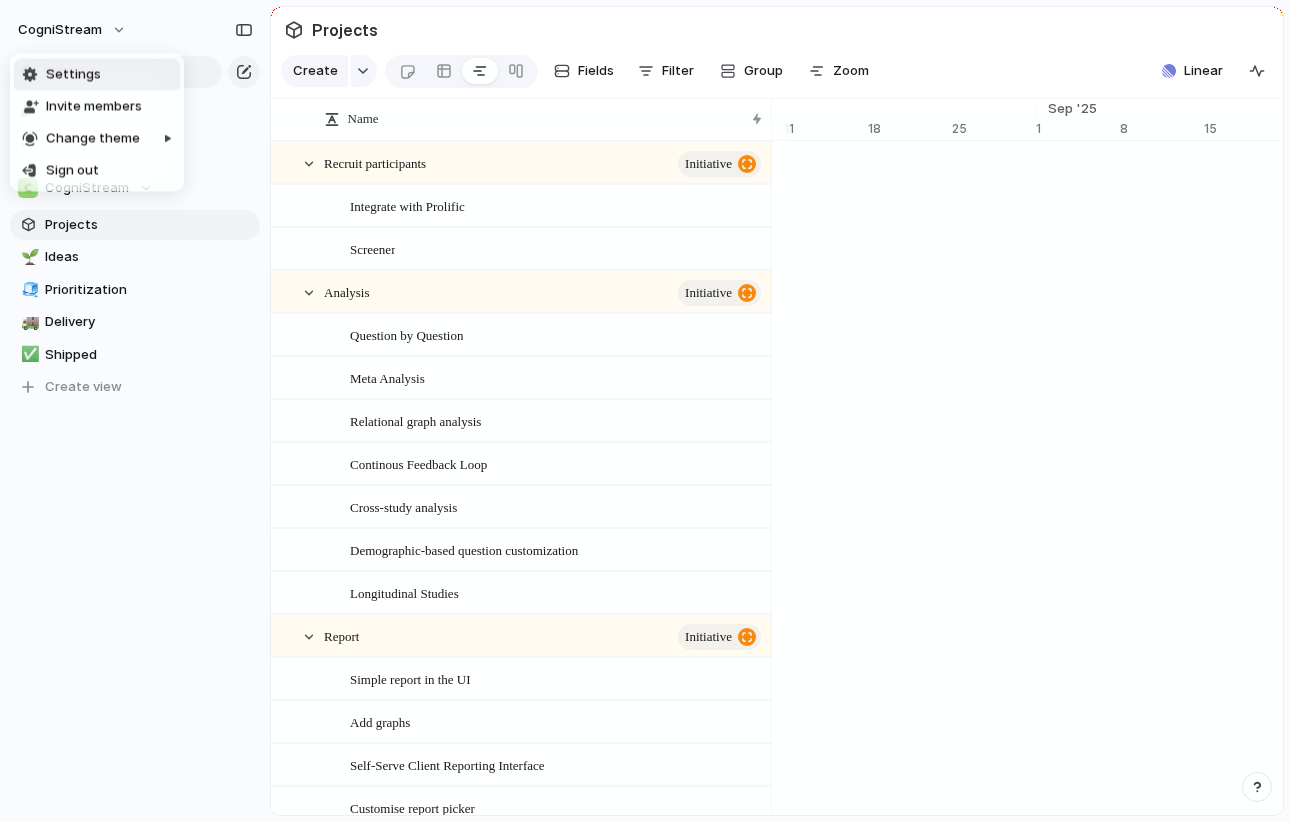click on "Settings" at bounding box center (97, 75) 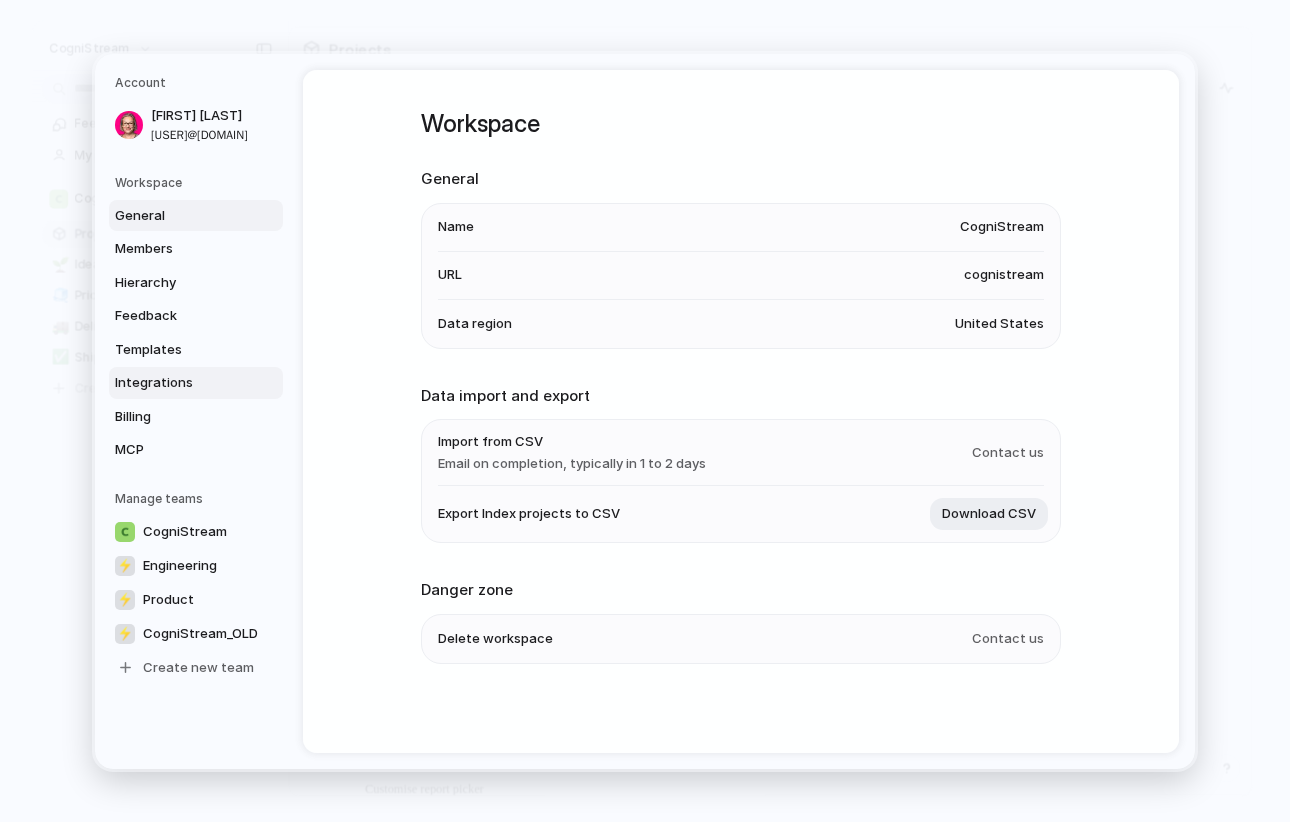 click on "Integrations" at bounding box center [196, 383] 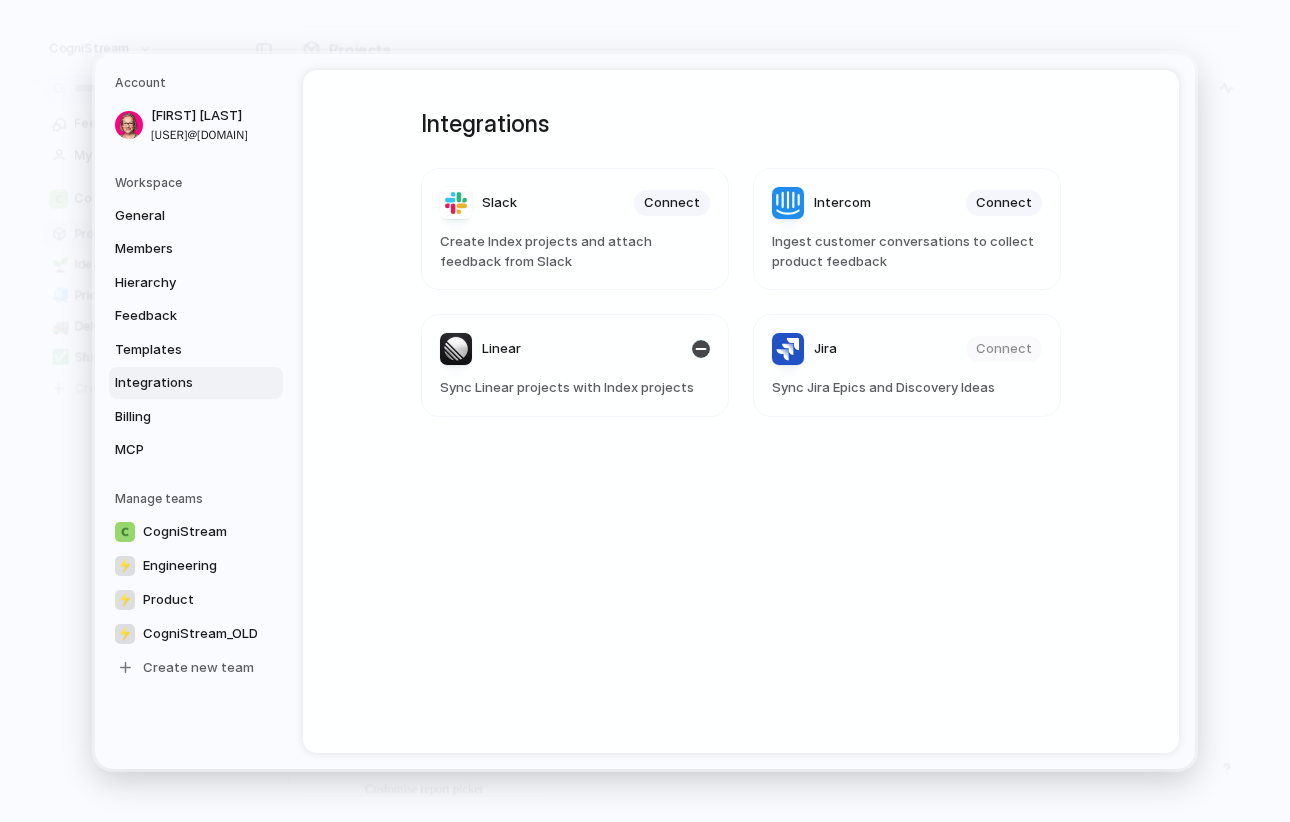 click on "Linear" at bounding box center [501, 349] 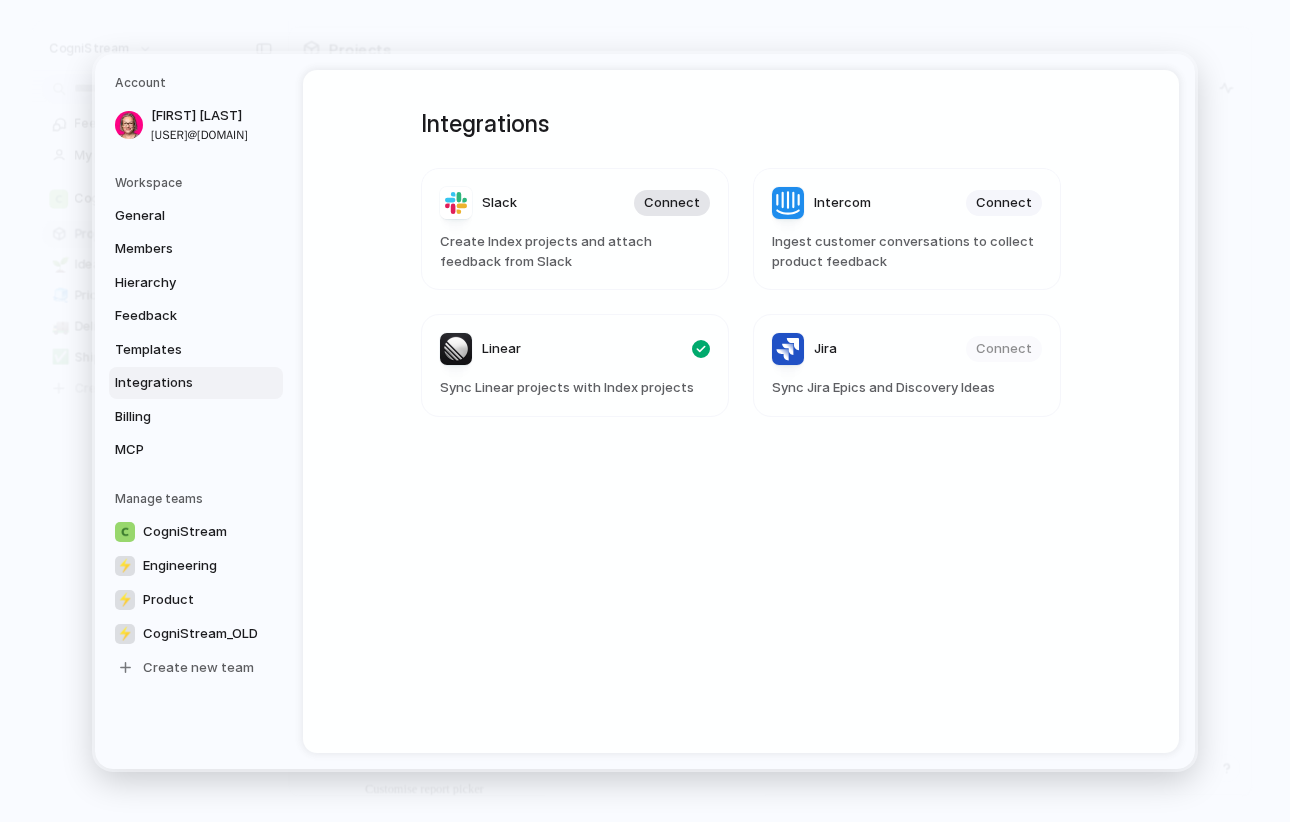 click on "Connect" at bounding box center (672, 203) 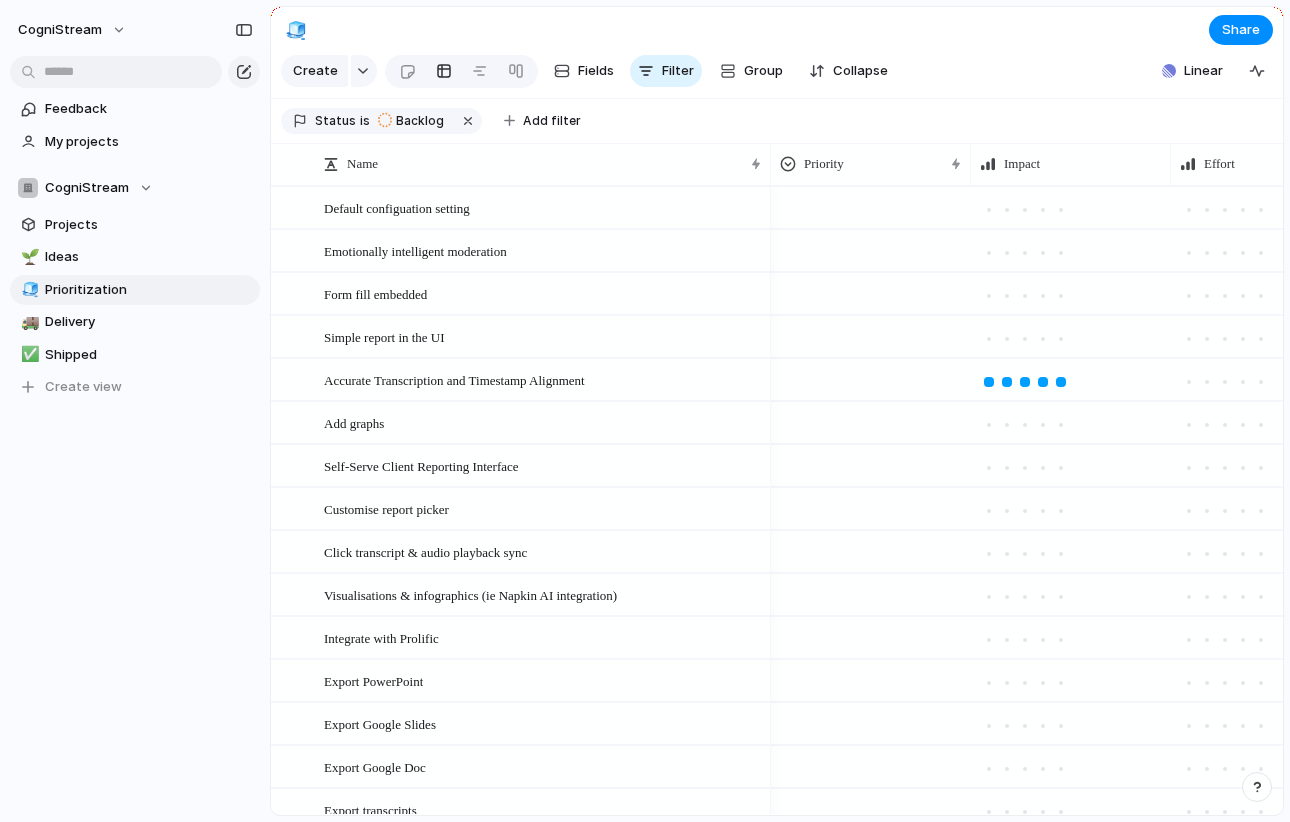 scroll, scrollTop: 0, scrollLeft: 0, axis: both 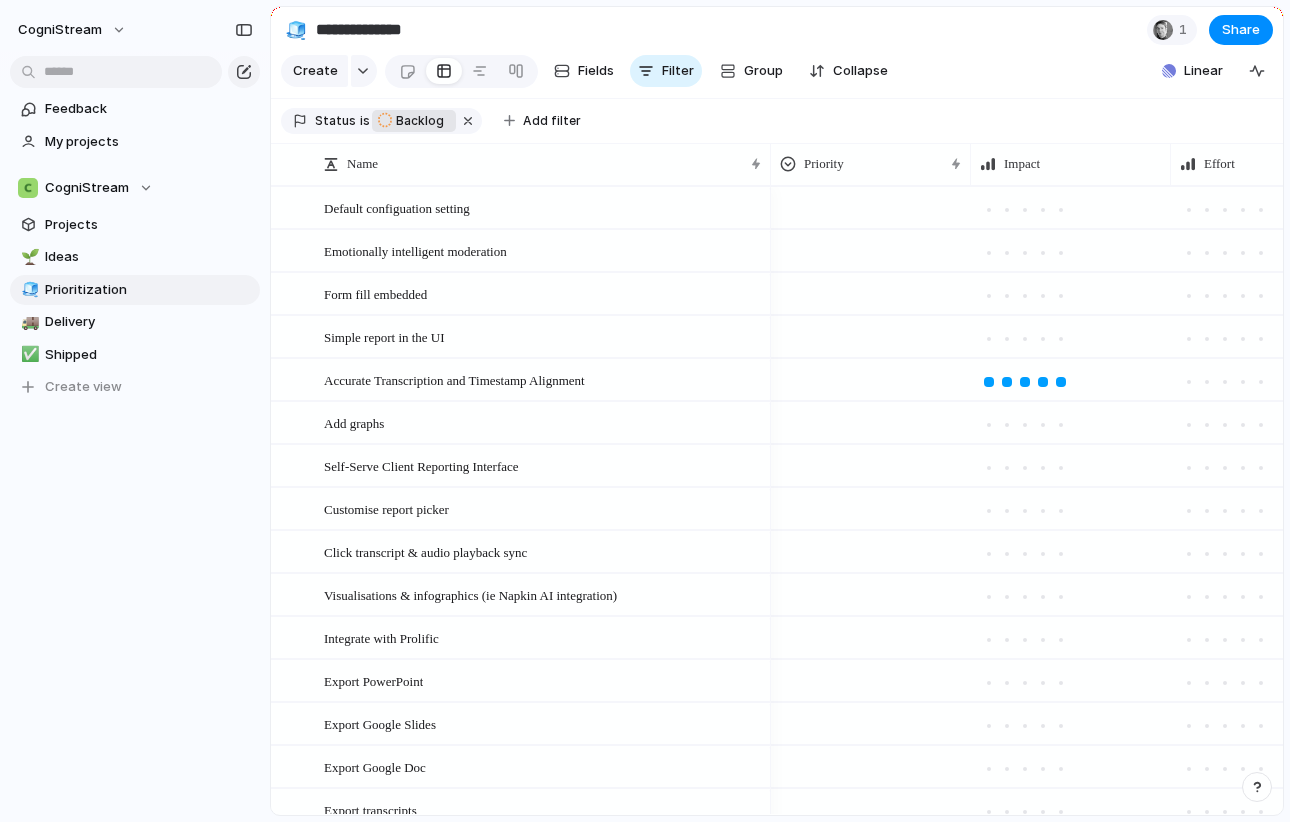 click on "Backlog" at bounding box center [420, 121] 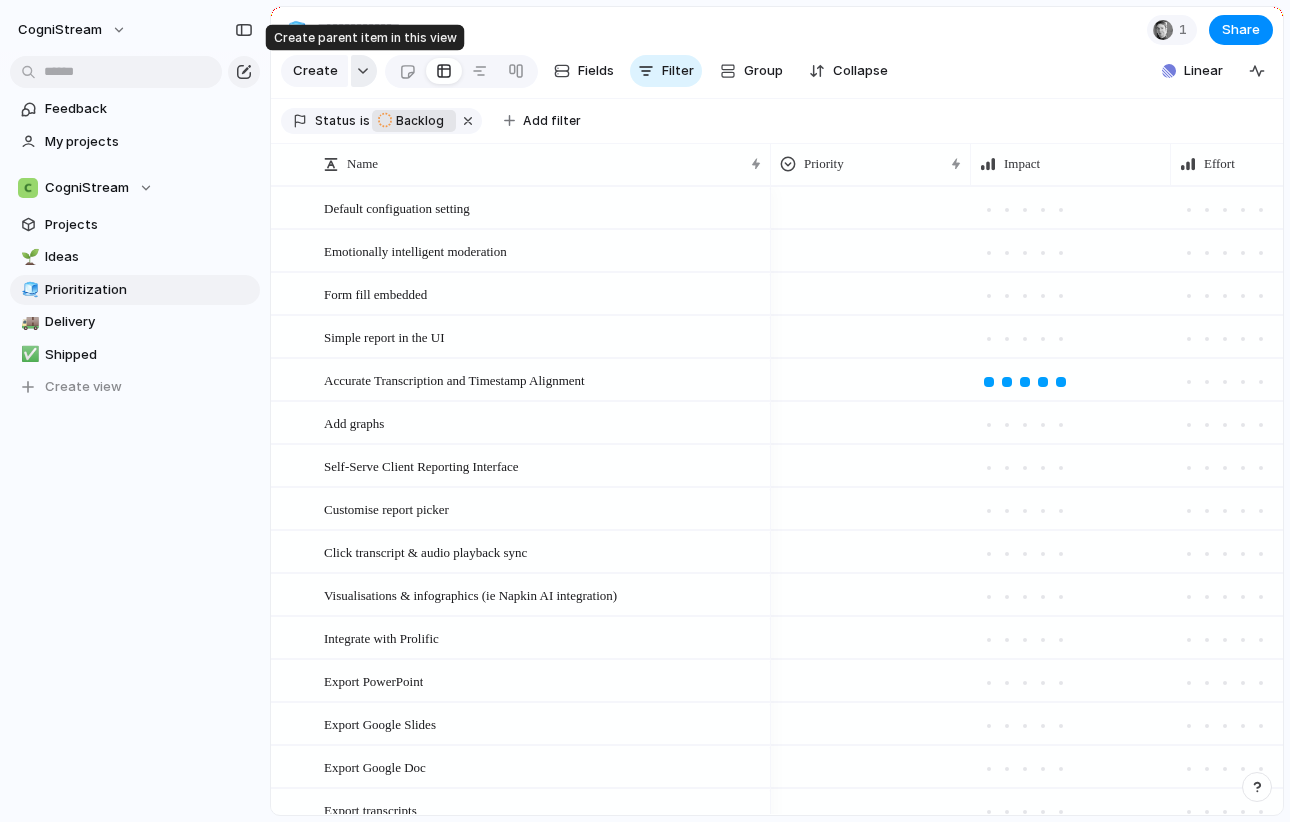 click at bounding box center (363, 71) 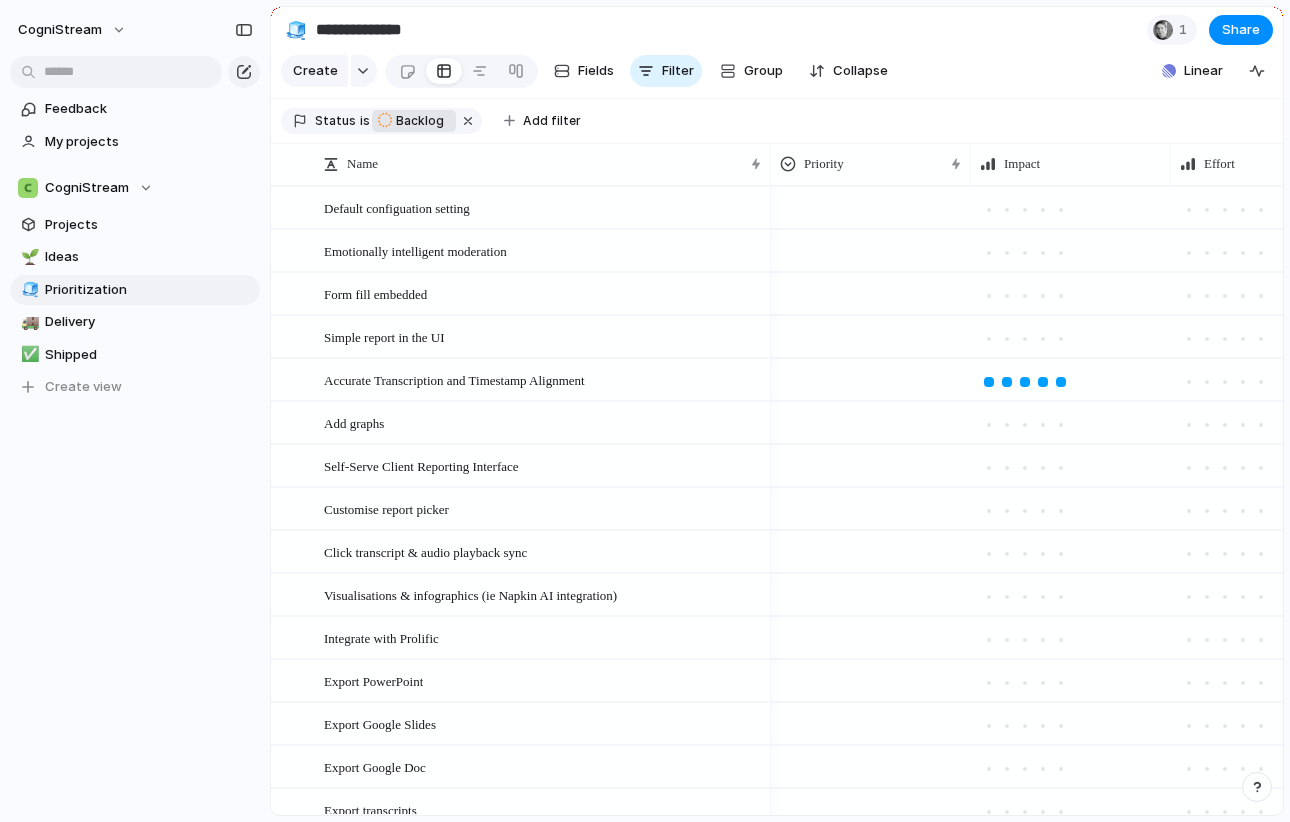 click on "Goal   Program   Initiative   Launch   Project   Customize" at bounding box center [645, 411] 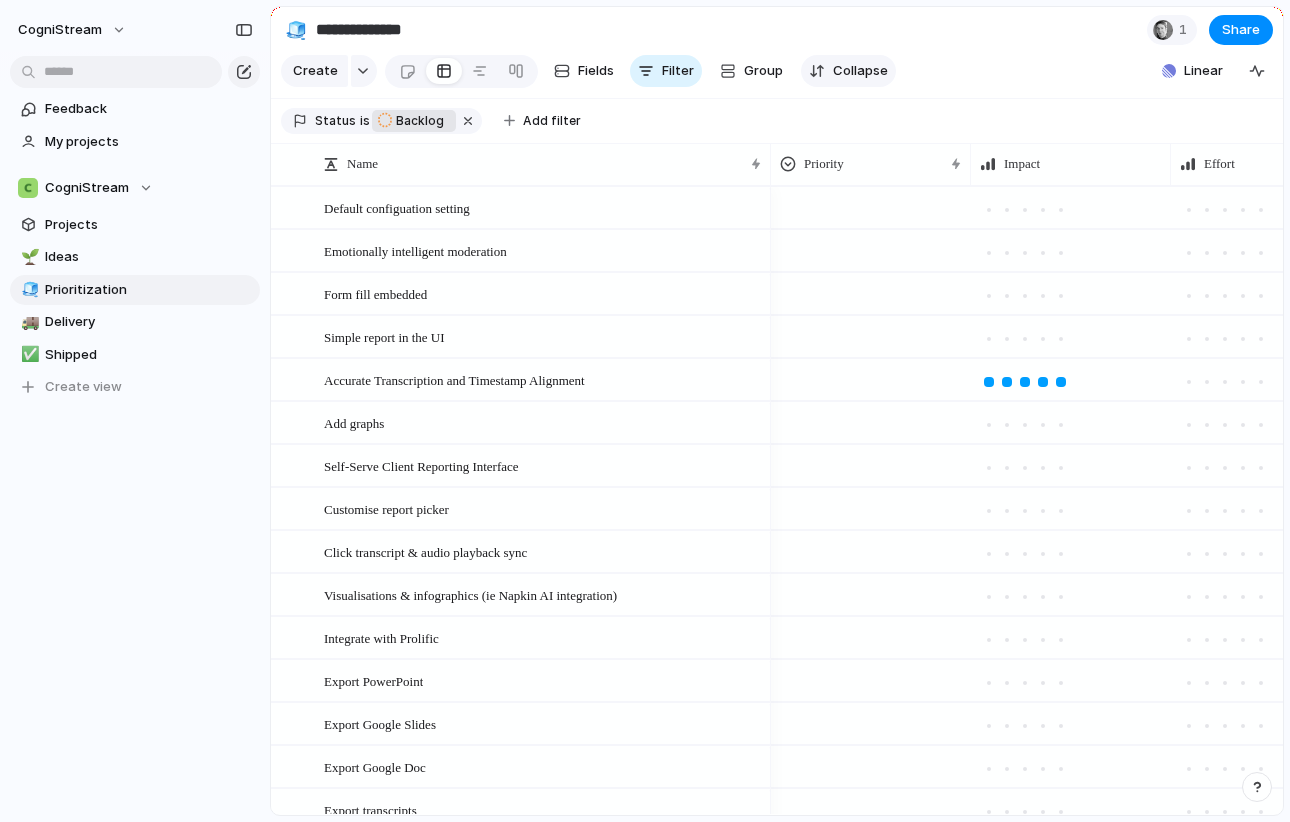 click on "Collapse" at bounding box center [860, 71] 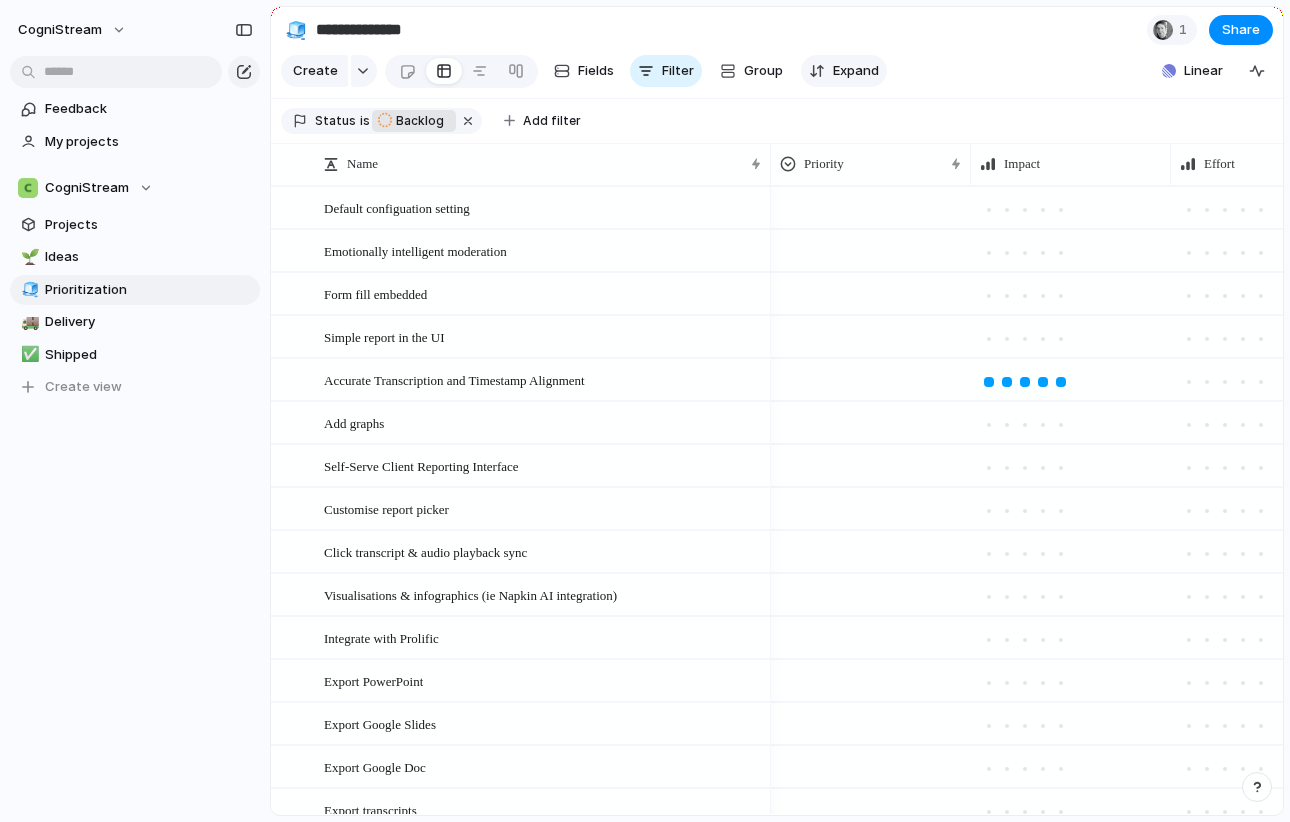 click on "Expand" at bounding box center [856, 71] 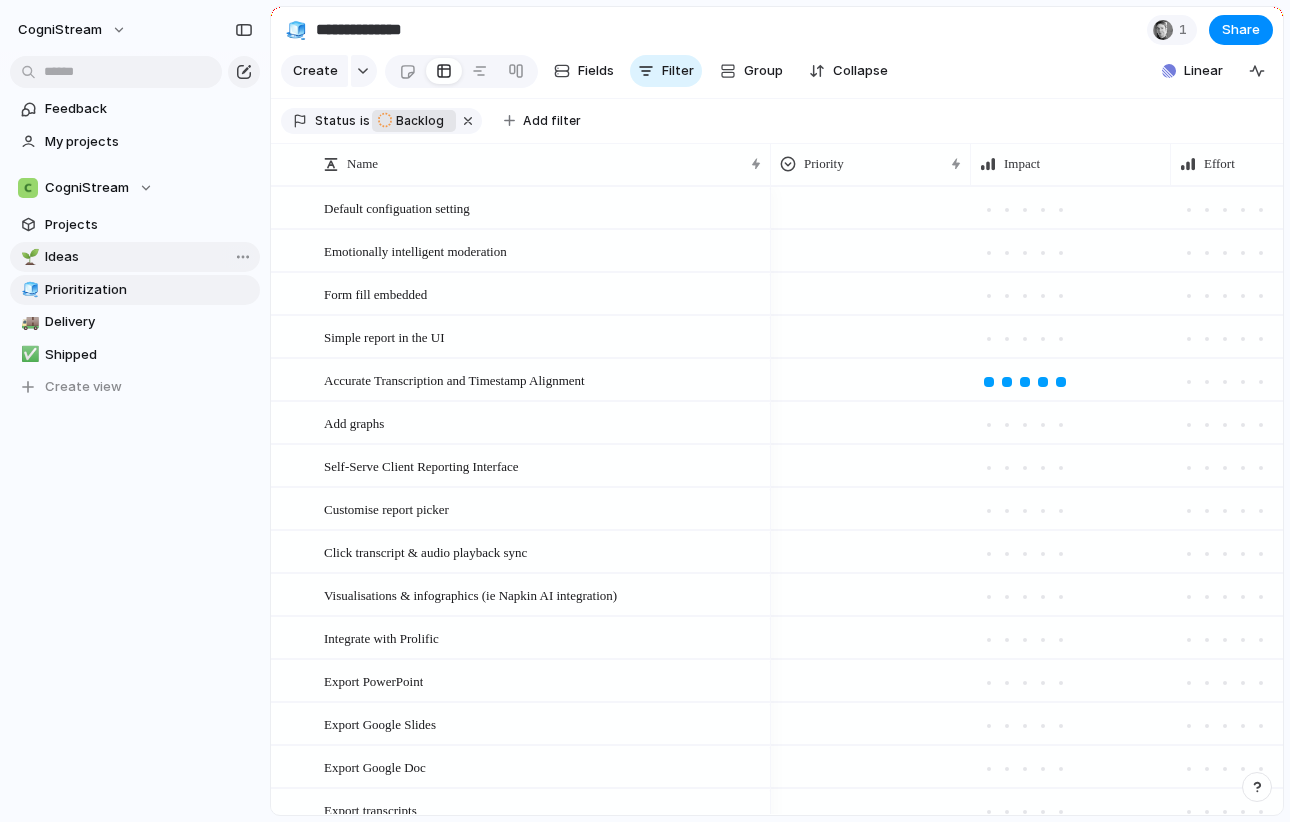 click on "Ideas" at bounding box center [149, 257] 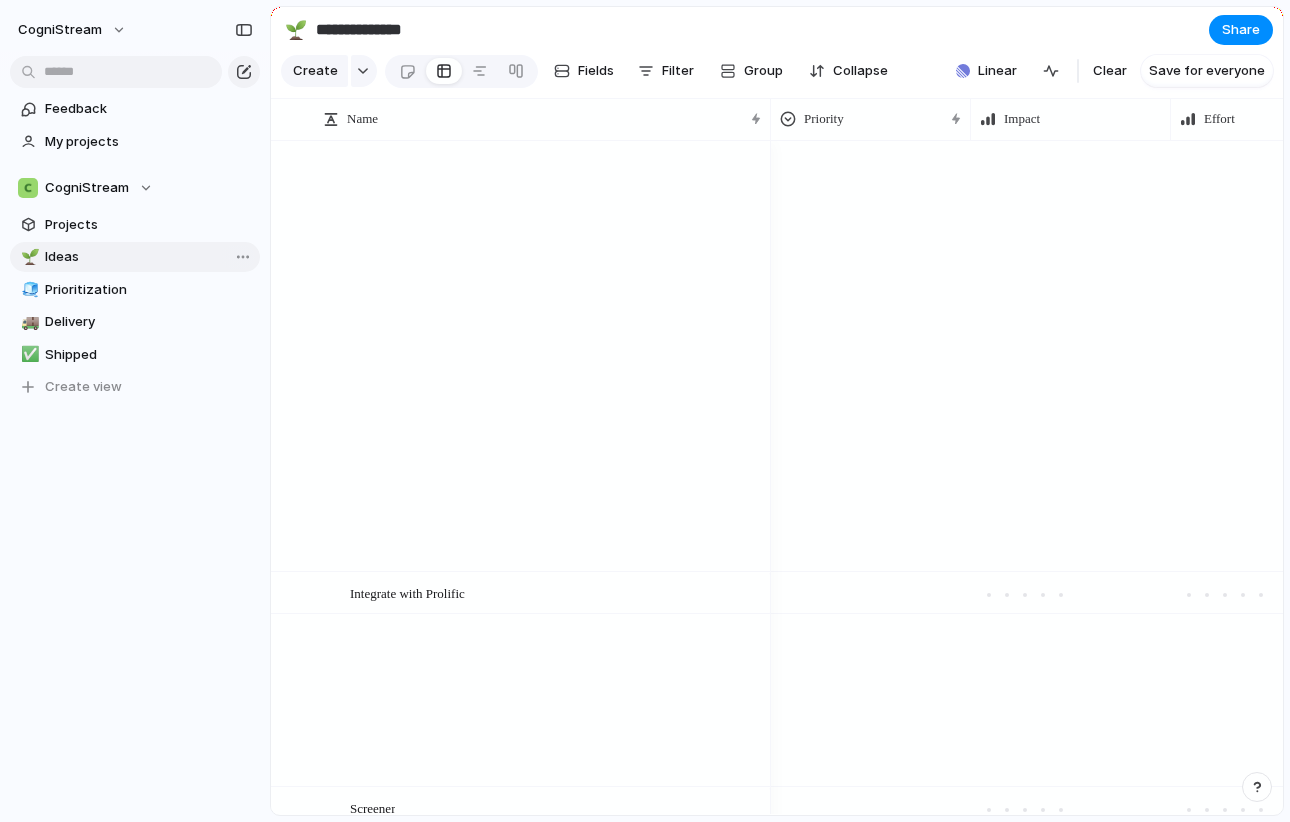 type on "*****" 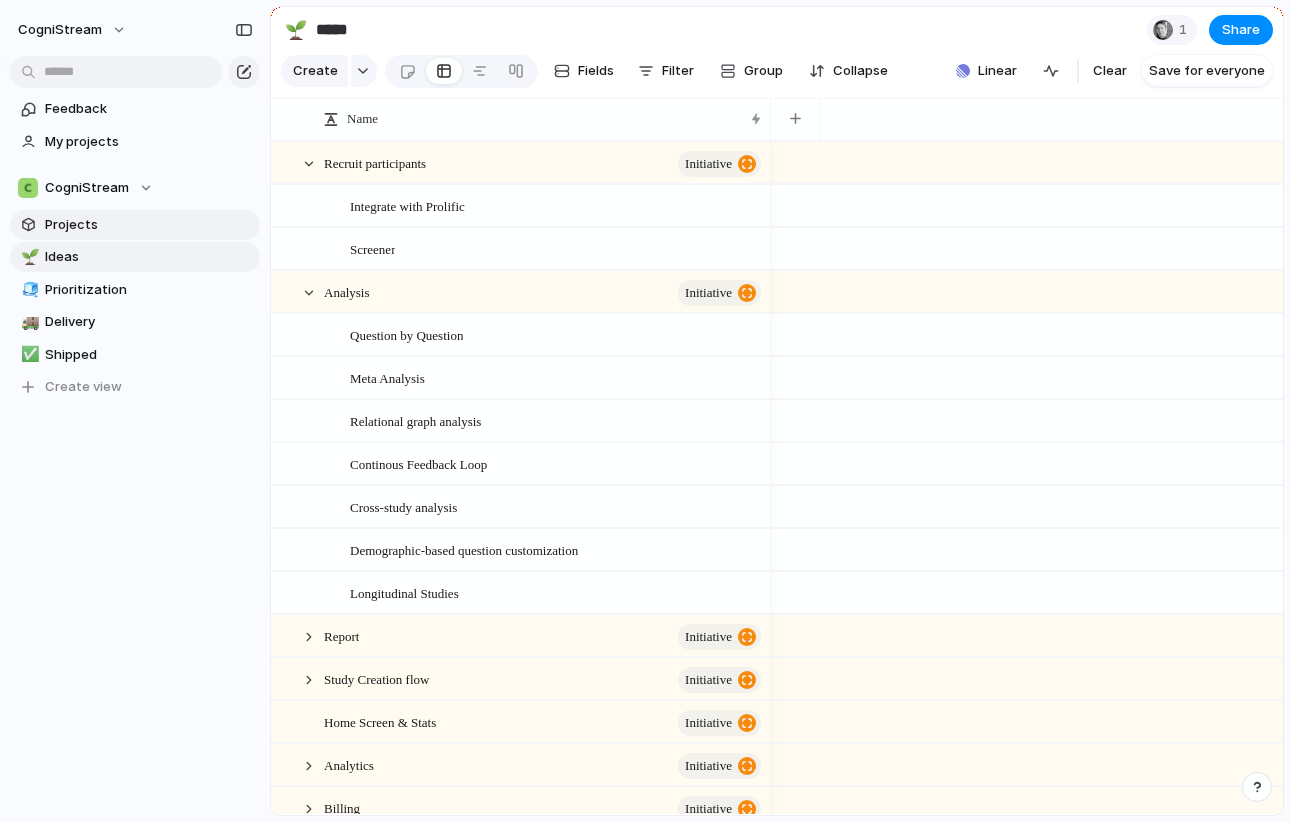 click on "Projects" at bounding box center [149, 225] 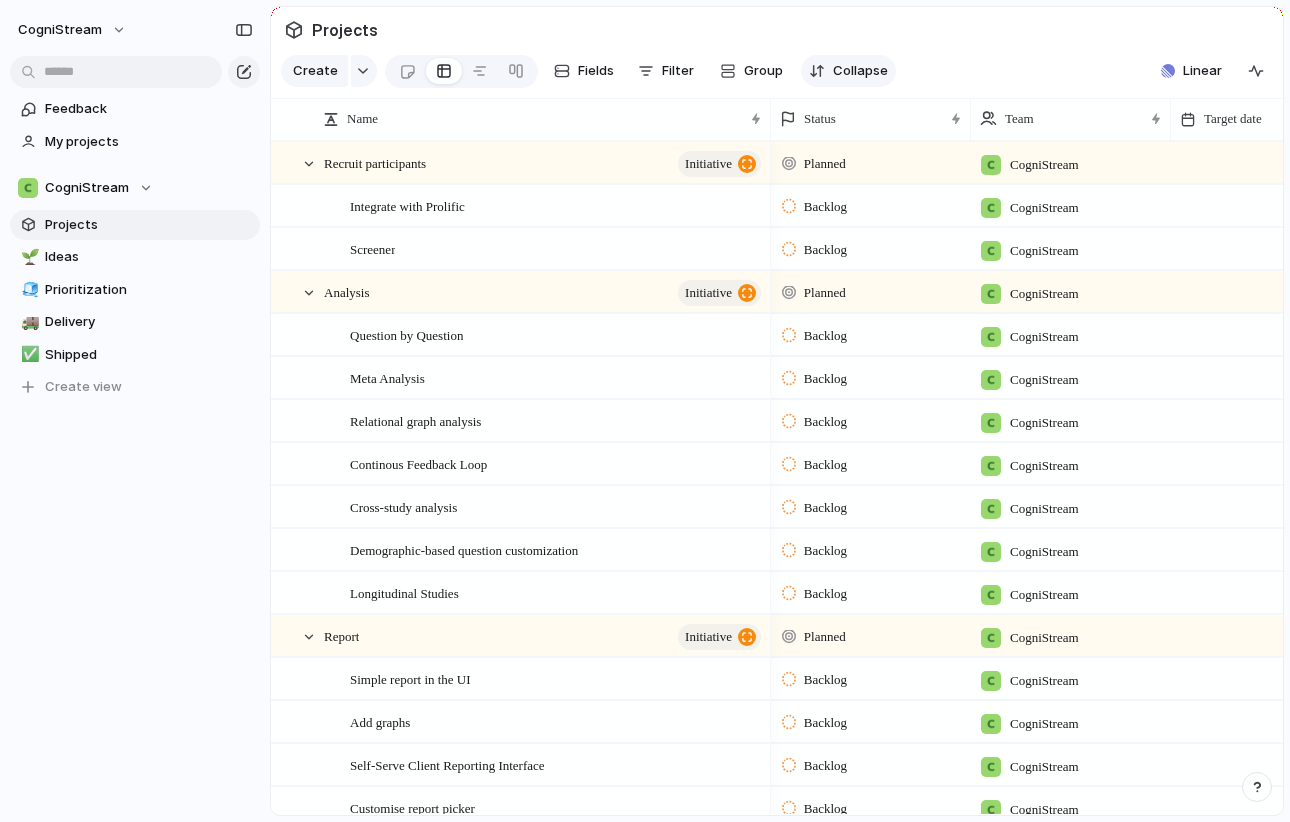 click on "Collapse" at bounding box center [860, 71] 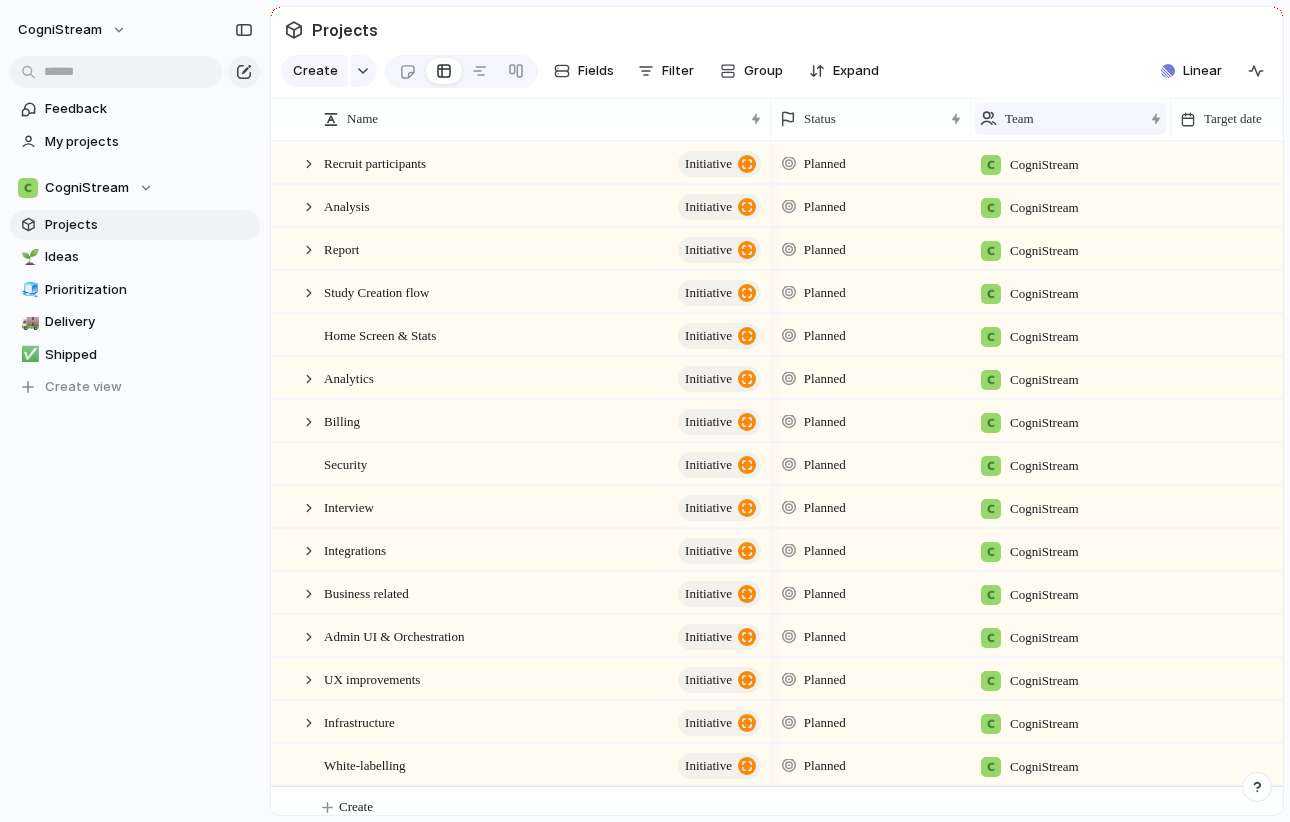 click on "Team" at bounding box center (1019, 119) 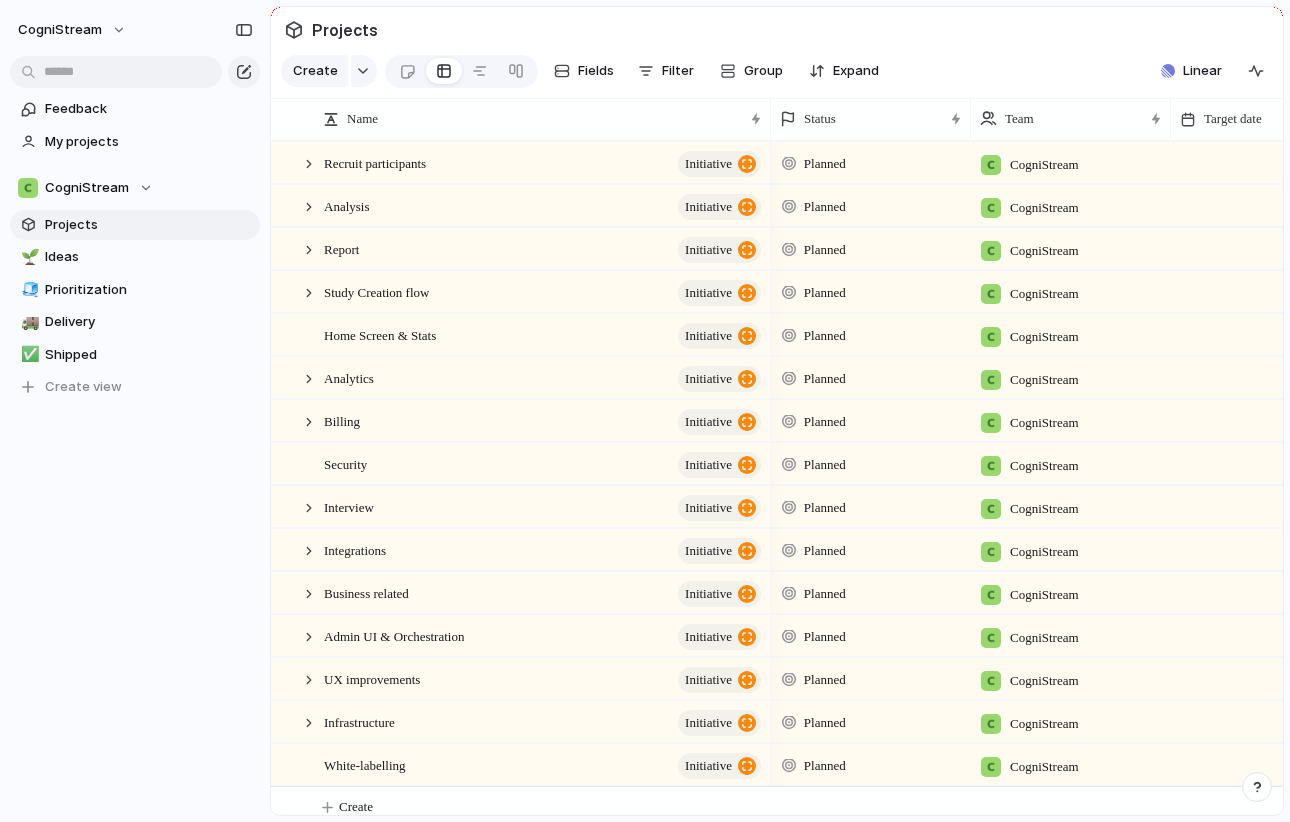 click on "Modify   Hide   Sort ascending   Sort descending" at bounding box center (645, 411) 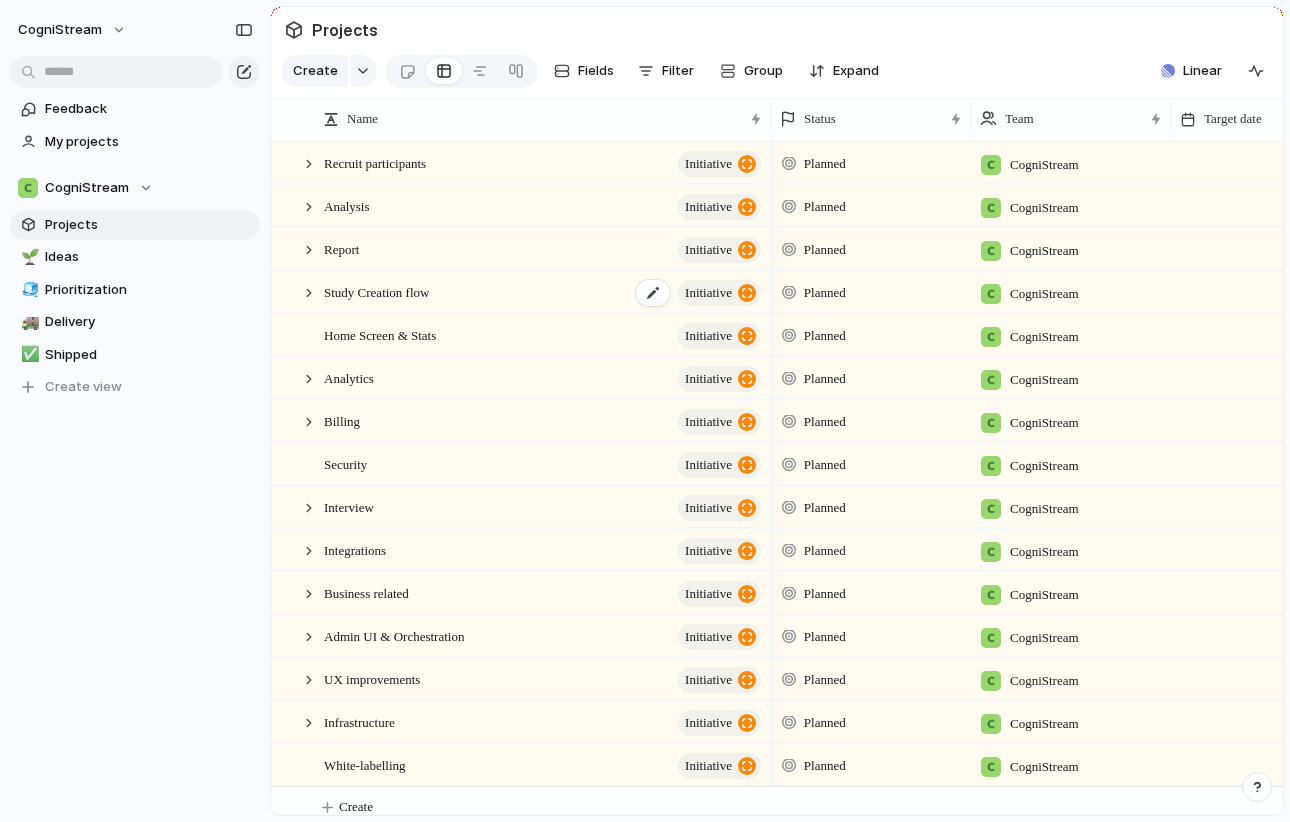 scroll, scrollTop: 15, scrollLeft: 0, axis: vertical 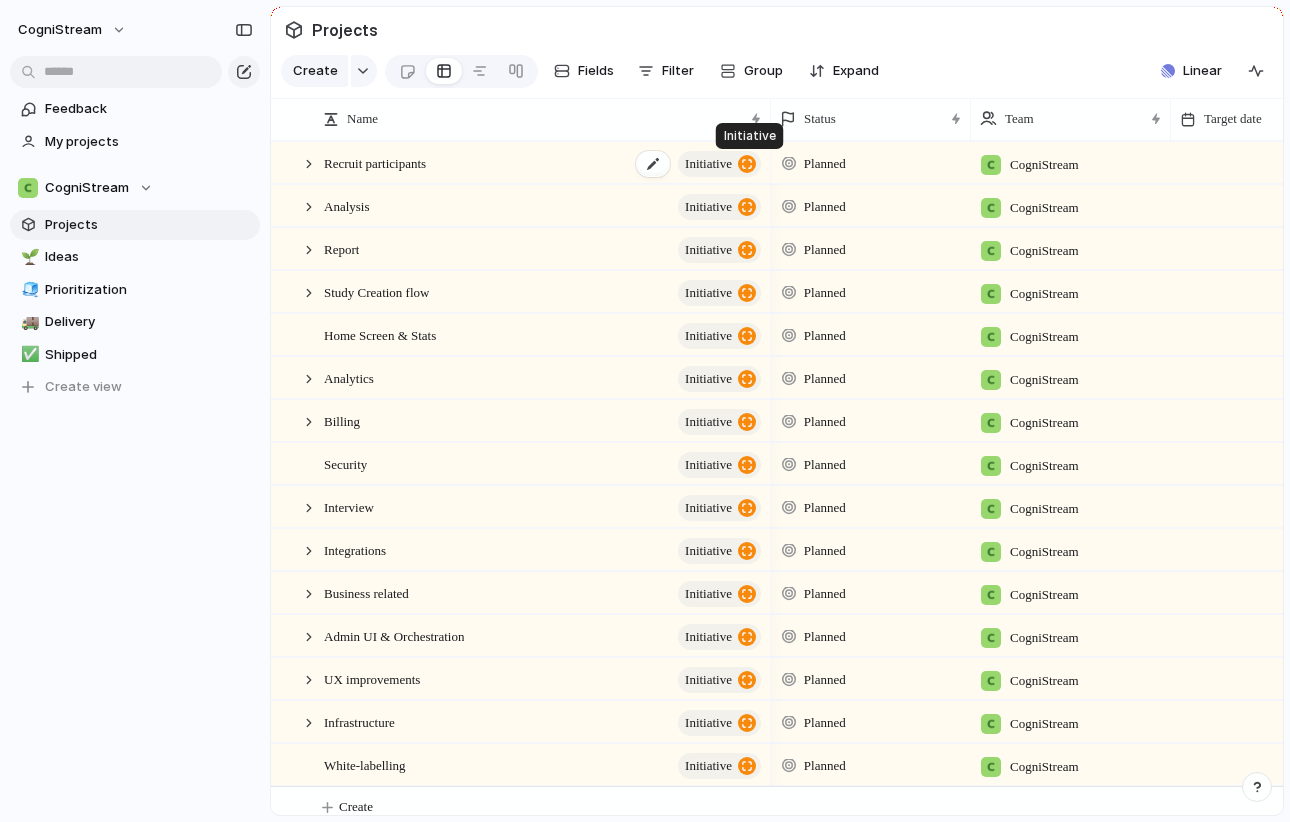 click at bounding box center (747, 164) 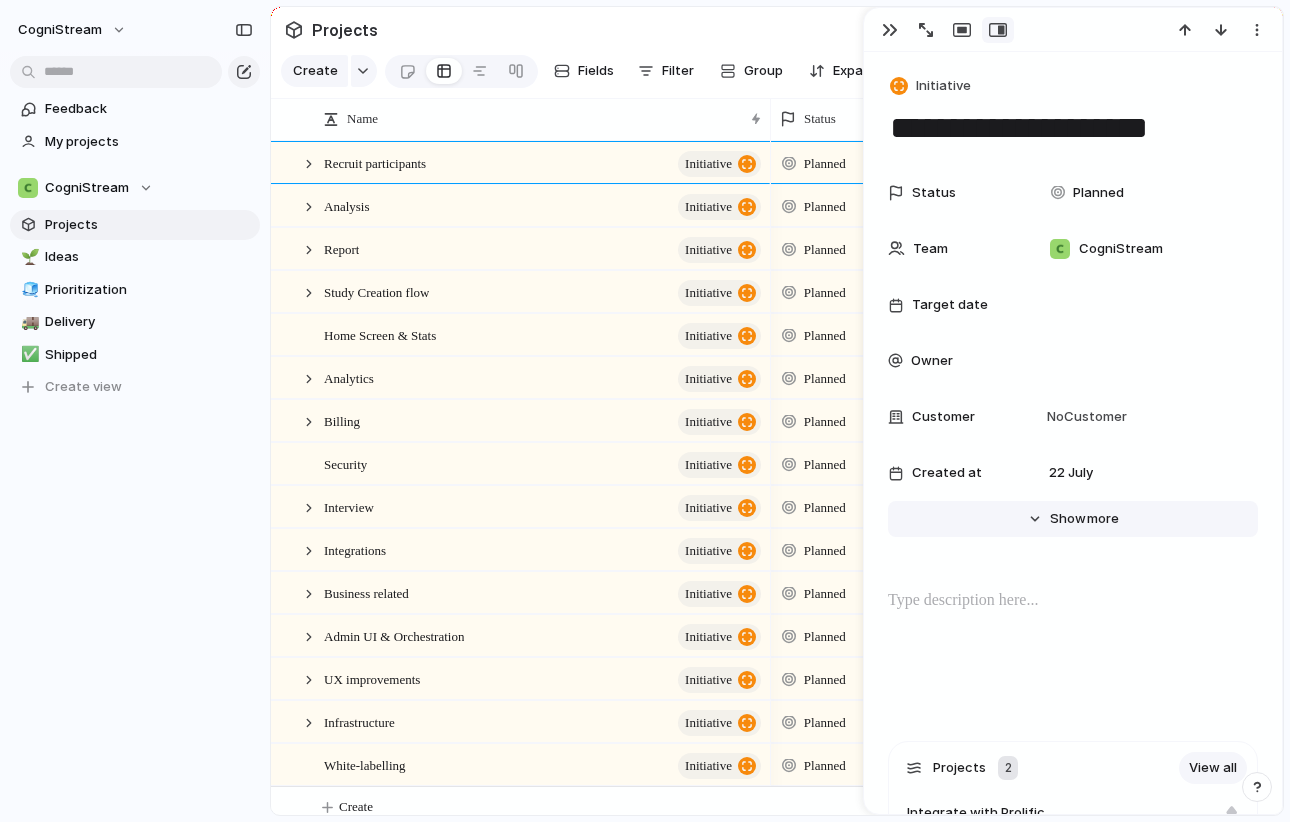 click on "Show" at bounding box center [1068, 519] 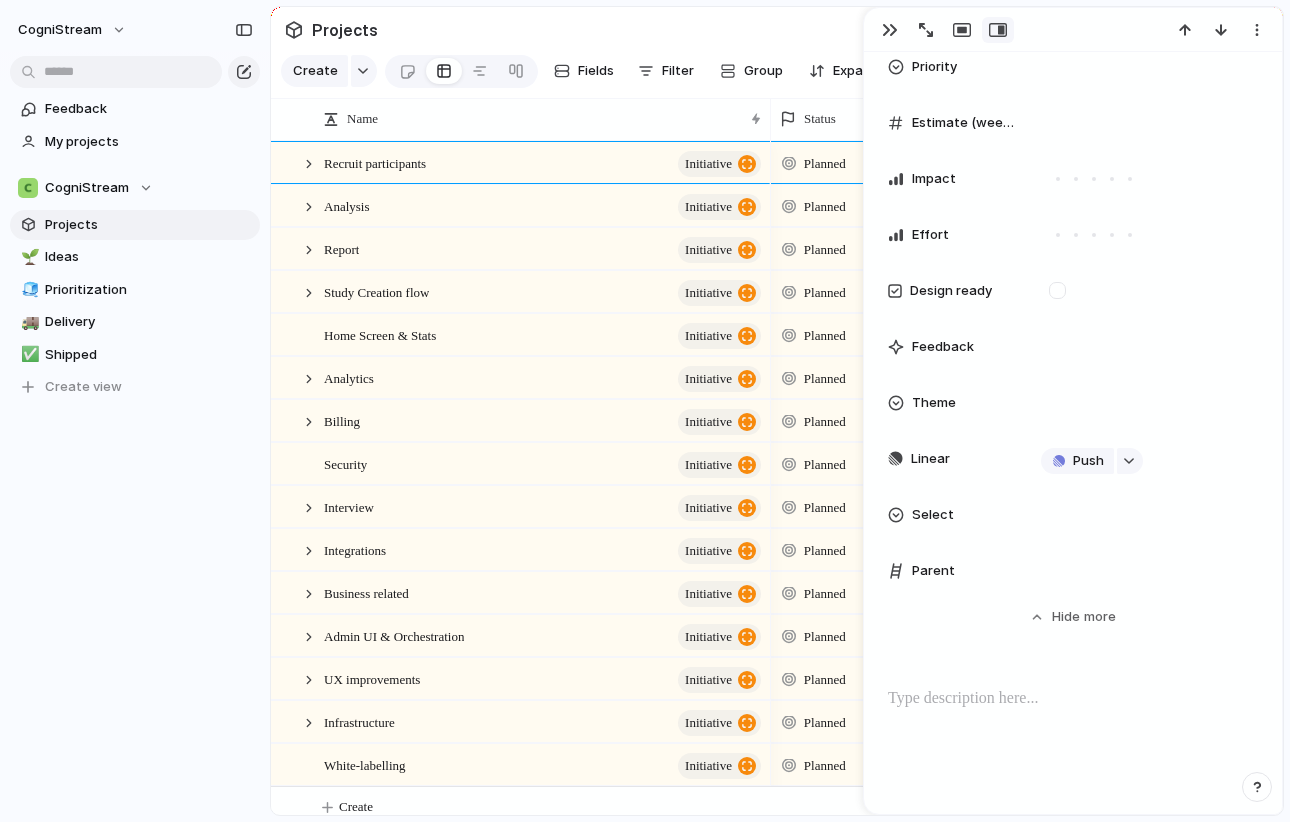 scroll, scrollTop: 643, scrollLeft: 0, axis: vertical 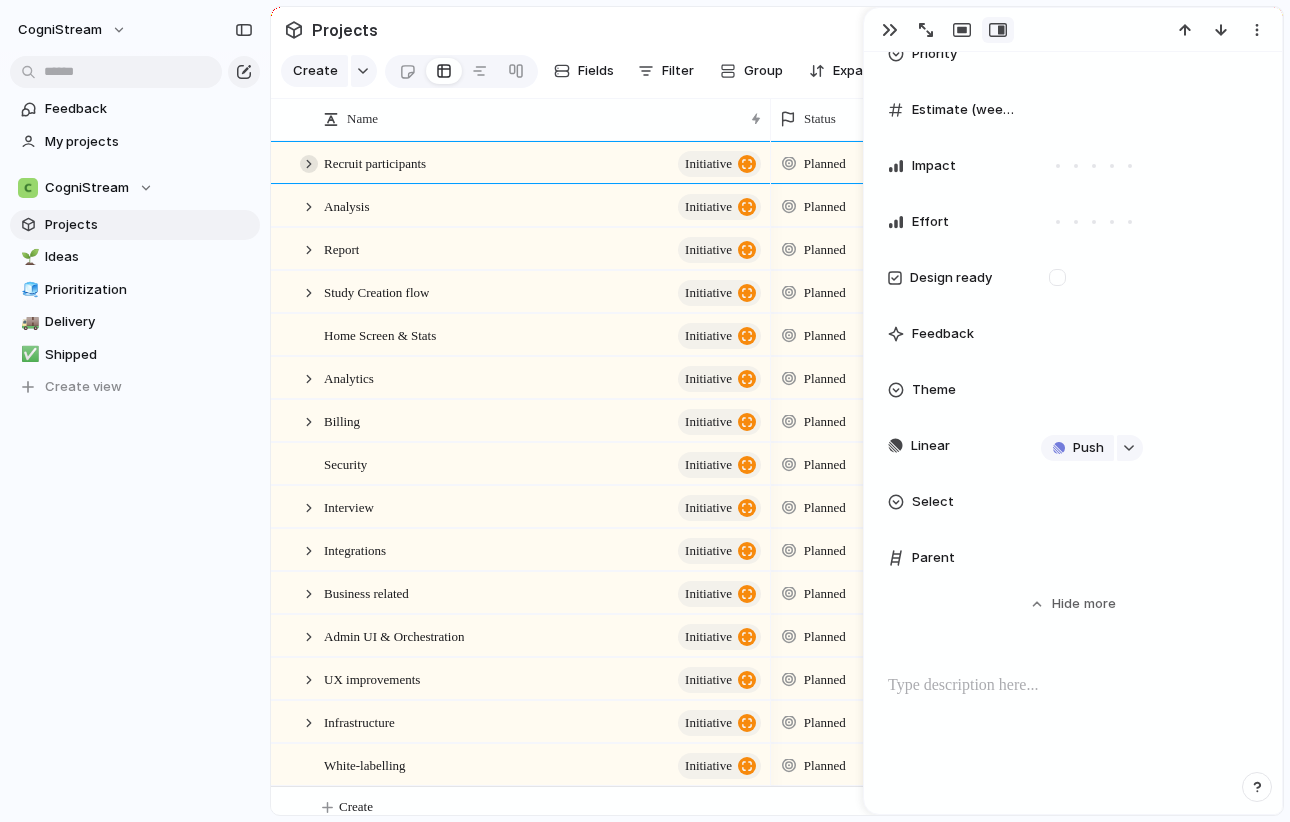 click at bounding box center (309, 164) 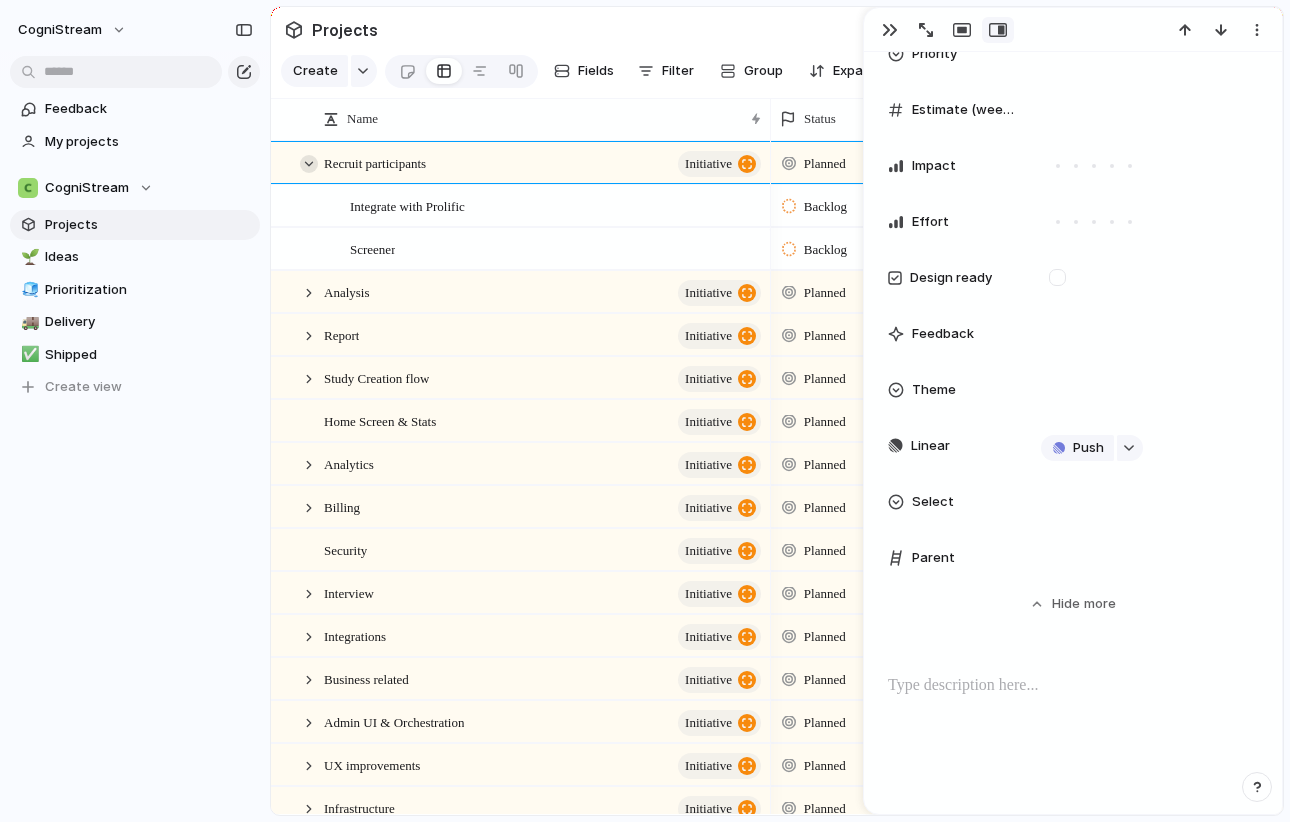 click at bounding box center [309, 164] 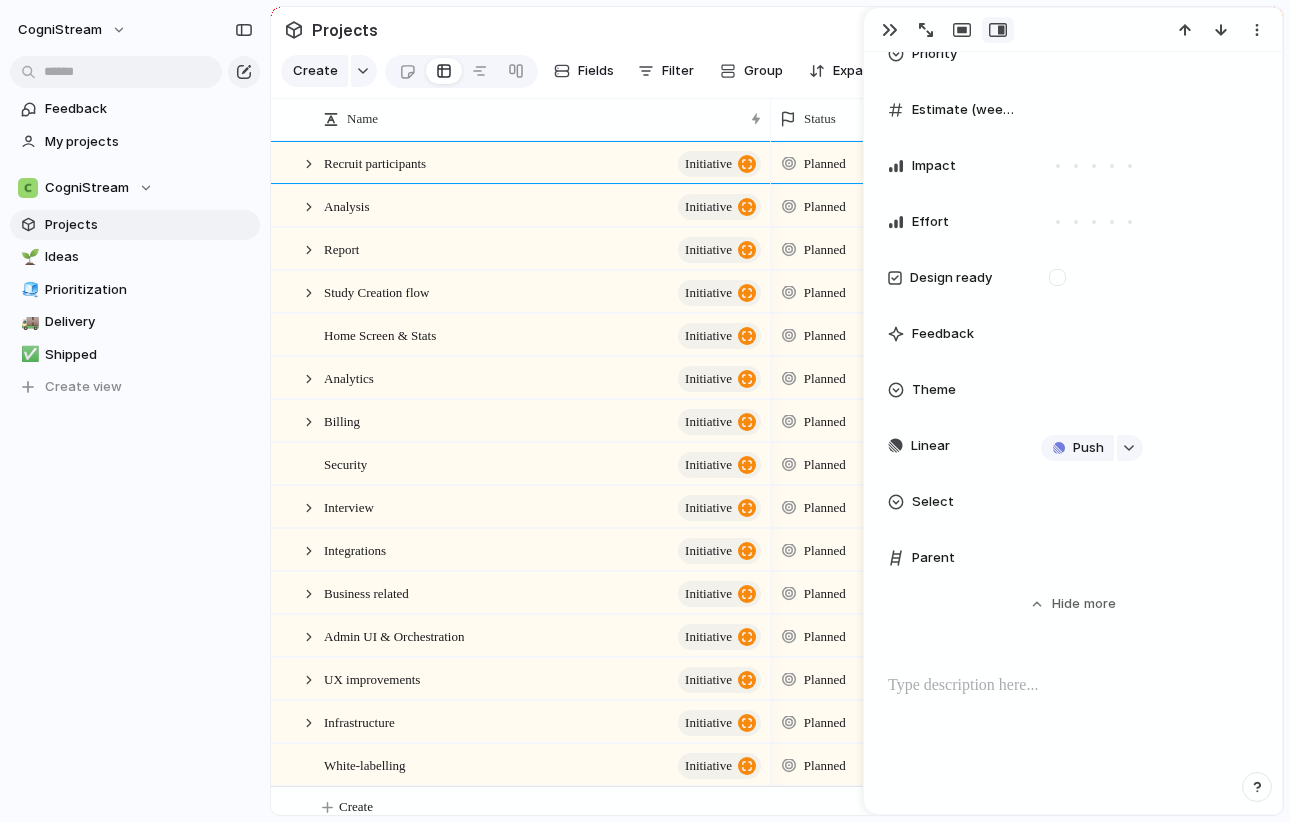scroll, scrollTop: 15, scrollLeft: 0, axis: vertical 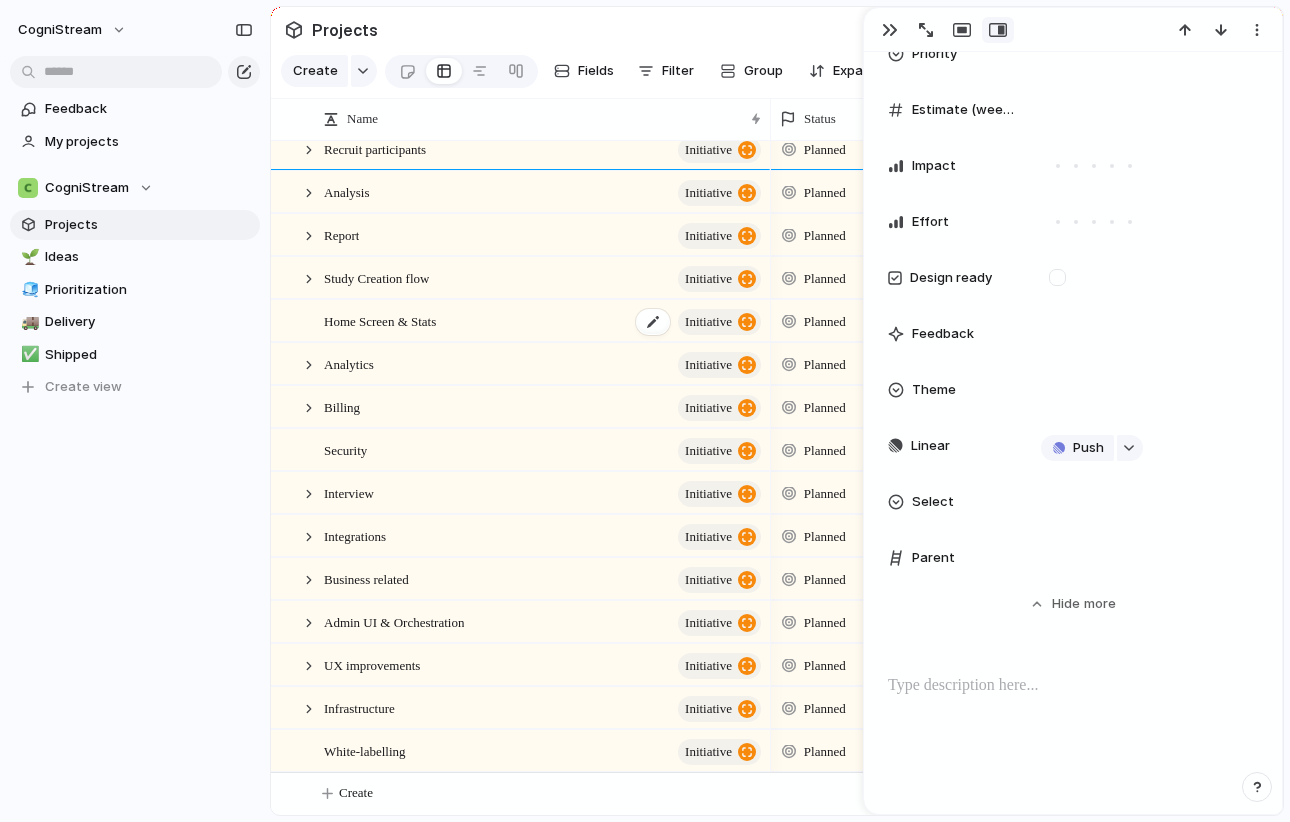 click on "Home Screen & Stats" at bounding box center [380, 320] 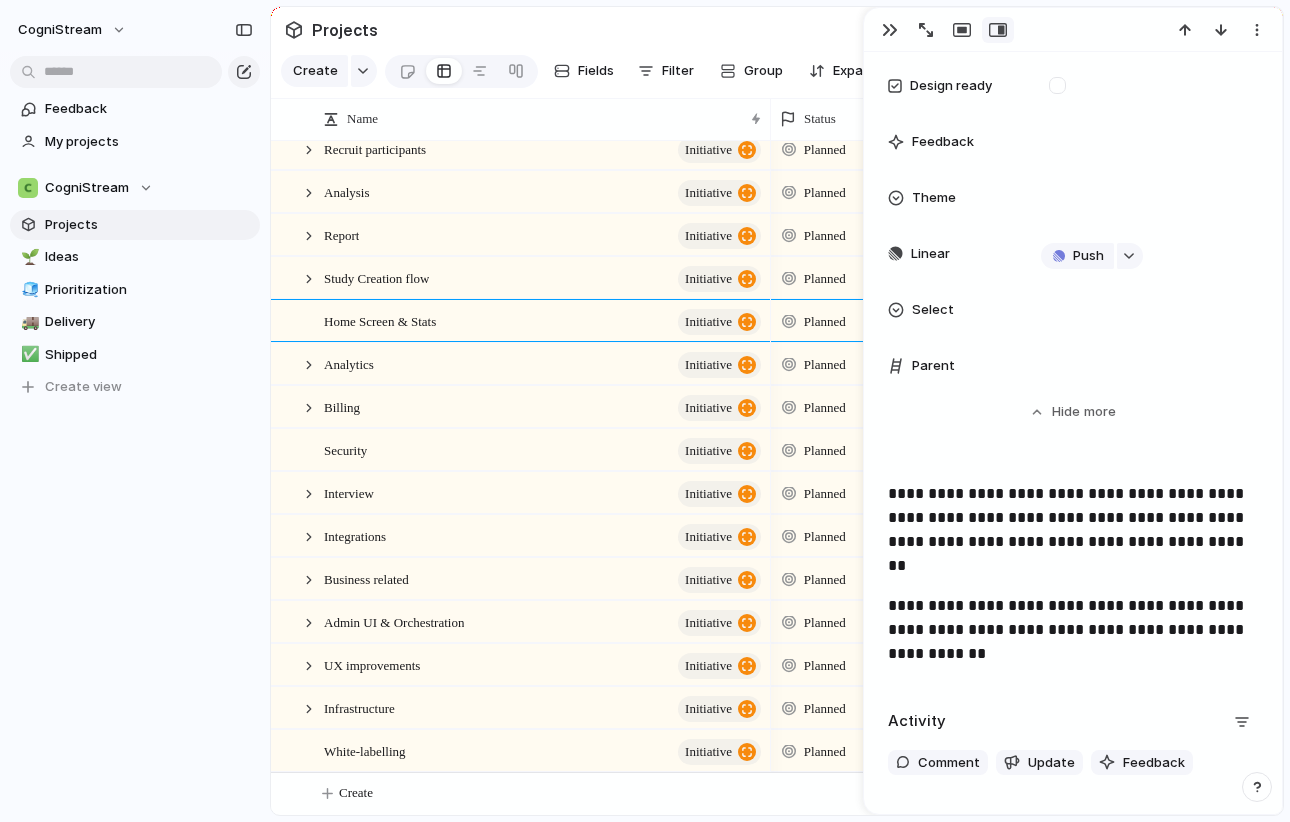 scroll, scrollTop: 847, scrollLeft: 0, axis: vertical 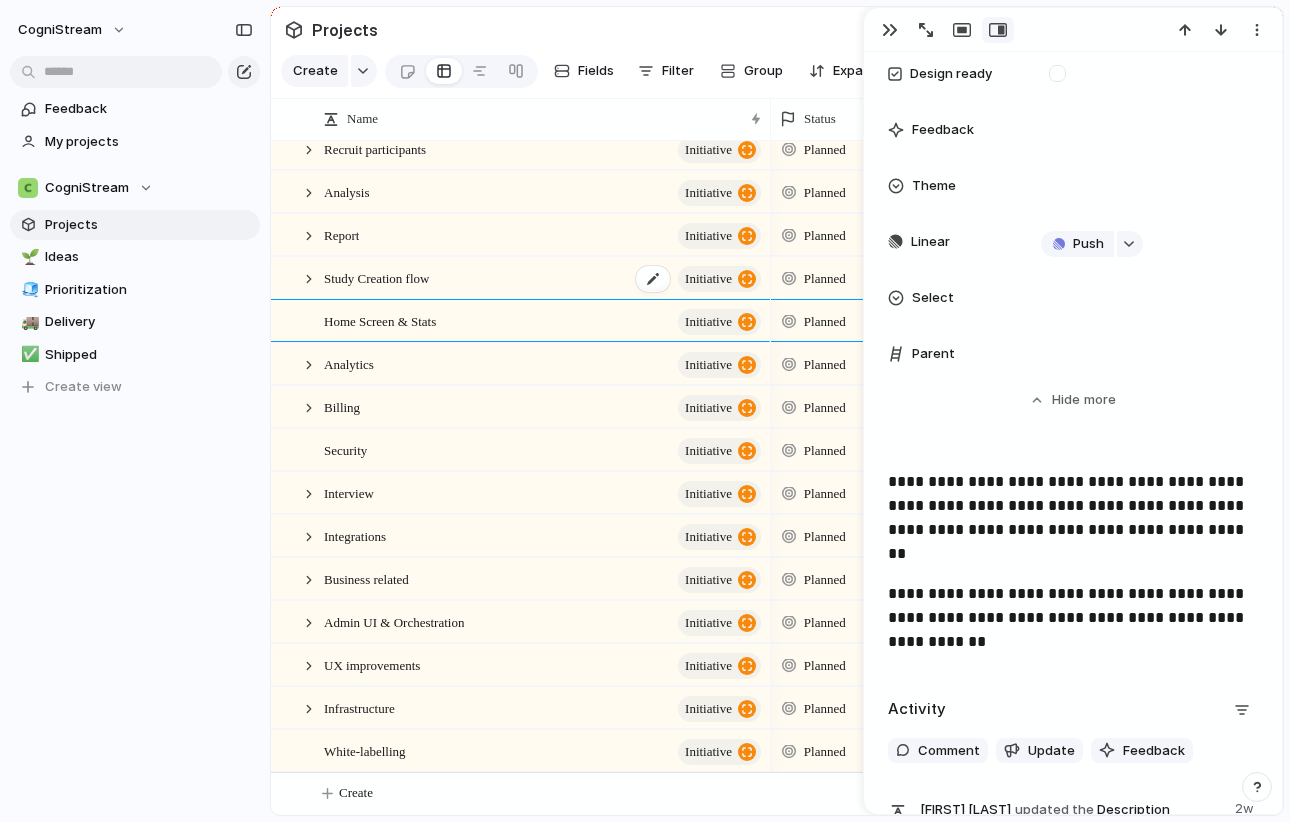 click on "Study Creation flow" at bounding box center [376, 277] 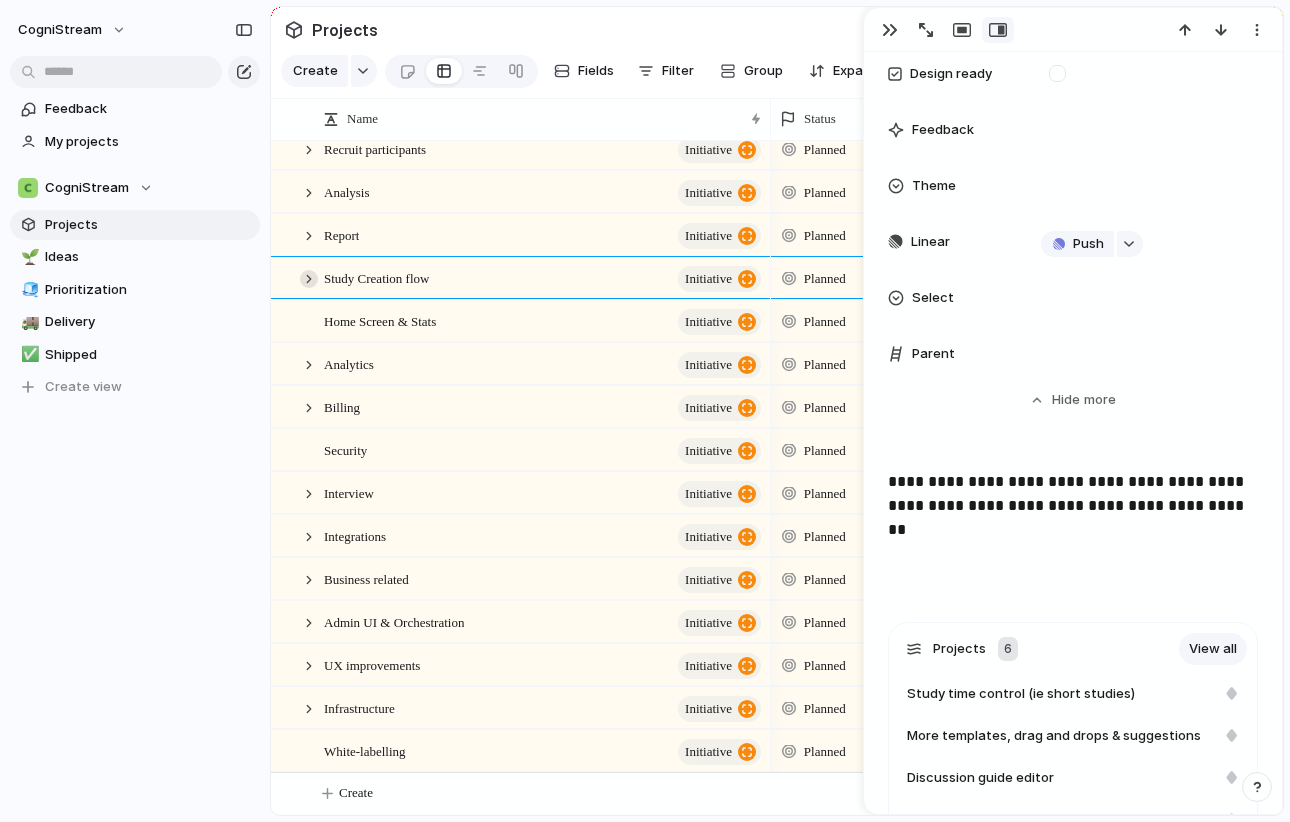 click at bounding box center (309, 279) 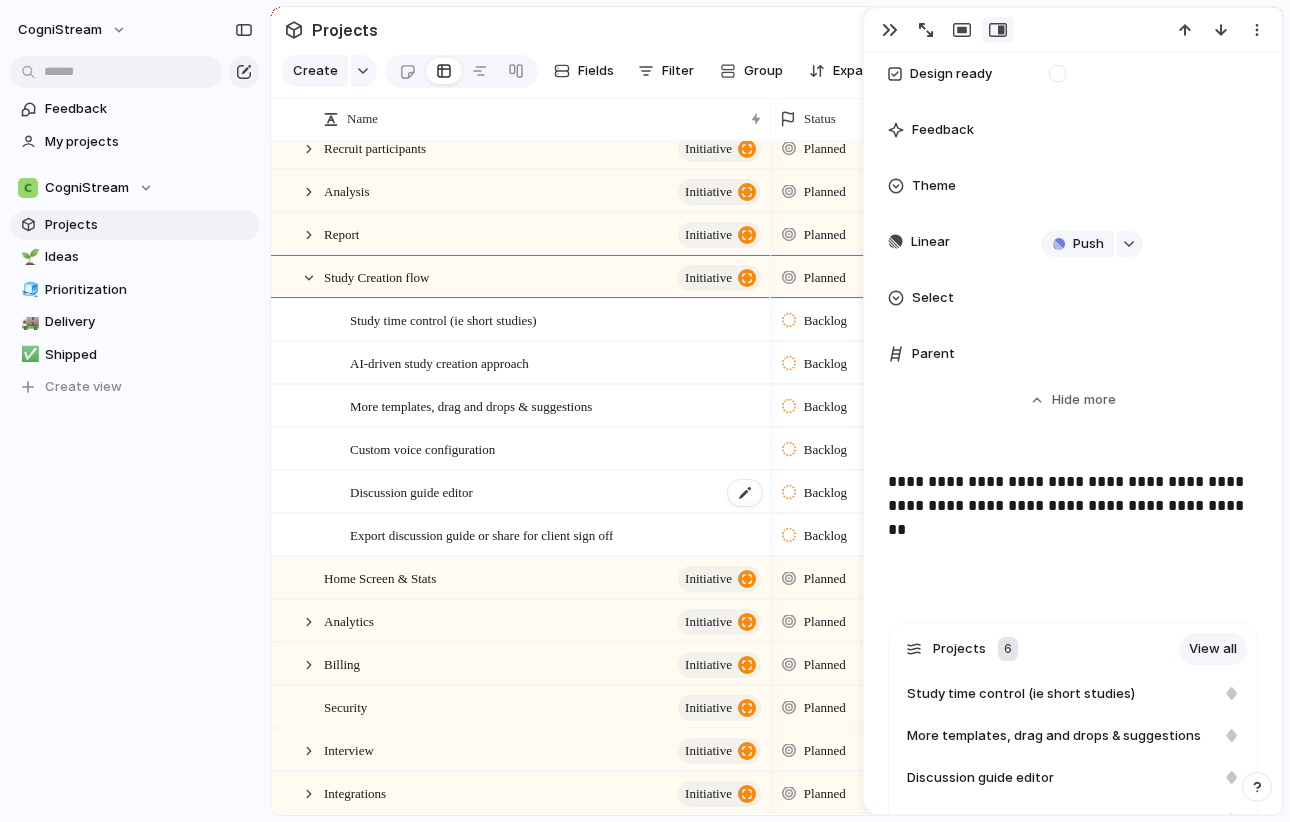 click on "Discussion guide editor" at bounding box center [411, 491] 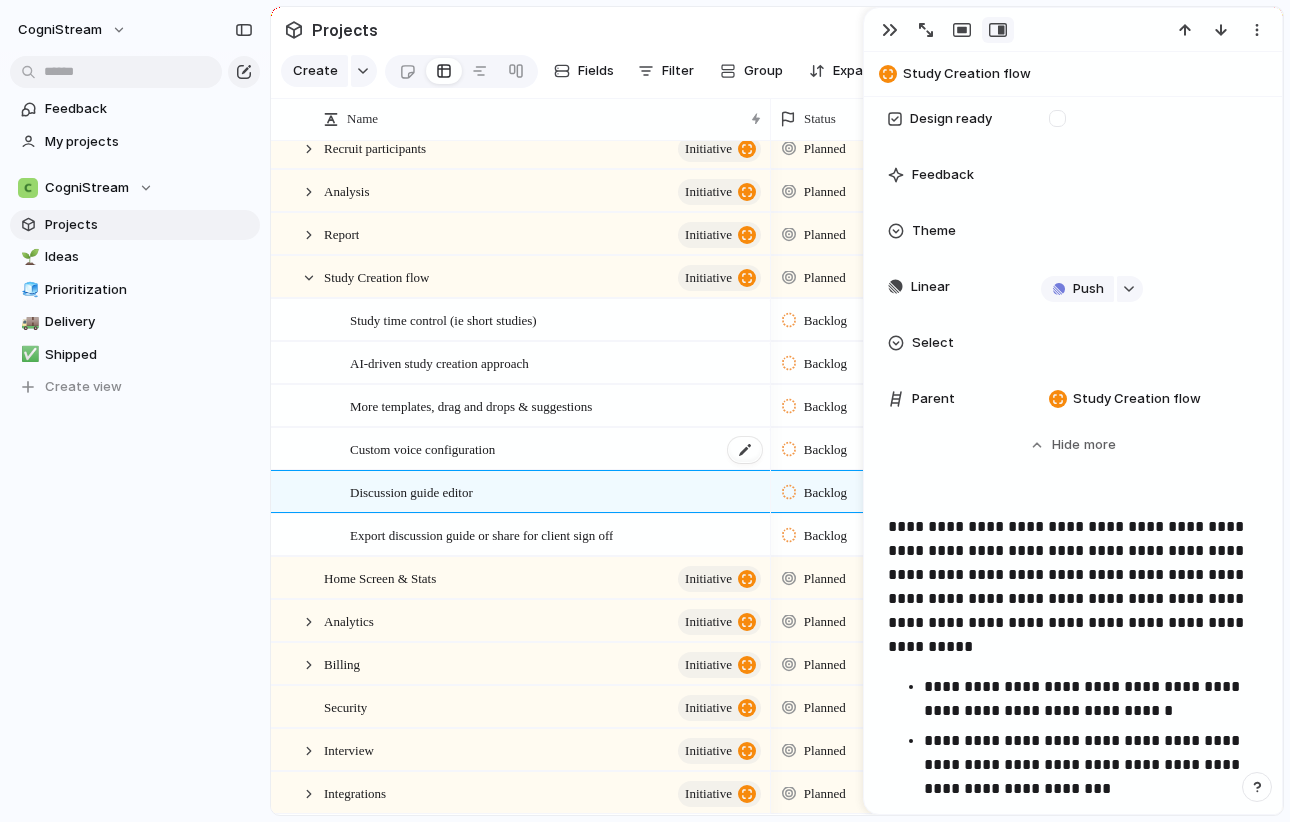 scroll, scrollTop: 158, scrollLeft: 0, axis: vertical 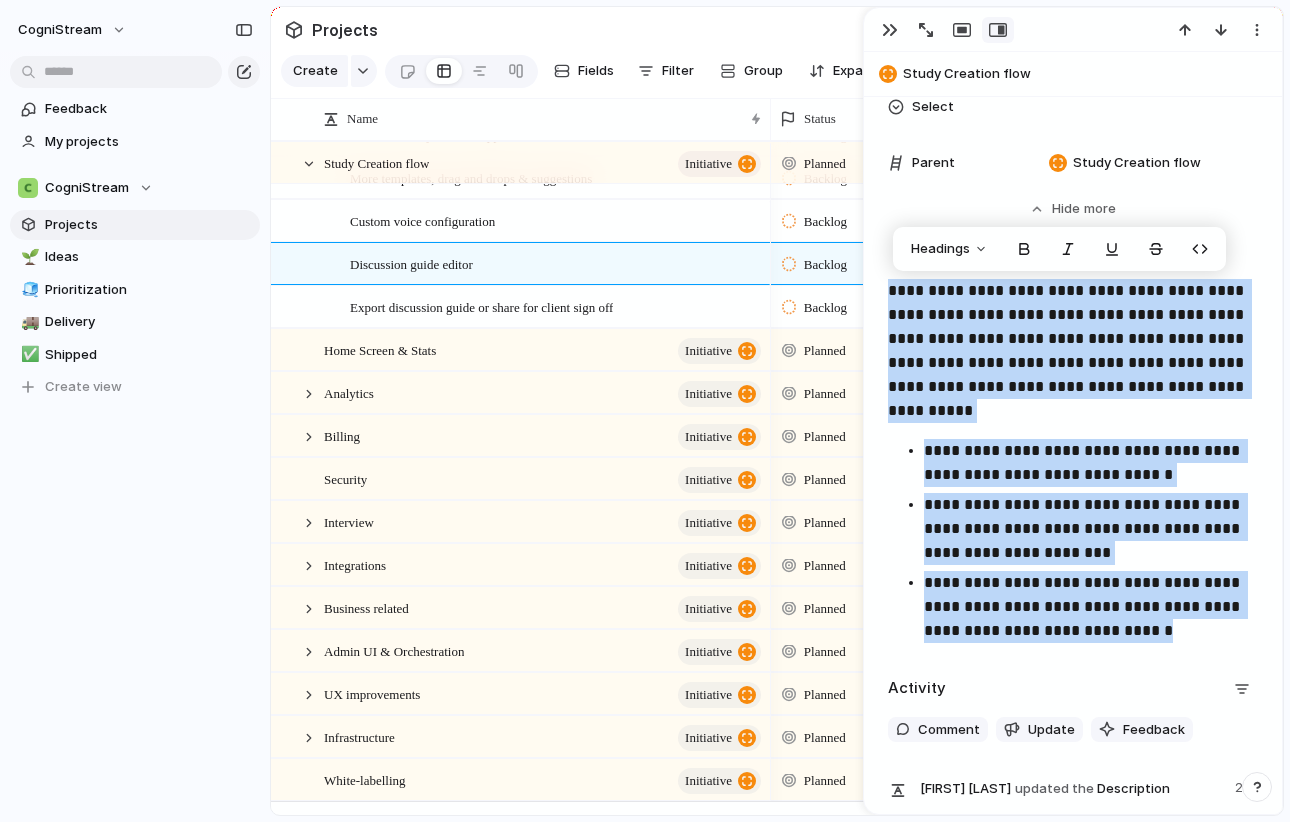 drag, startPoint x: 889, startPoint y: 288, endPoint x: 1164, endPoint y: 640, distance: 446.68668 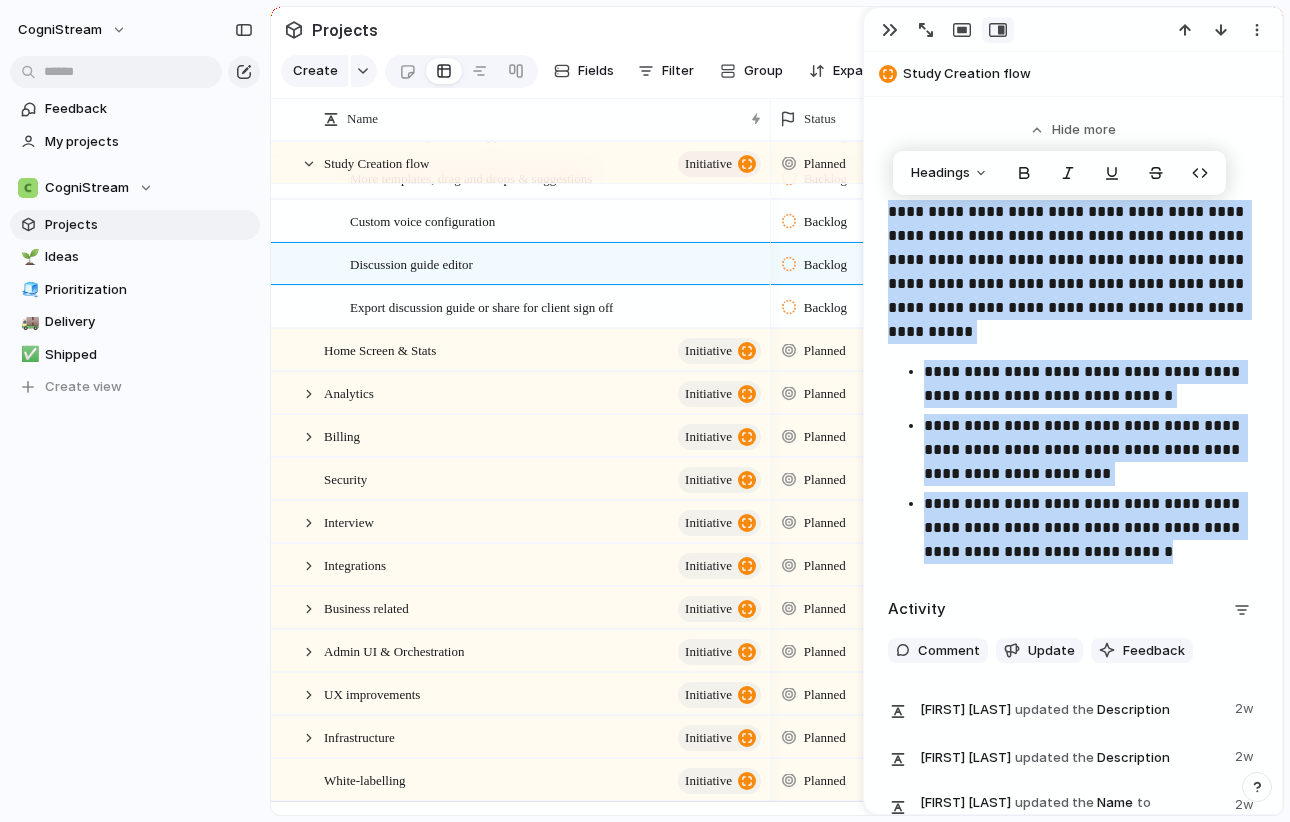 scroll, scrollTop: 1159, scrollLeft: 0, axis: vertical 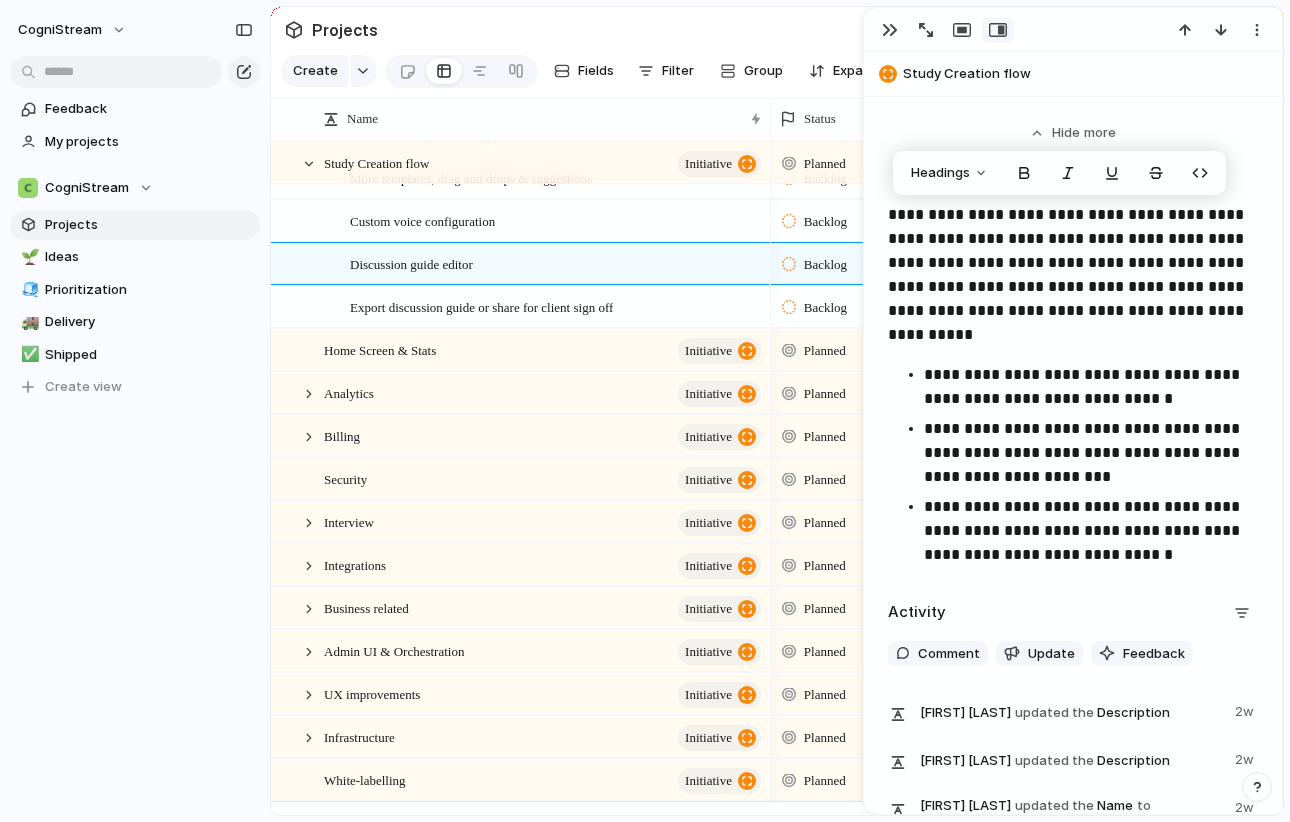 click on "**********" at bounding box center (1091, 531) 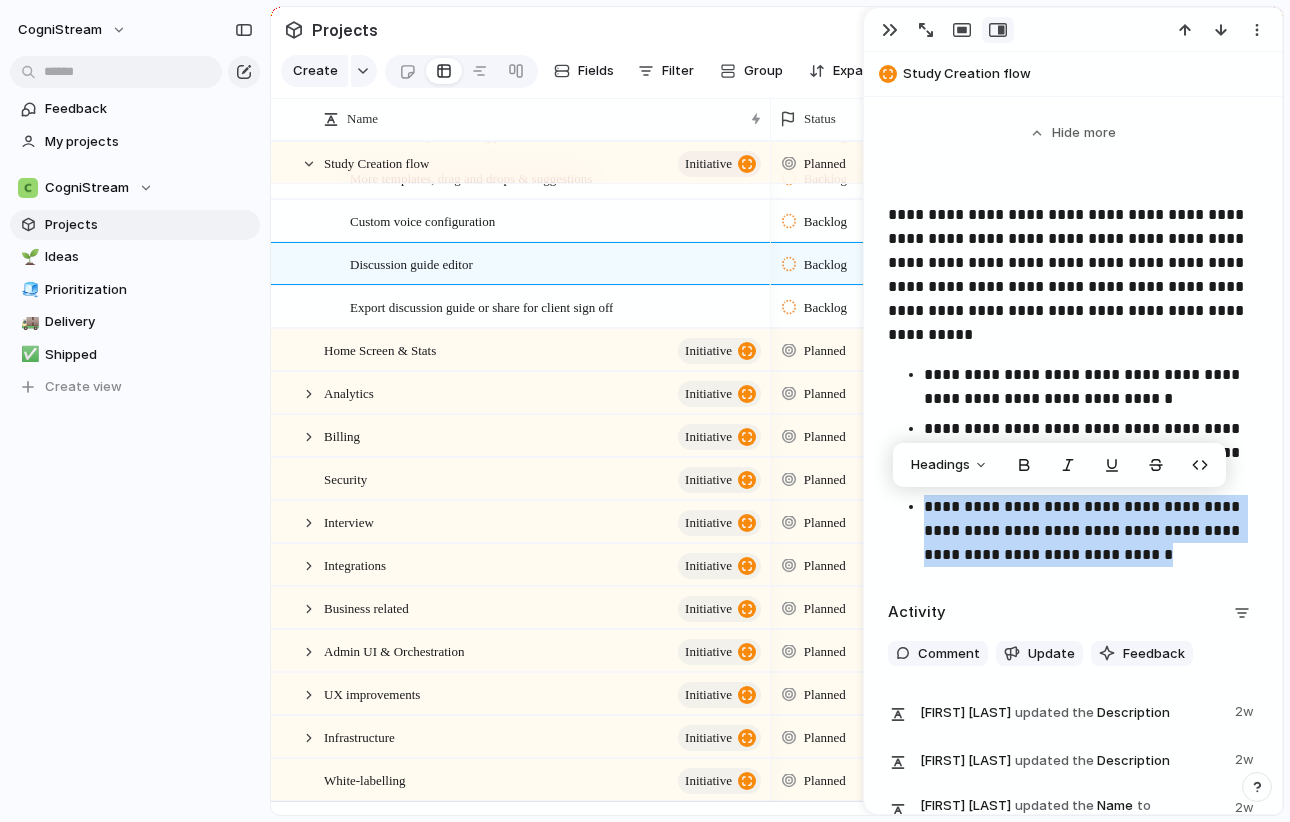 drag, startPoint x: 1157, startPoint y: 554, endPoint x: 895, endPoint y: 506, distance: 266.36066 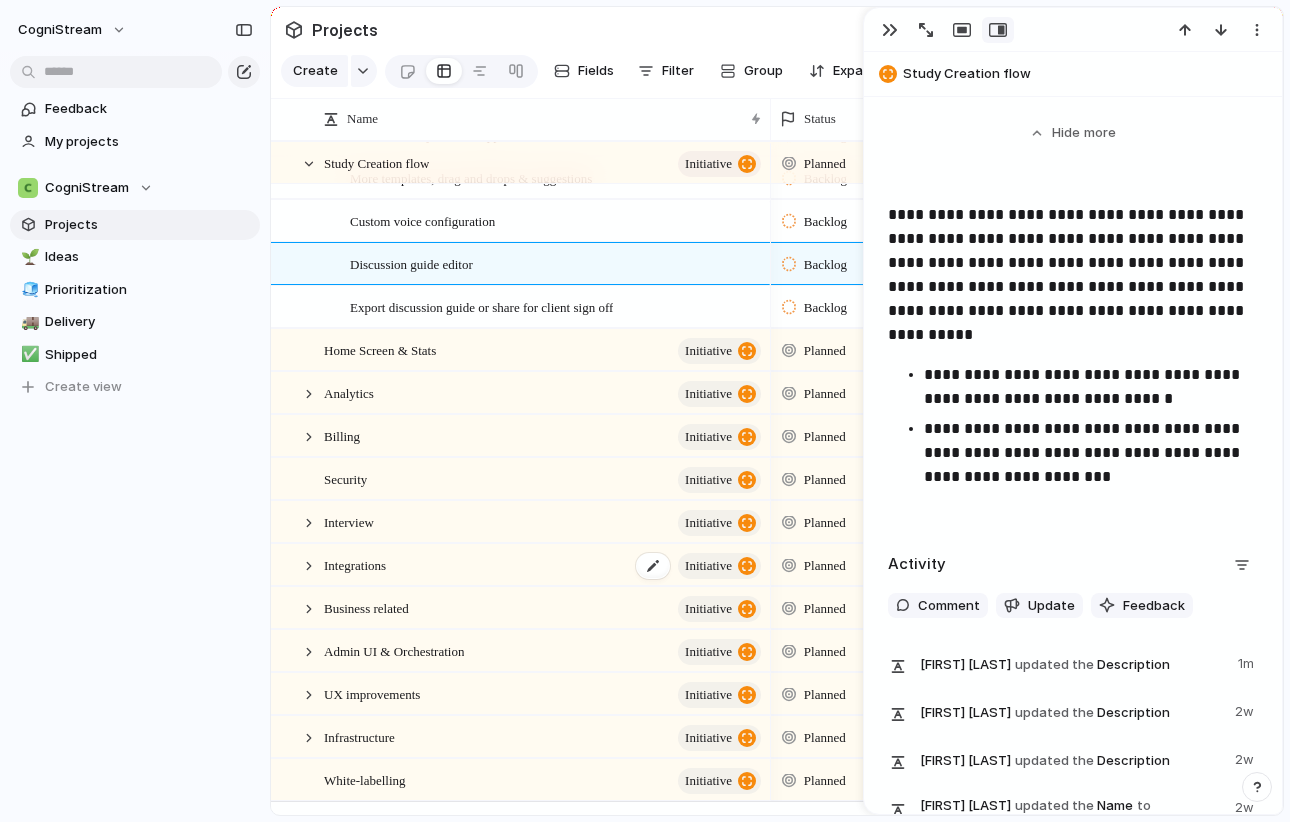 scroll, scrollTop: 273, scrollLeft: 0, axis: vertical 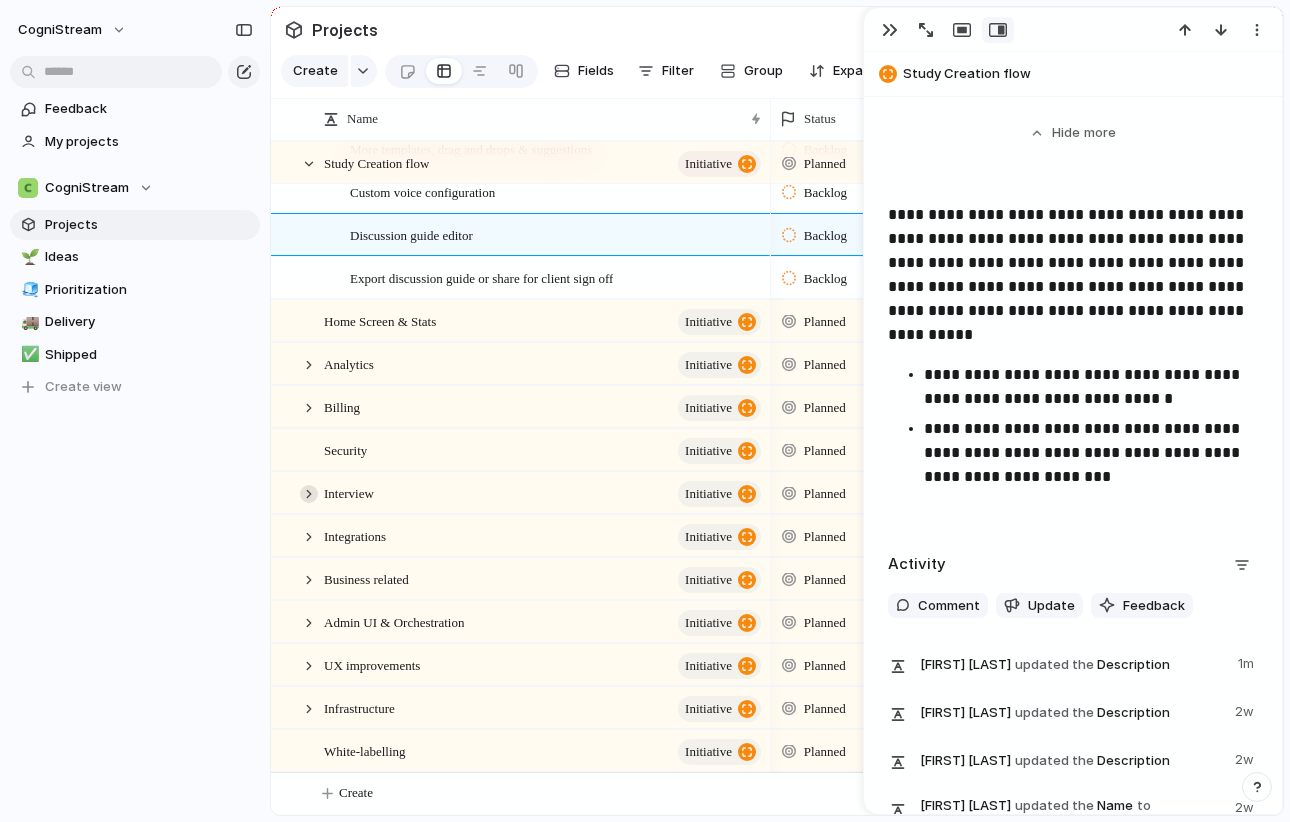 click at bounding box center (309, 494) 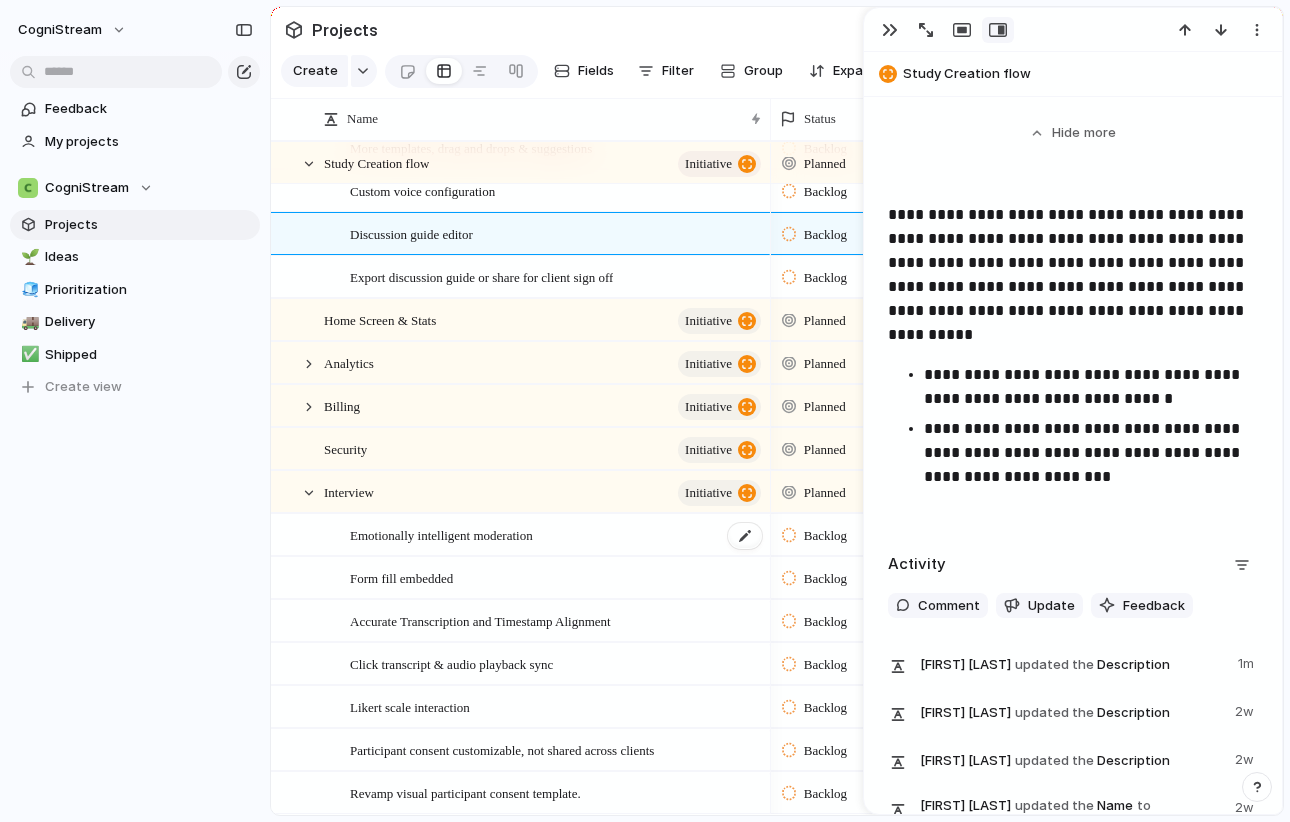 scroll, scrollTop: 293, scrollLeft: 0, axis: vertical 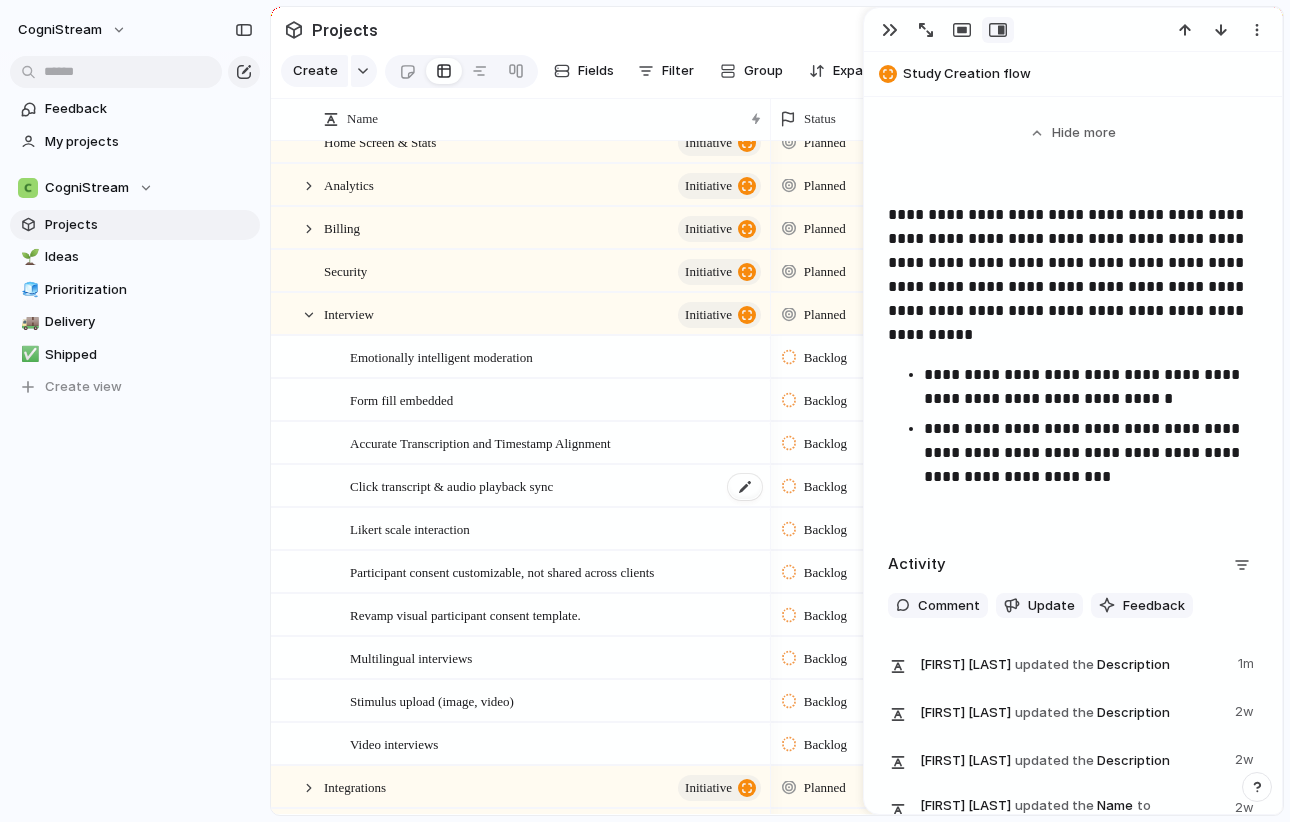 click on "Click transcript & audio playback sync" at bounding box center (451, 485) 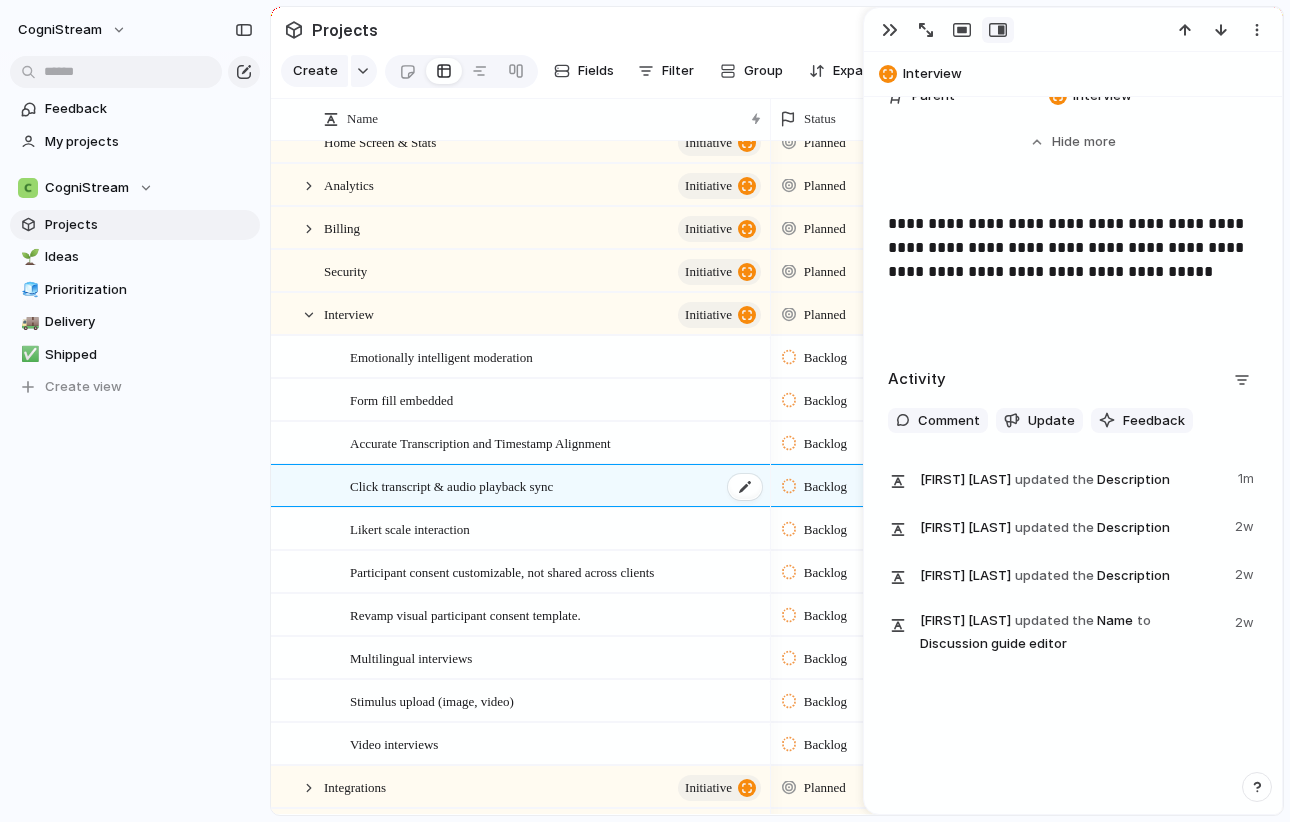 scroll, scrollTop: 1015, scrollLeft: 0, axis: vertical 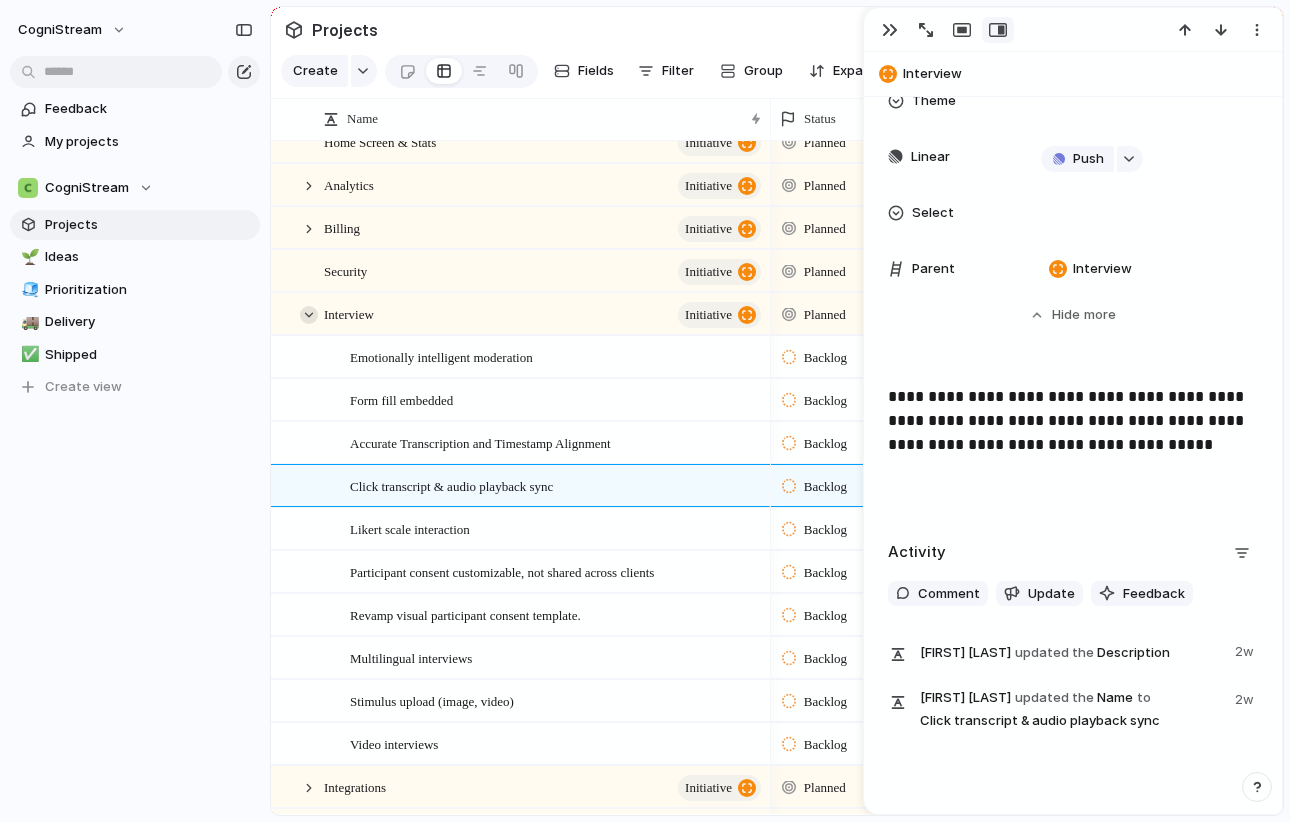 click at bounding box center [309, 315] 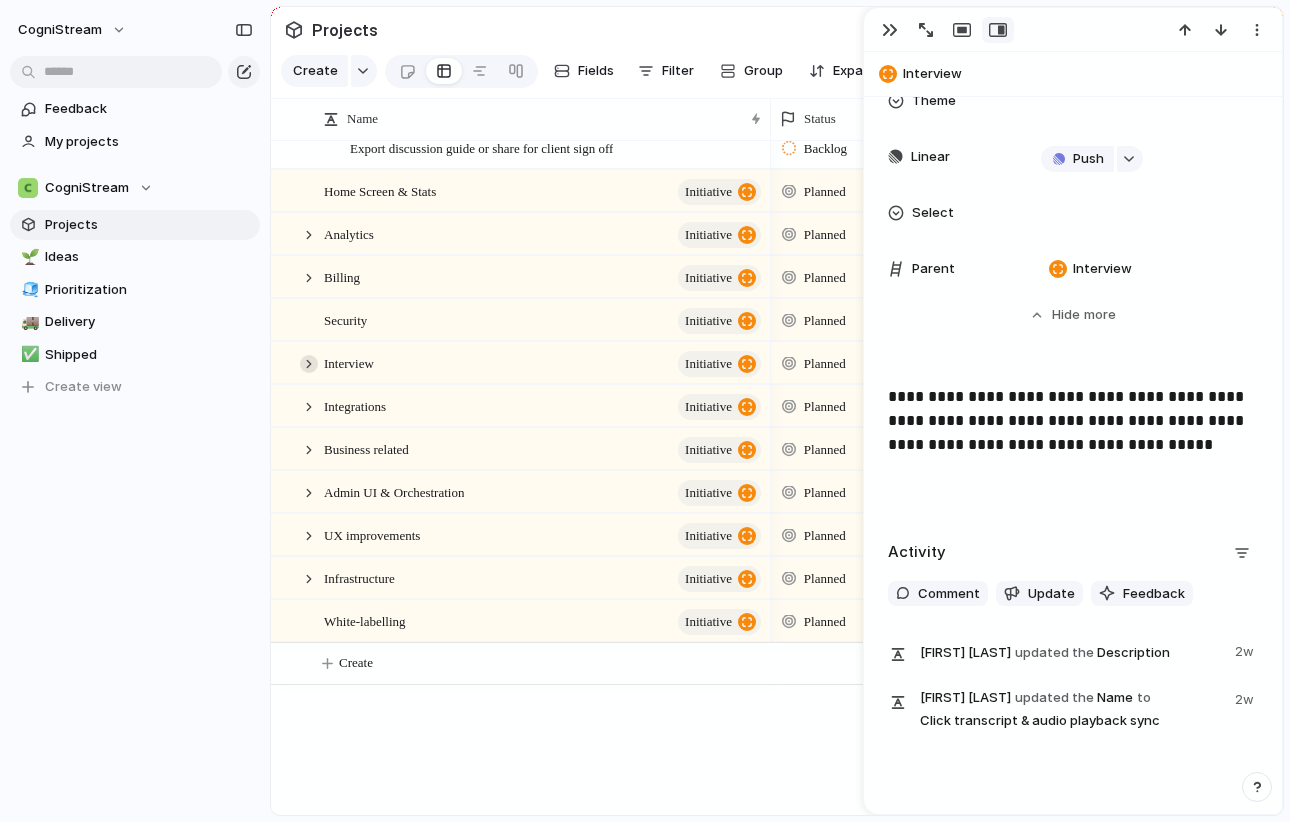scroll, scrollTop: 273, scrollLeft: 0, axis: vertical 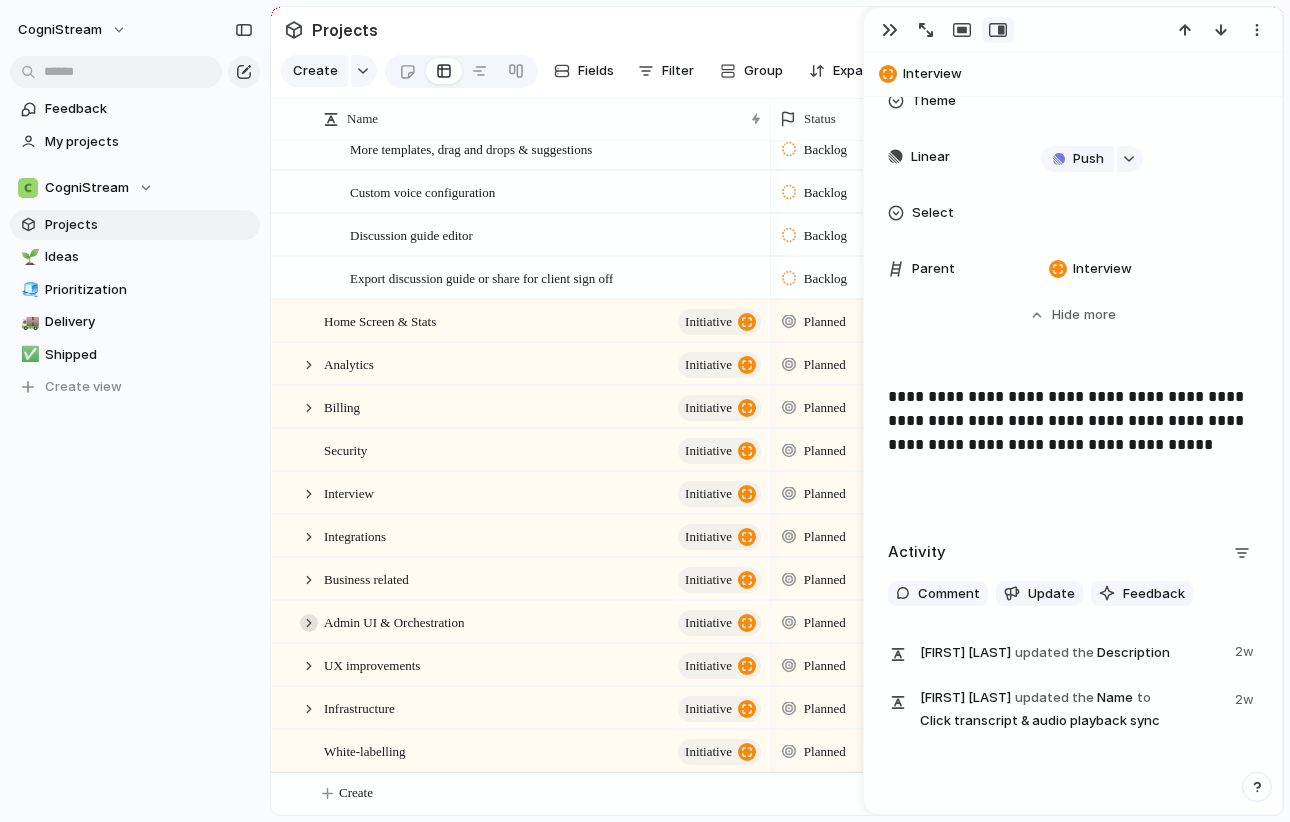 click at bounding box center (309, 623) 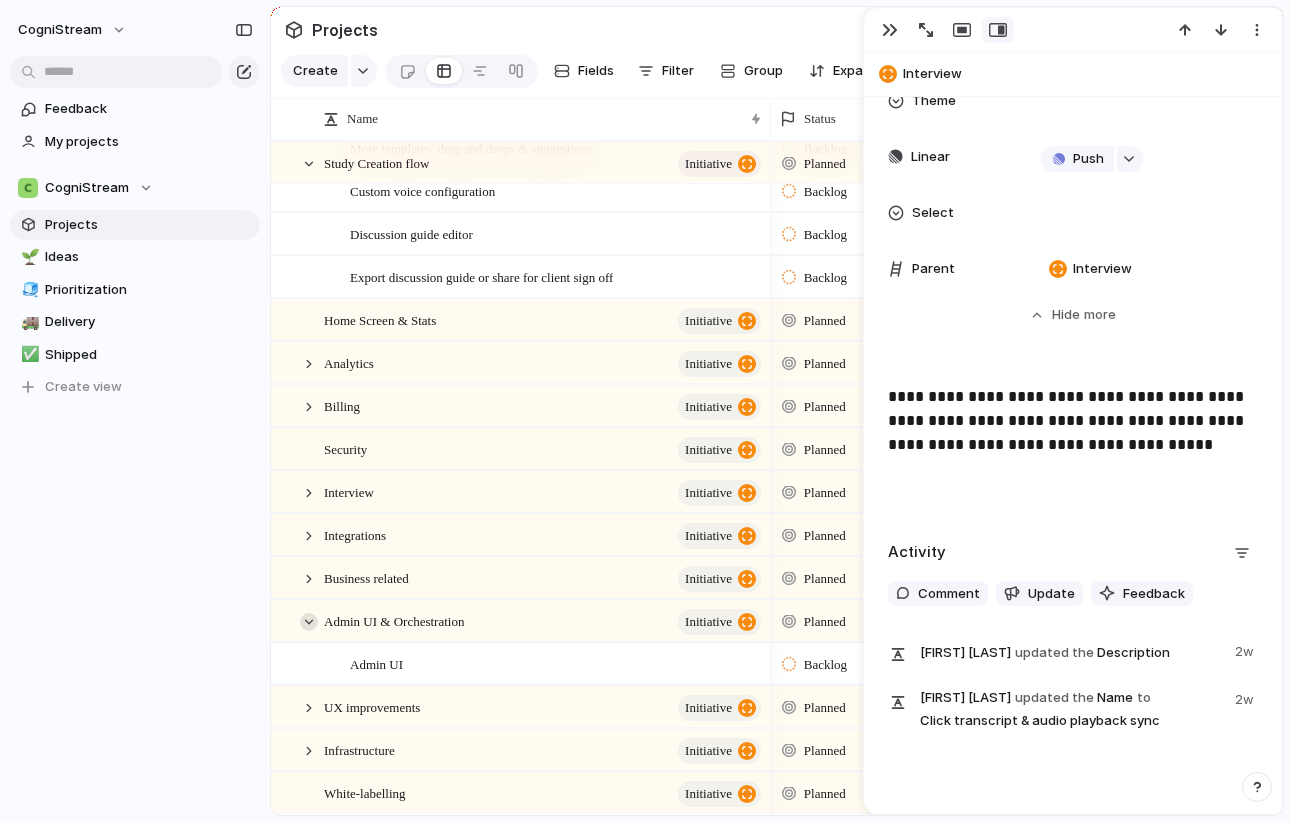 click at bounding box center [309, 622] 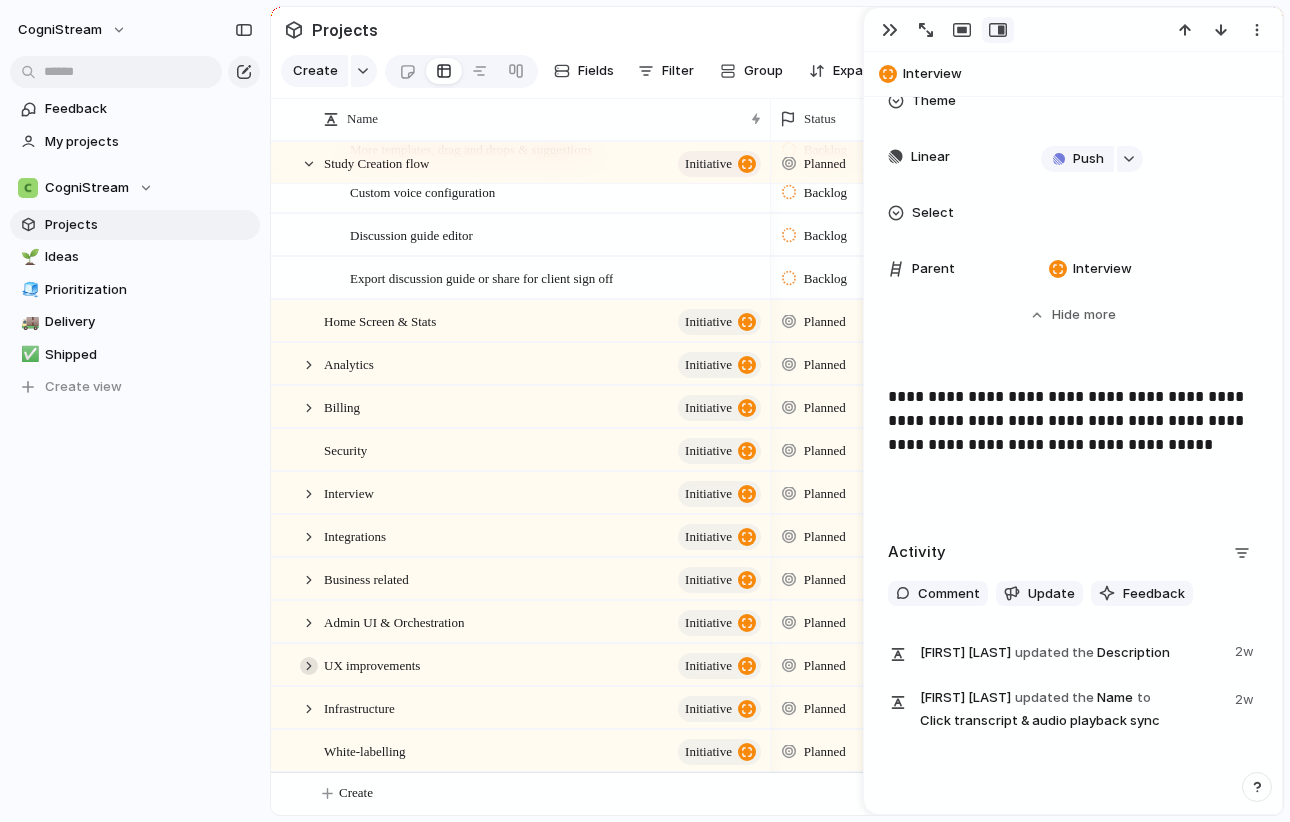 click at bounding box center [309, 666] 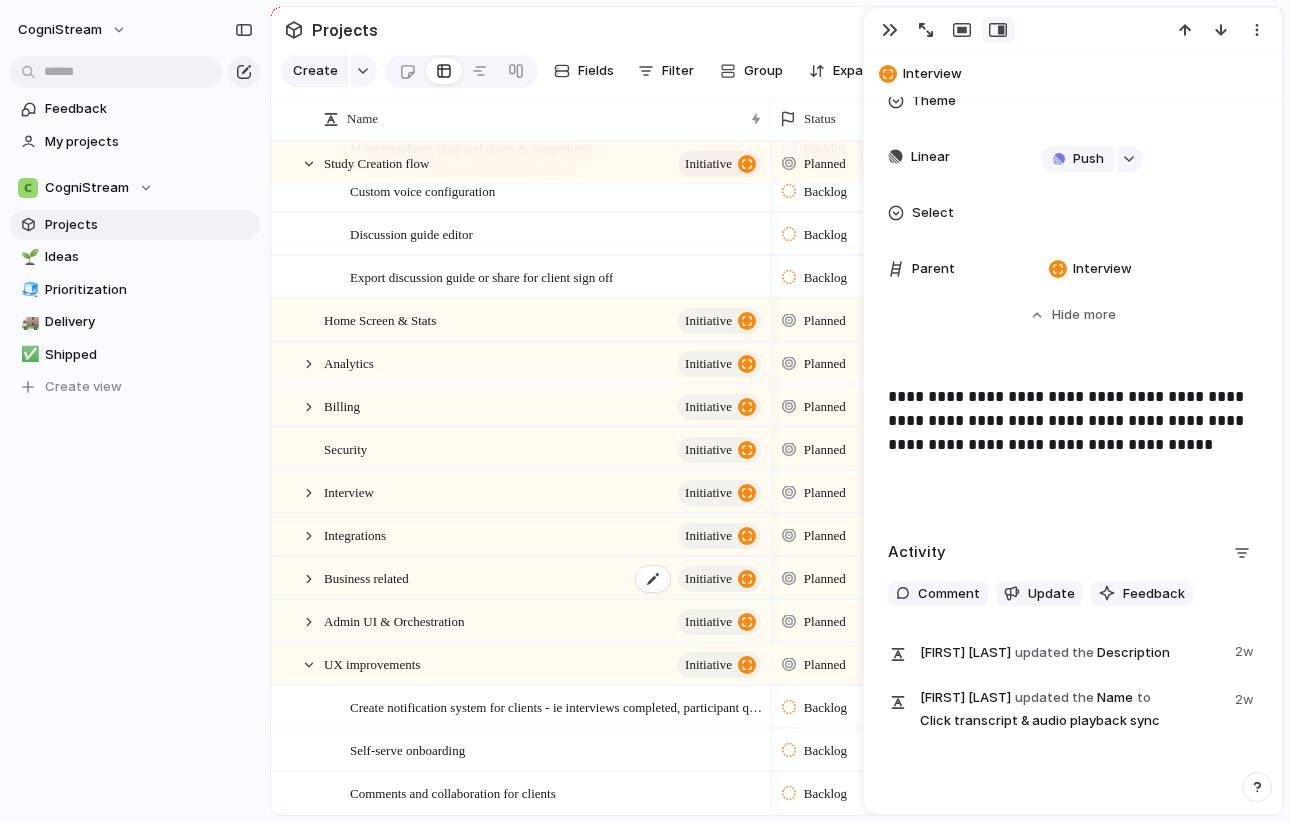 scroll, scrollTop: 395, scrollLeft: 0, axis: vertical 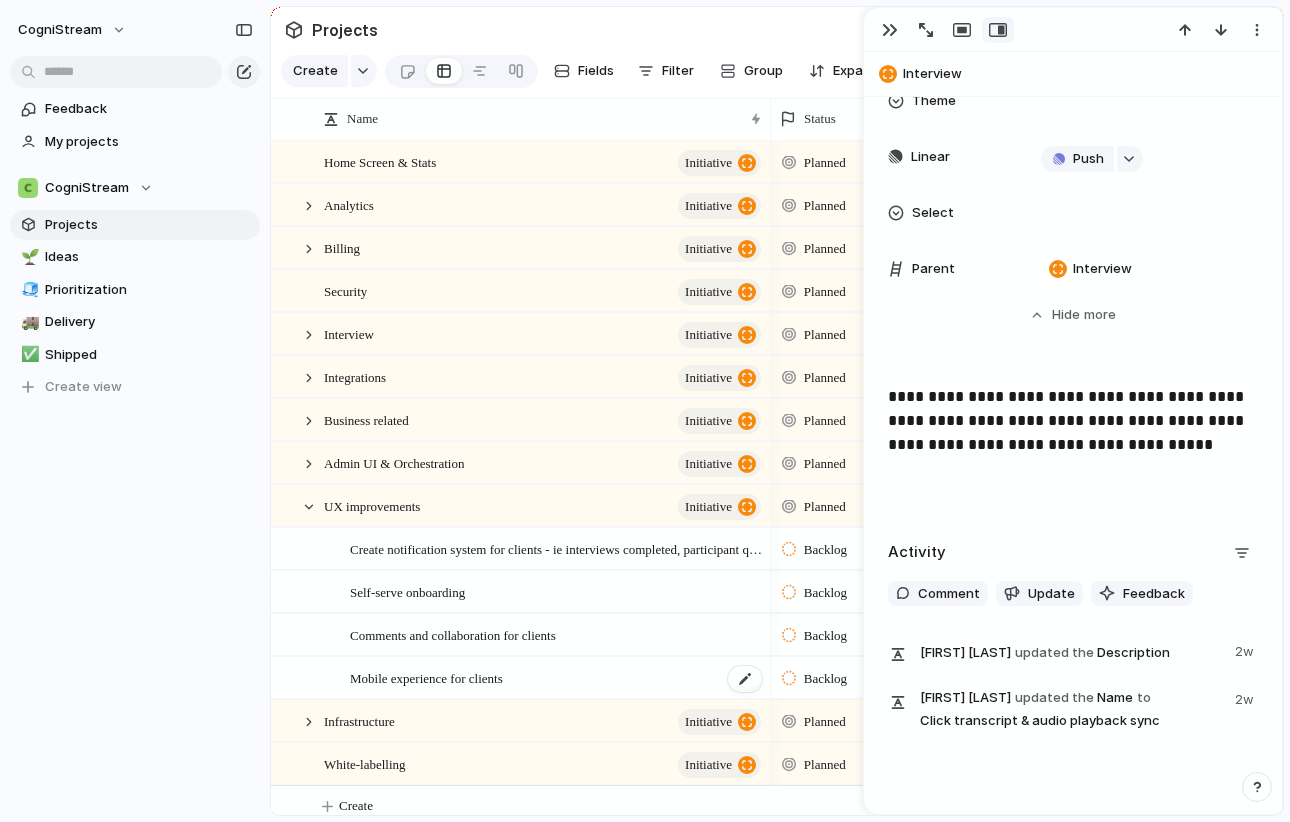 click on "Mobile experience for clients" at bounding box center [426, 677] 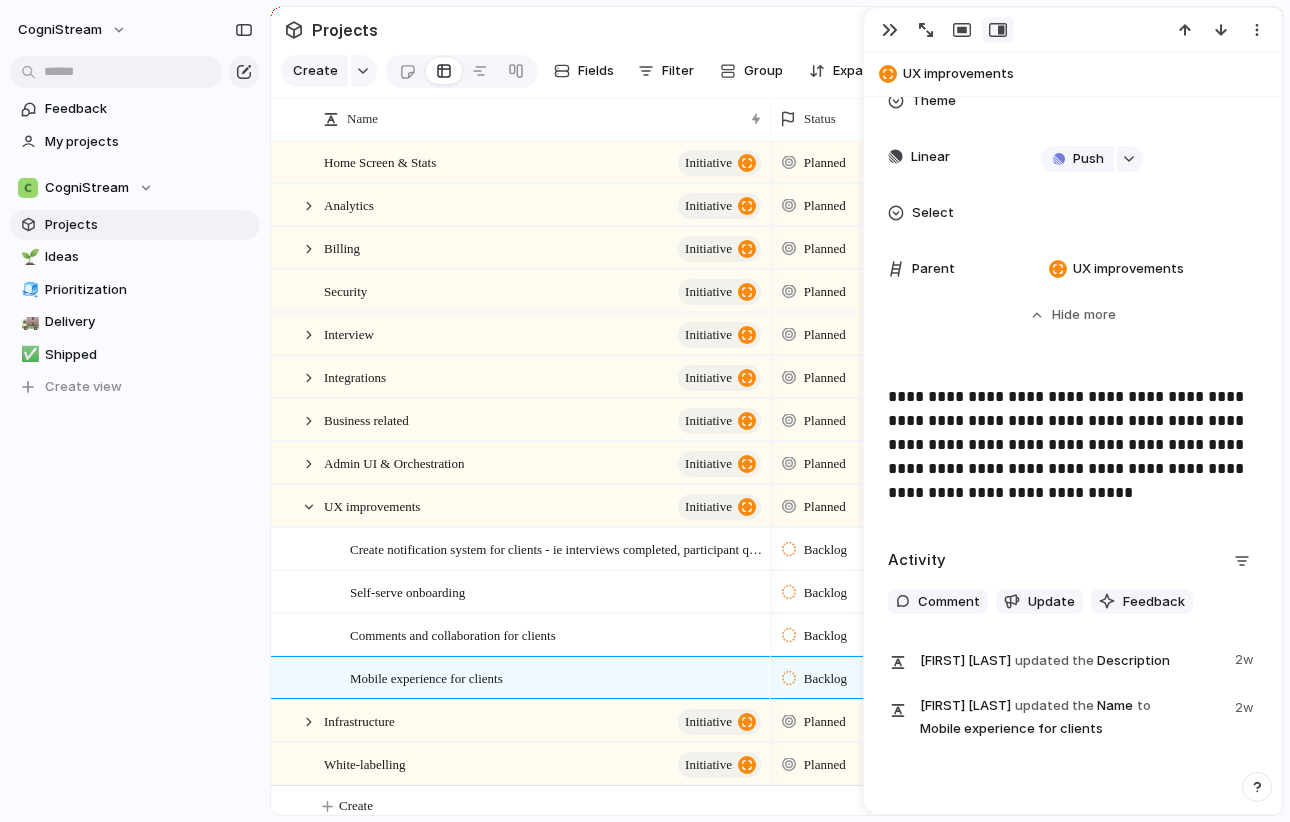 click on "**********" at bounding box center (1073, 445) 